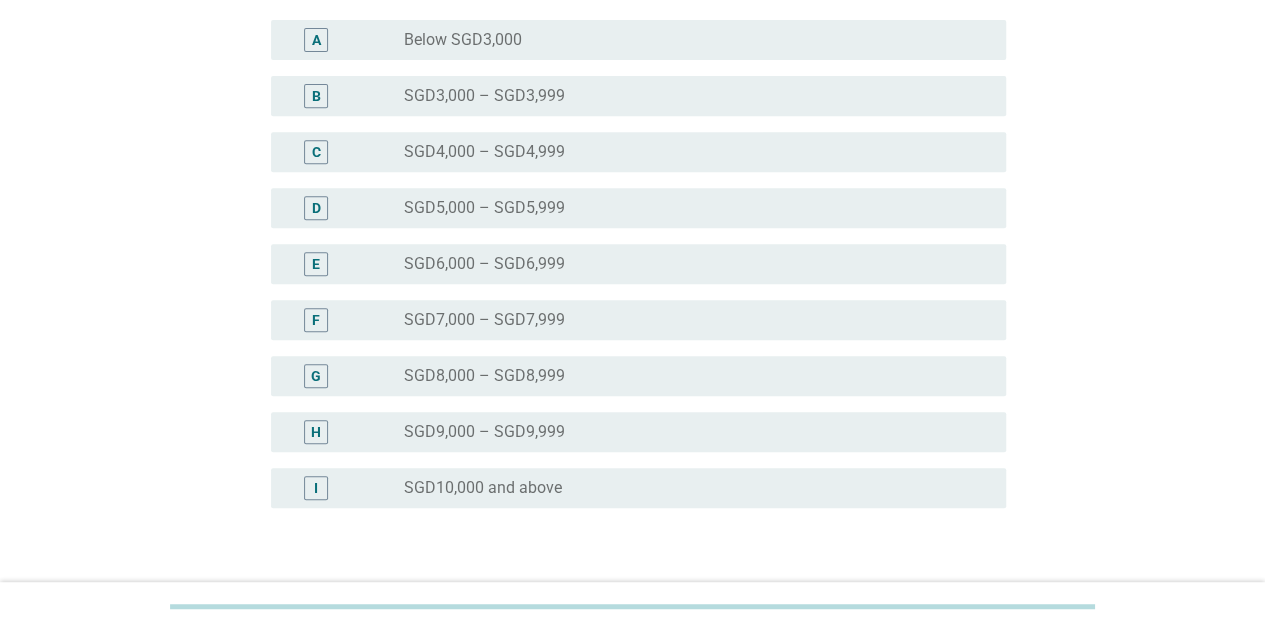 scroll, scrollTop: 500, scrollLeft: 0, axis: vertical 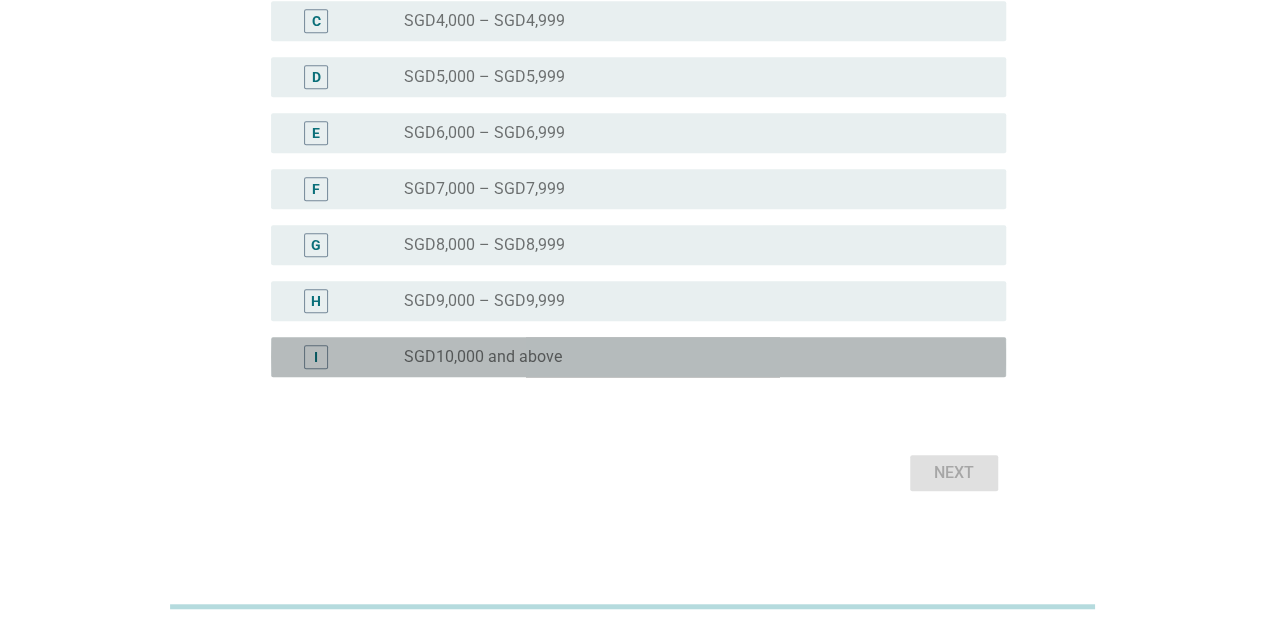 click on "I     radio_button_unchecked SGD10,000 and above" at bounding box center (638, 357) 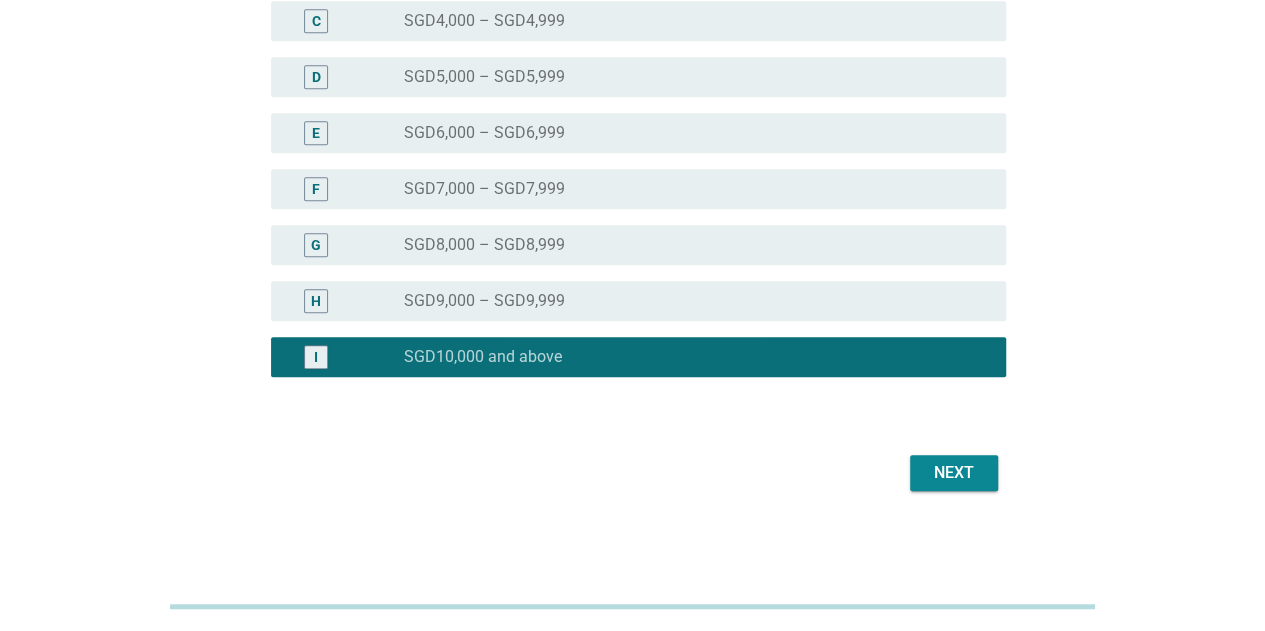 click on "Next" at bounding box center [954, 473] 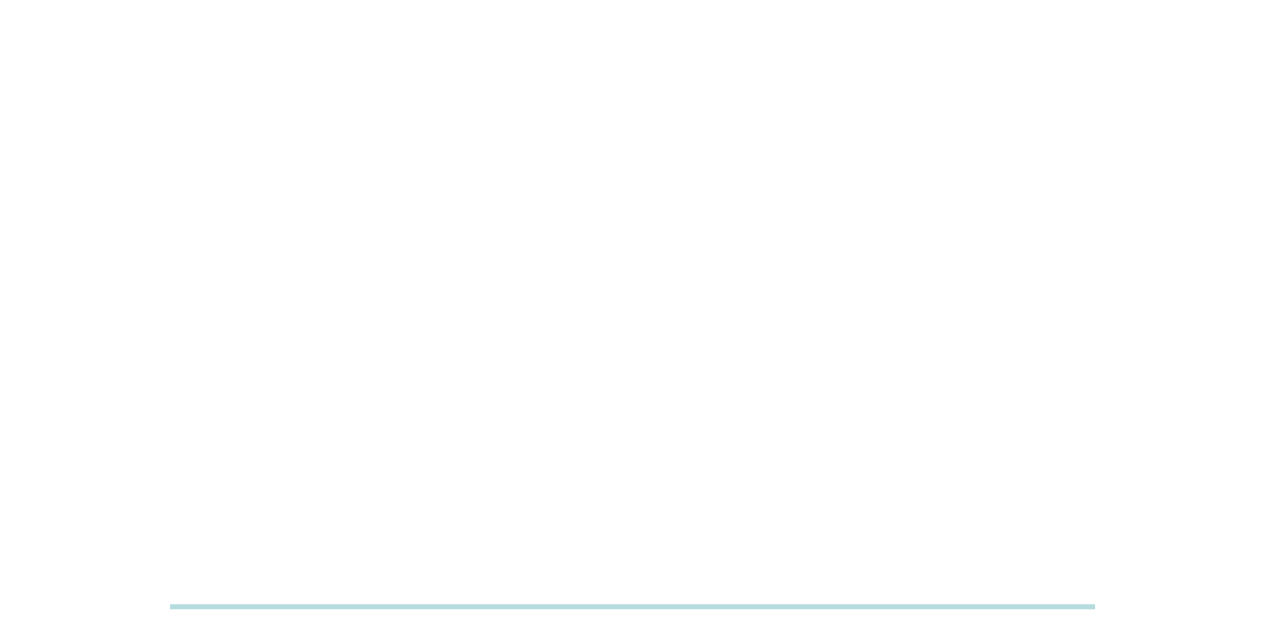 scroll, scrollTop: 0, scrollLeft: 0, axis: both 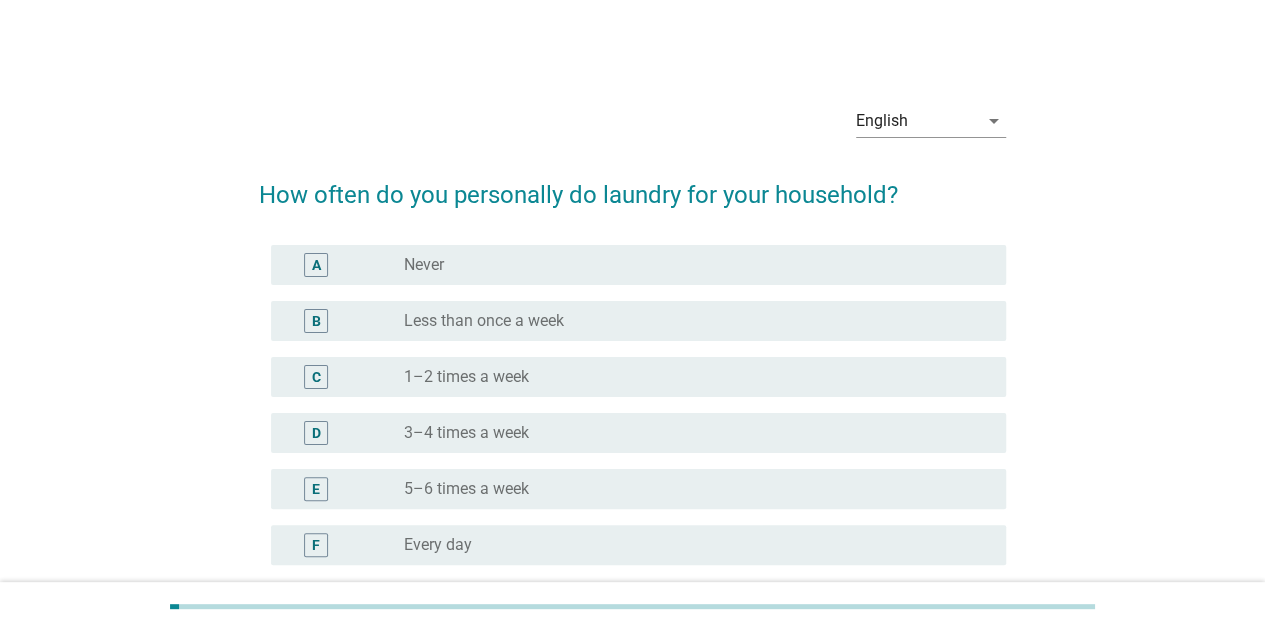 click on "radio_button_unchecked 3–4 times a week" at bounding box center (689, 433) 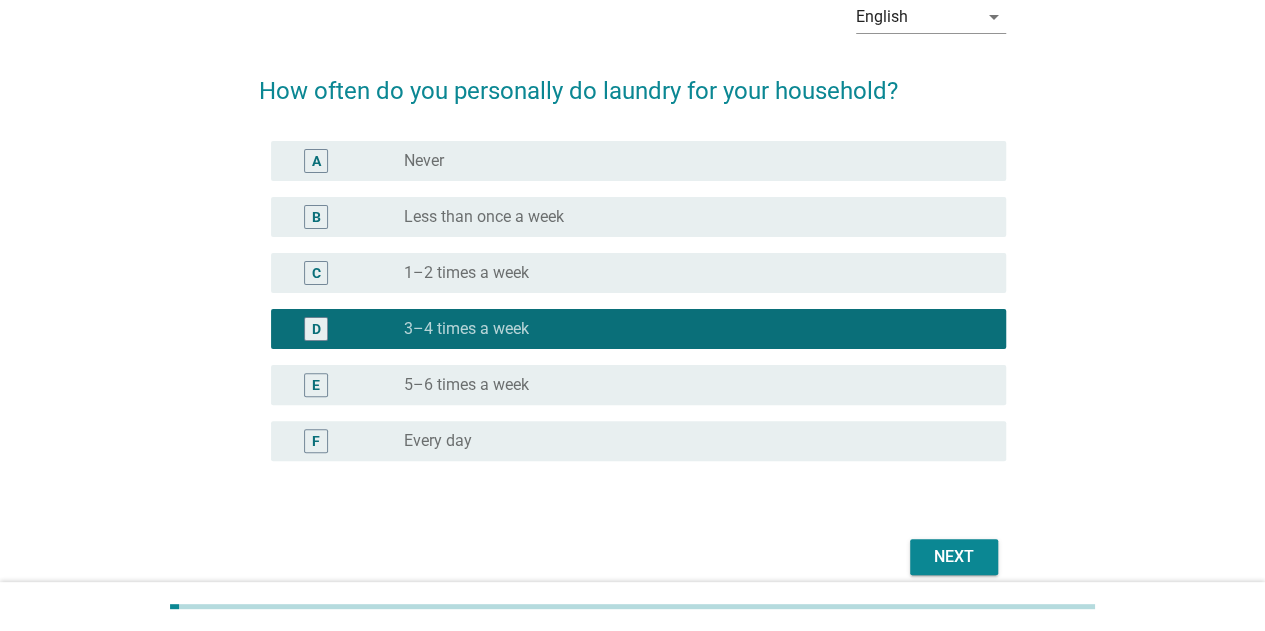 scroll, scrollTop: 190, scrollLeft: 0, axis: vertical 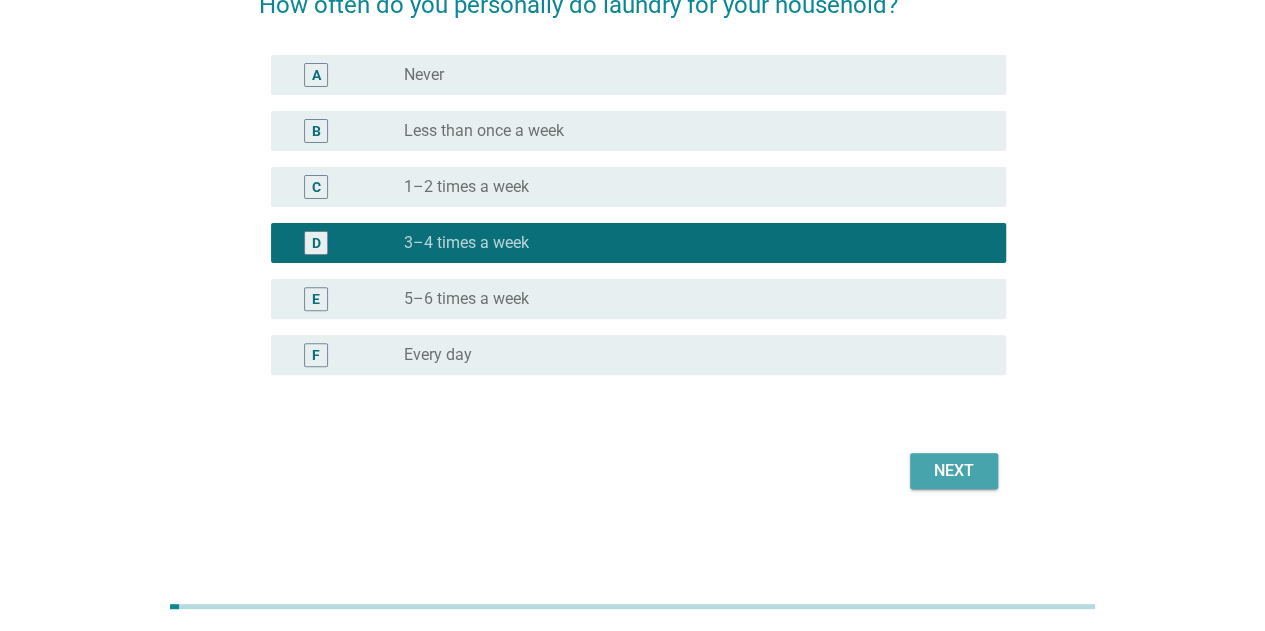 click on "Next" at bounding box center (954, 471) 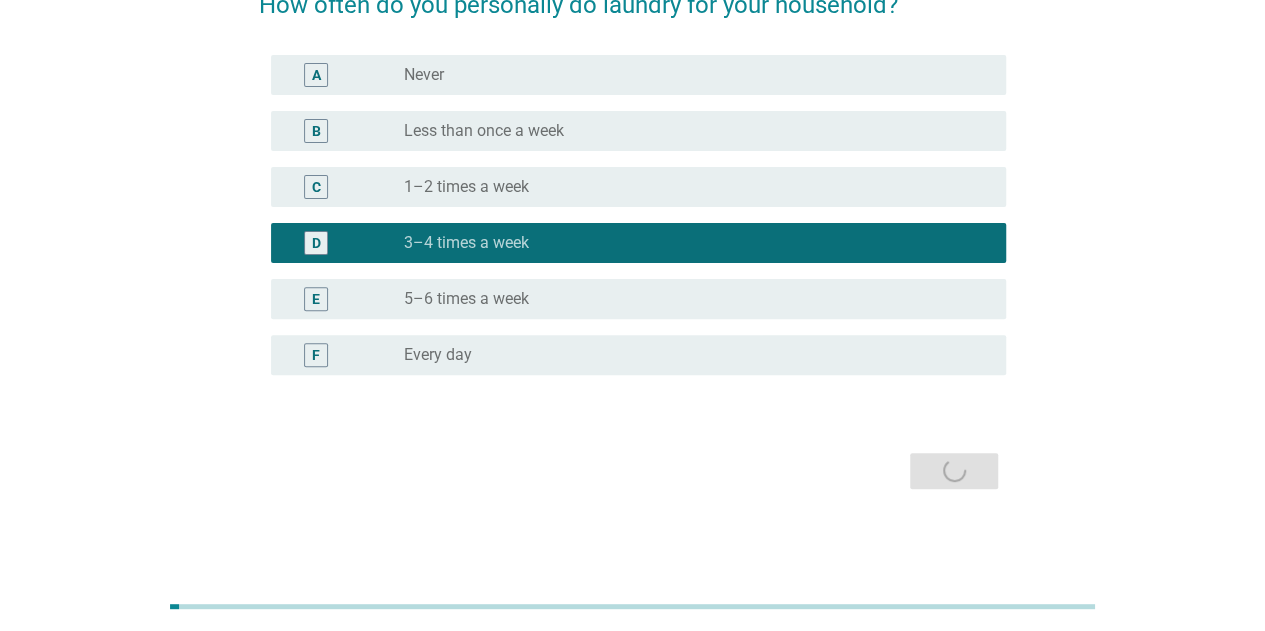 scroll, scrollTop: 0, scrollLeft: 0, axis: both 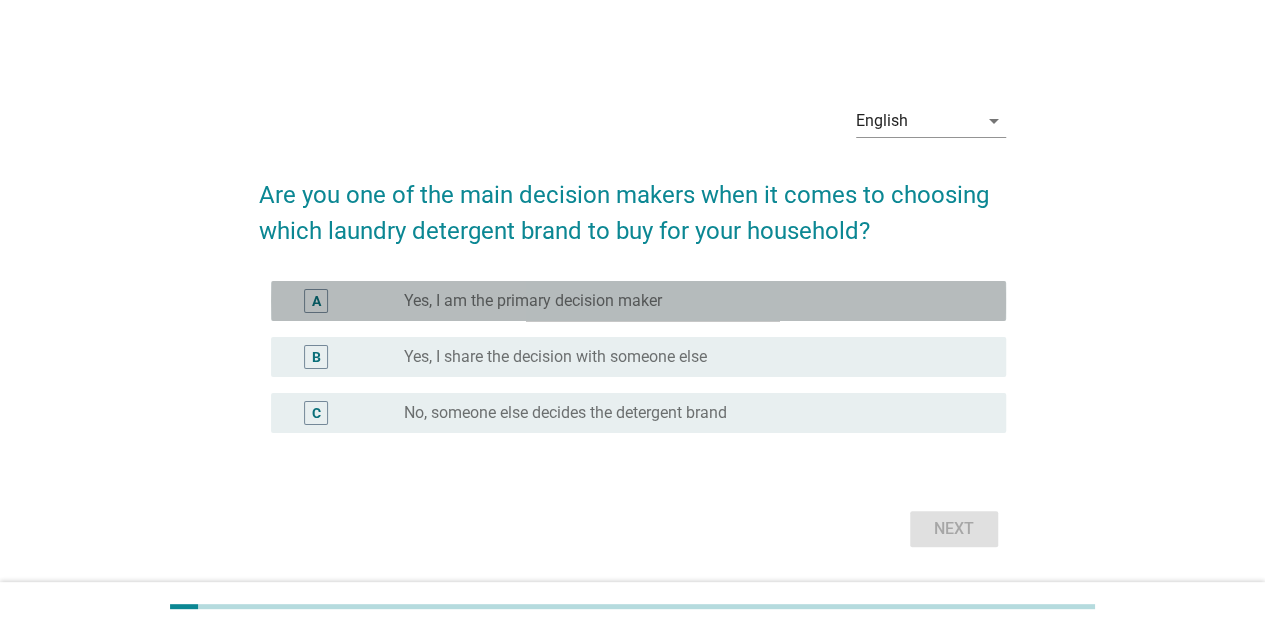 click on "Yes, I am the primary decision maker" at bounding box center [533, 301] 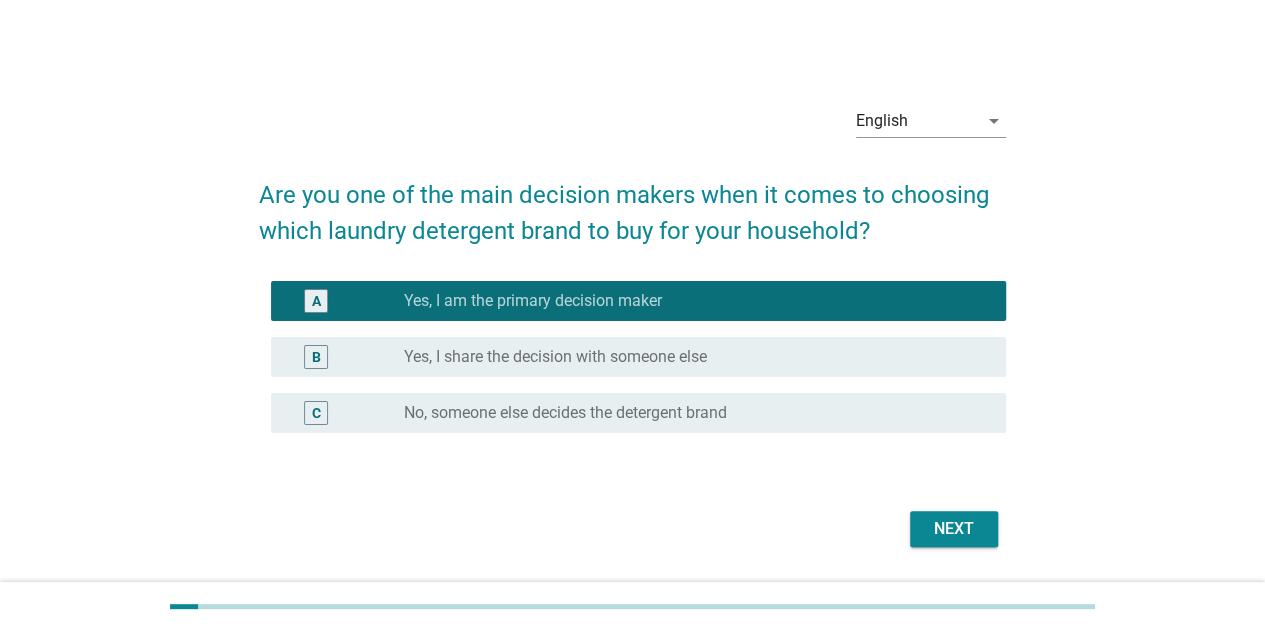 click on "Next" at bounding box center [954, 529] 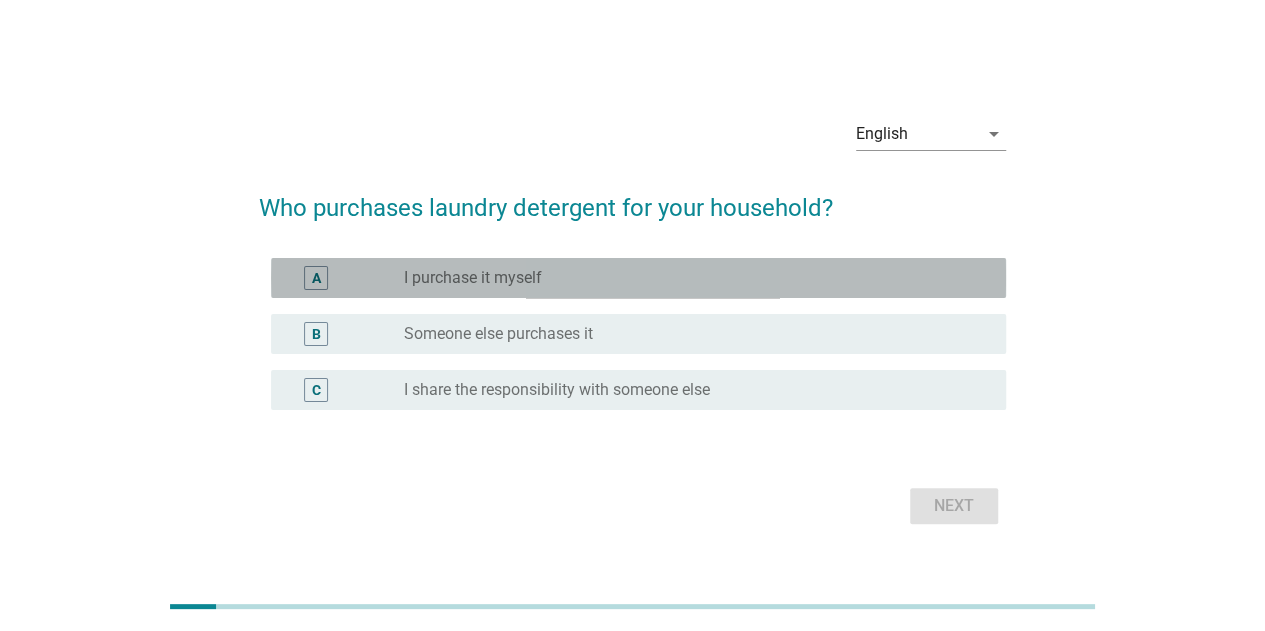 click on "I purchase it myself" at bounding box center (473, 278) 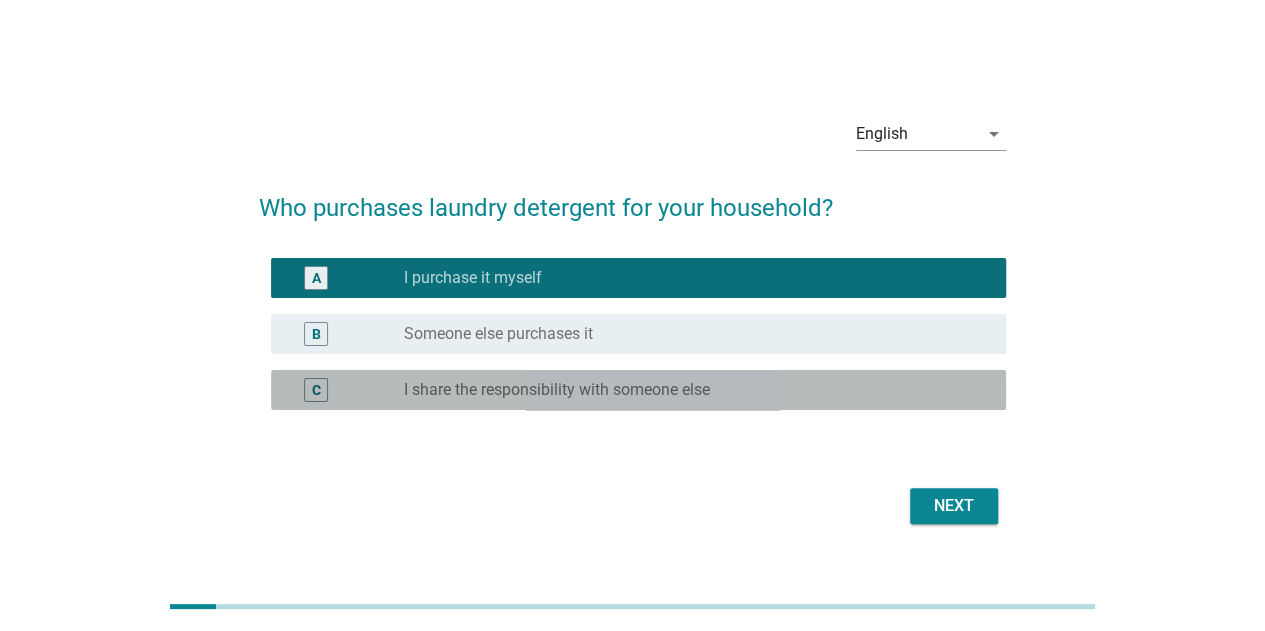 click on "radio_button_unchecked I share the responsibility with someone else" at bounding box center (697, 390) 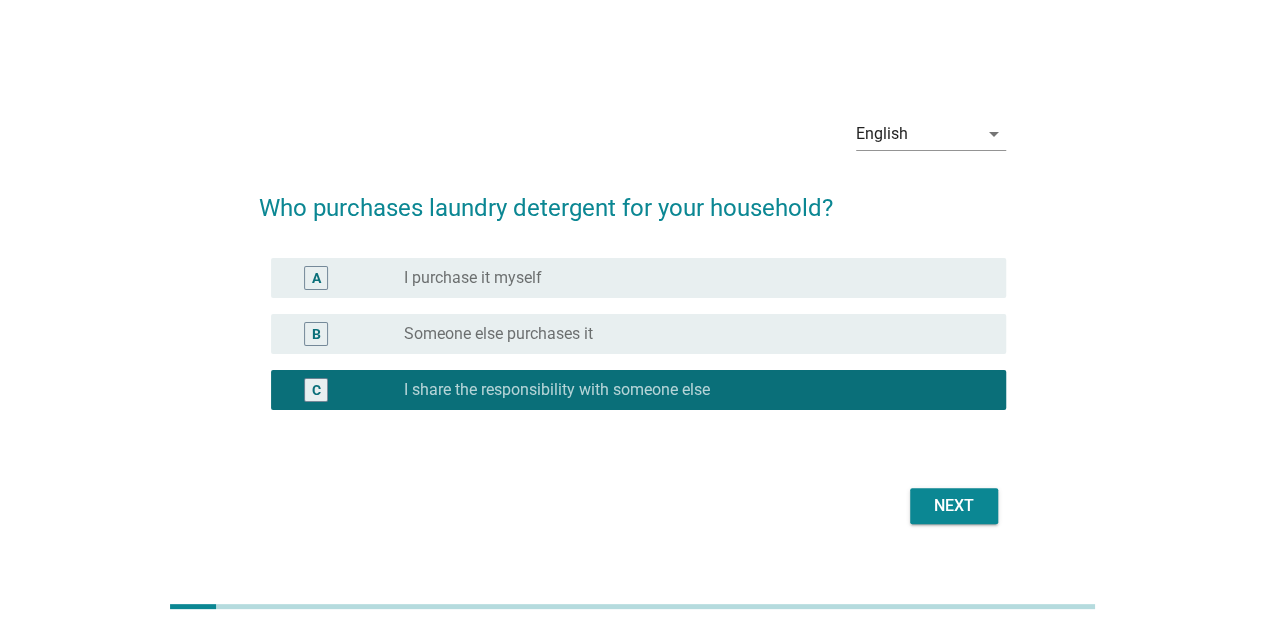 click on "Next" at bounding box center [954, 506] 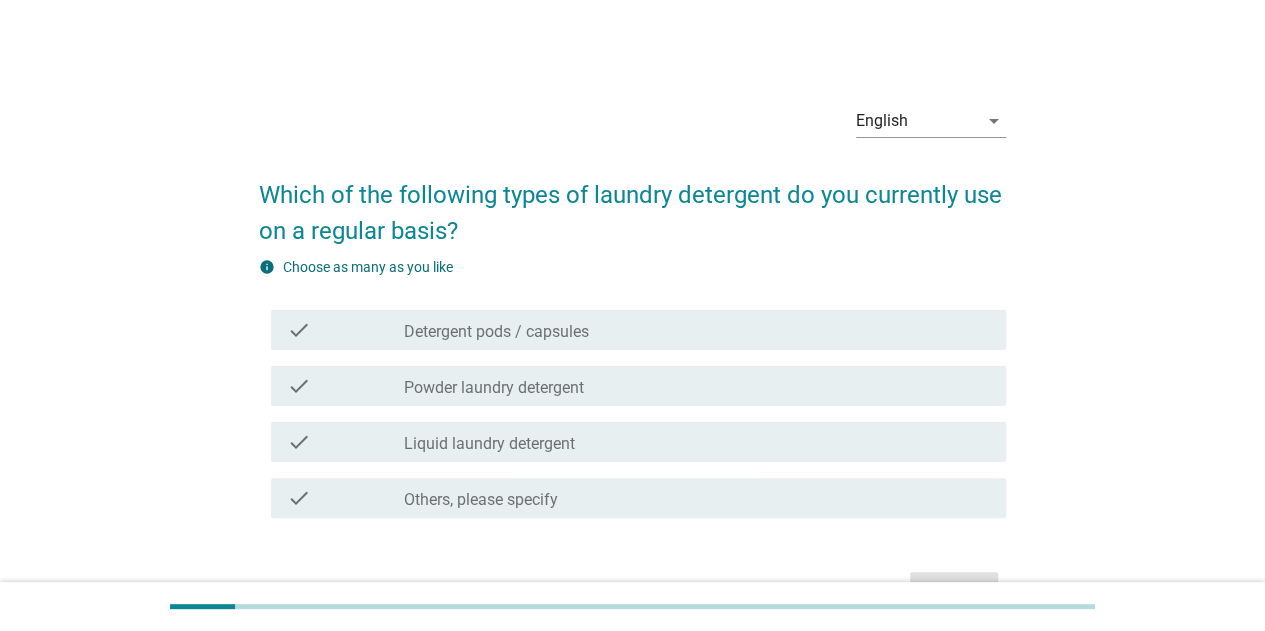 click on "Detergent pods / capsules" at bounding box center [496, 332] 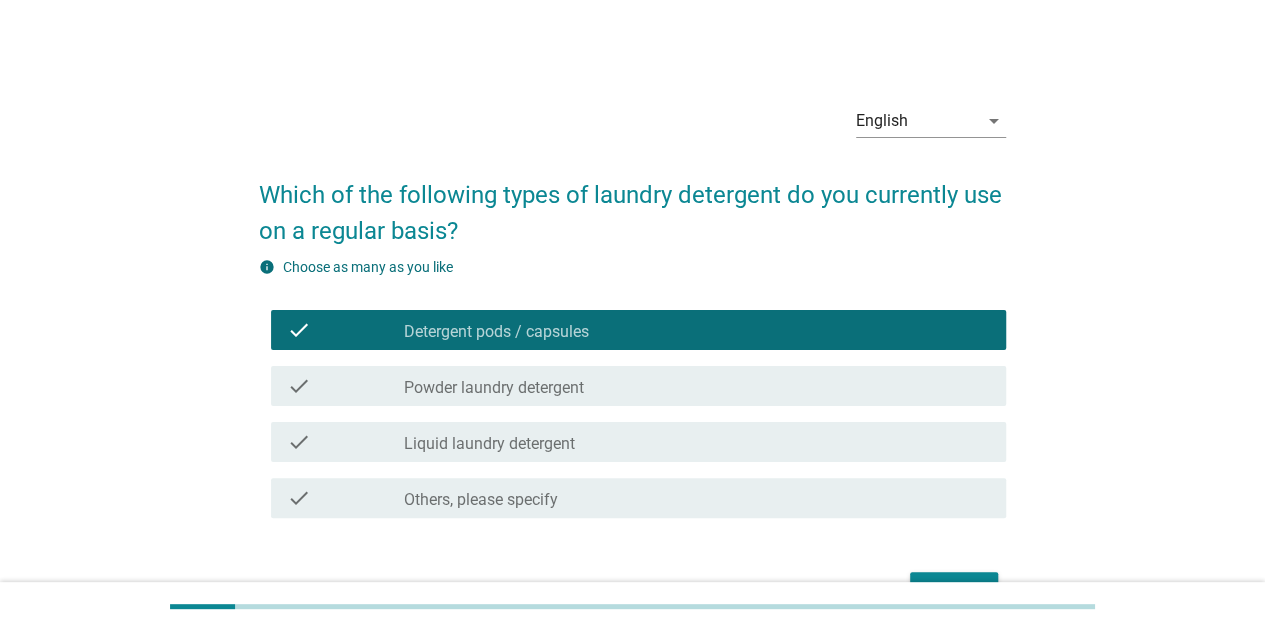 click on "Liquid laundry detergent" at bounding box center (489, 444) 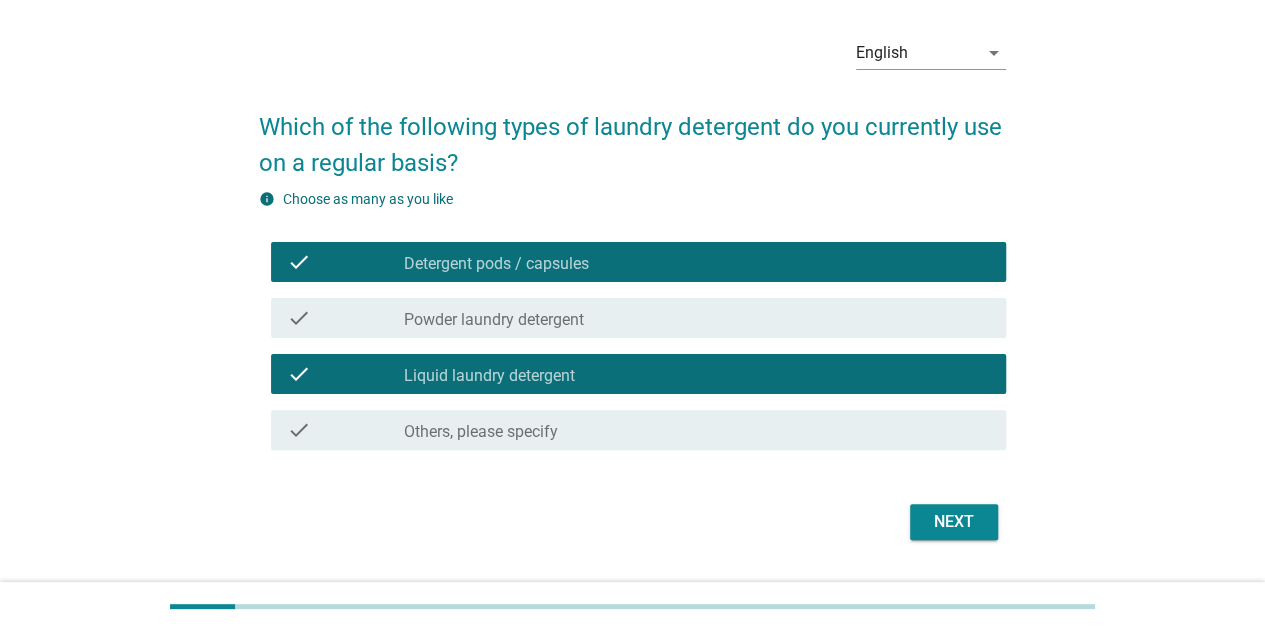 scroll, scrollTop: 120, scrollLeft: 0, axis: vertical 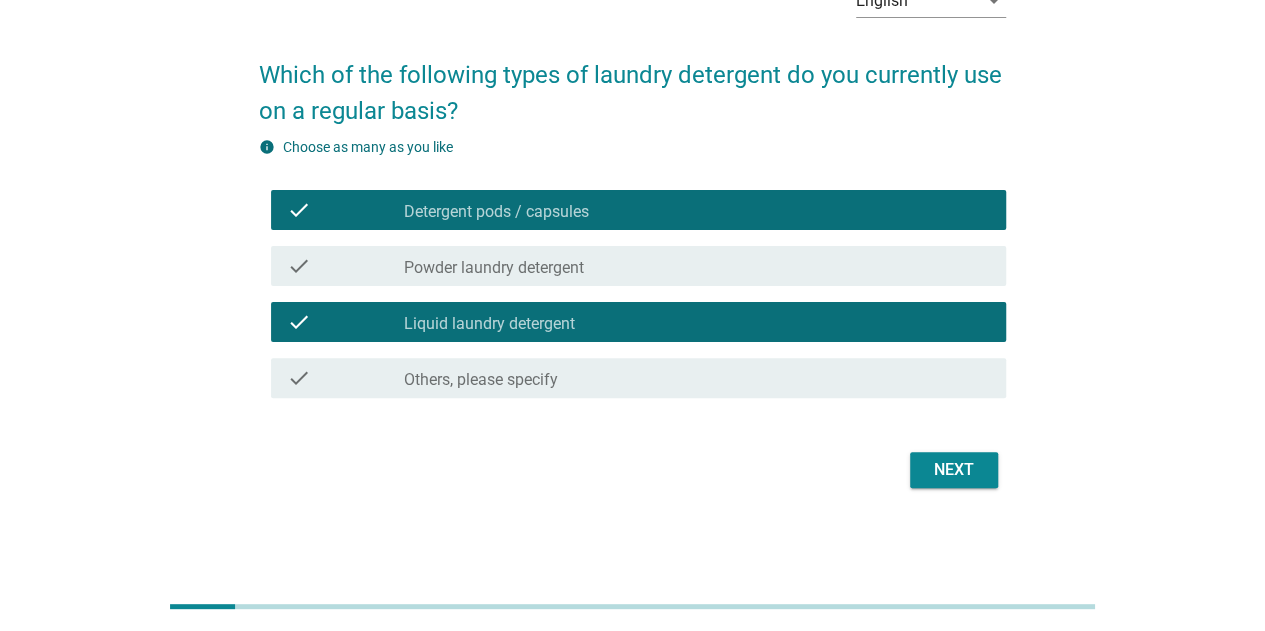 click on "Next" at bounding box center (954, 470) 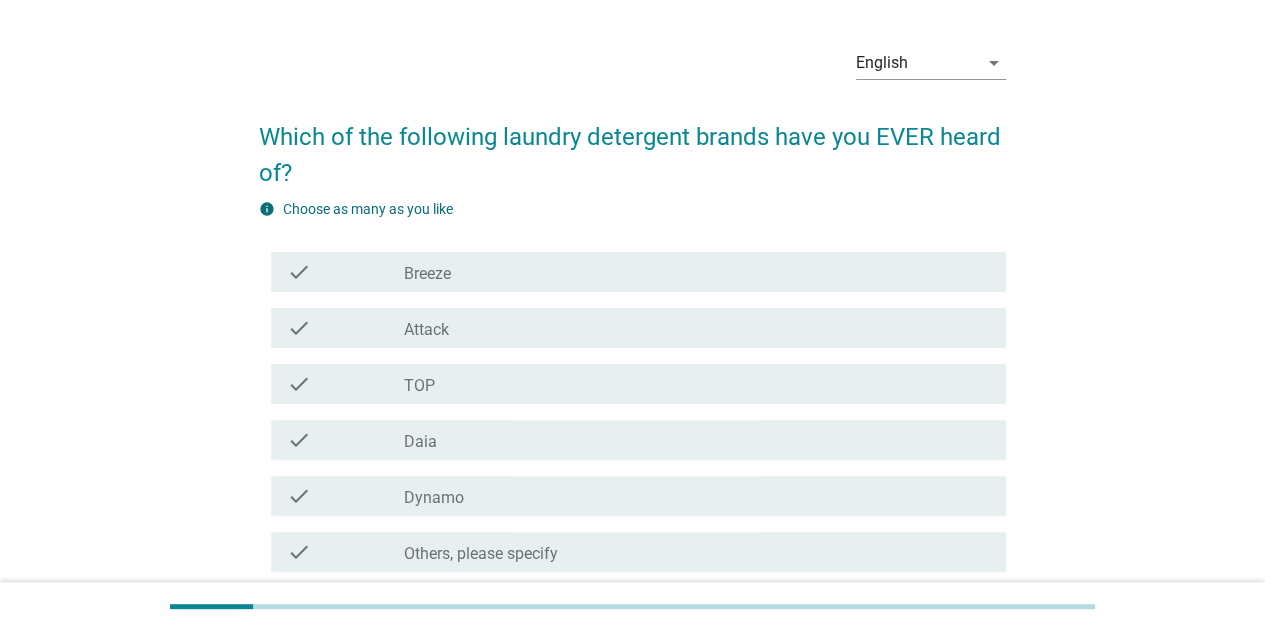 scroll, scrollTop: 100, scrollLeft: 0, axis: vertical 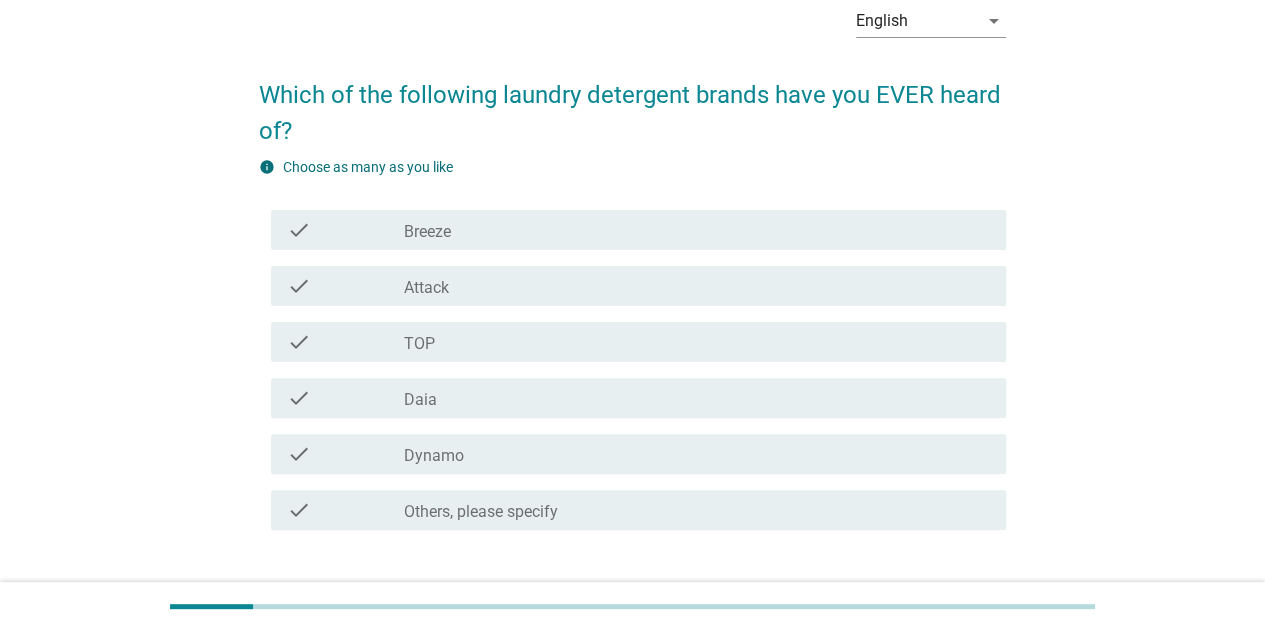 click on "check_box_outline_blank Breeze" at bounding box center (697, 230) 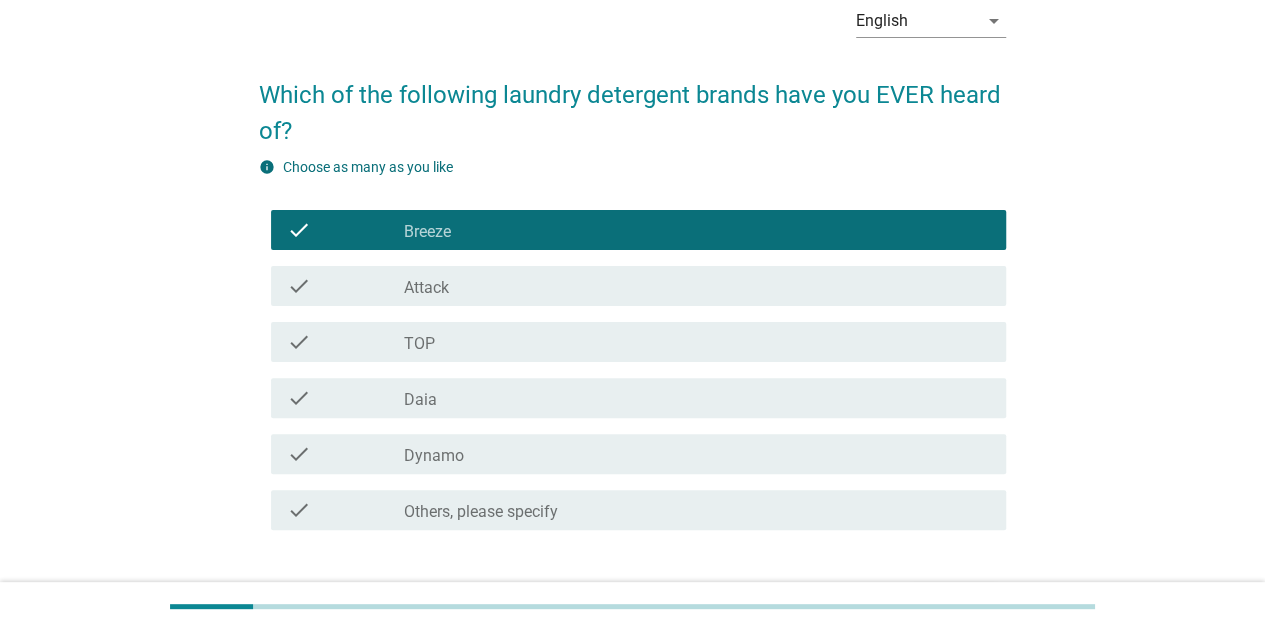 click on "check_box_outline_blank Attack" at bounding box center [697, 286] 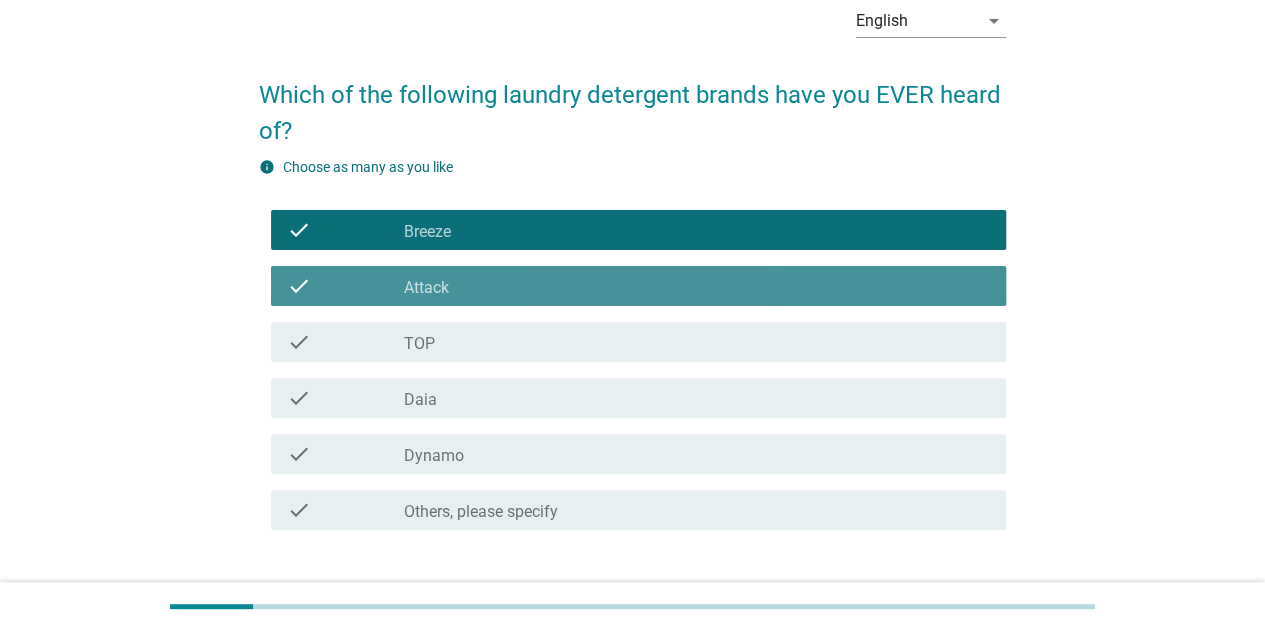 click on "check_box_outline_blank TOP" at bounding box center (697, 342) 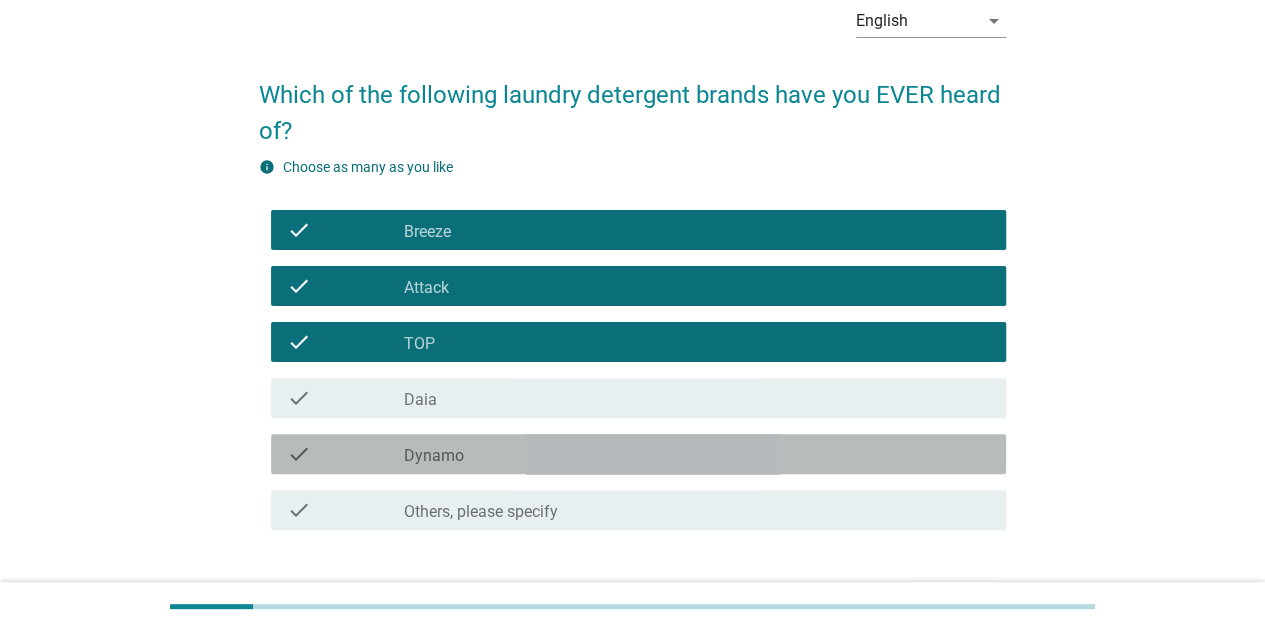 click on "check     check_box_outline_blank Dynamo" at bounding box center [638, 454] 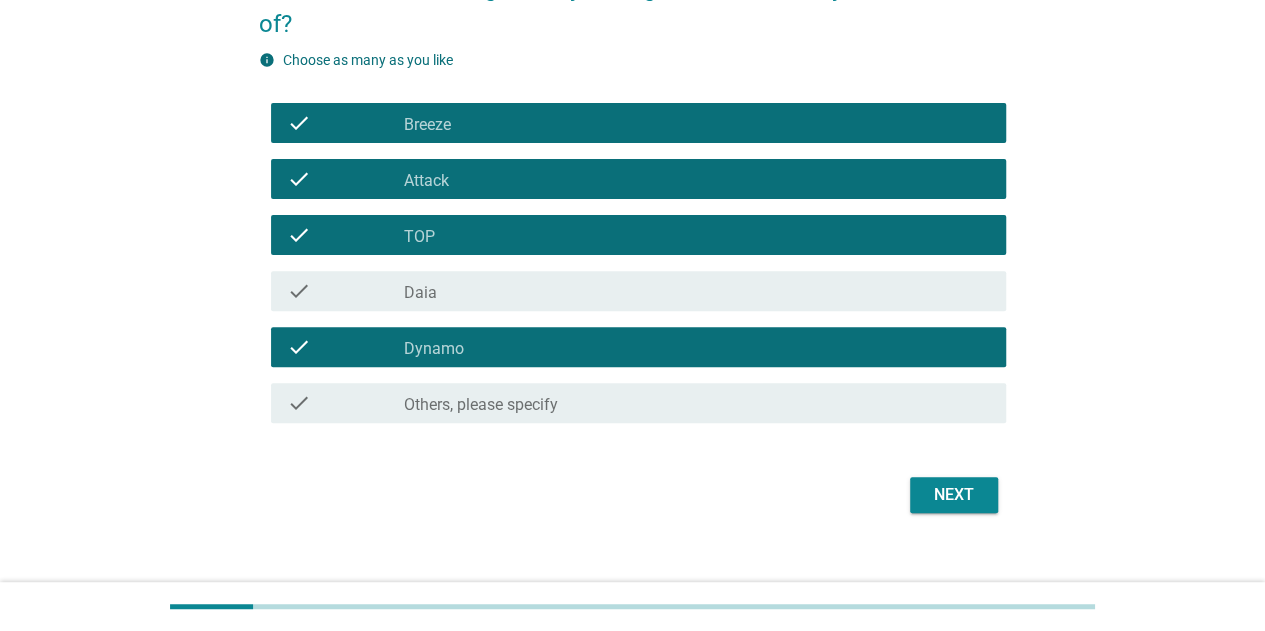 scroll, scrollTop: 232, scrollLeft: 0, axis: vertical 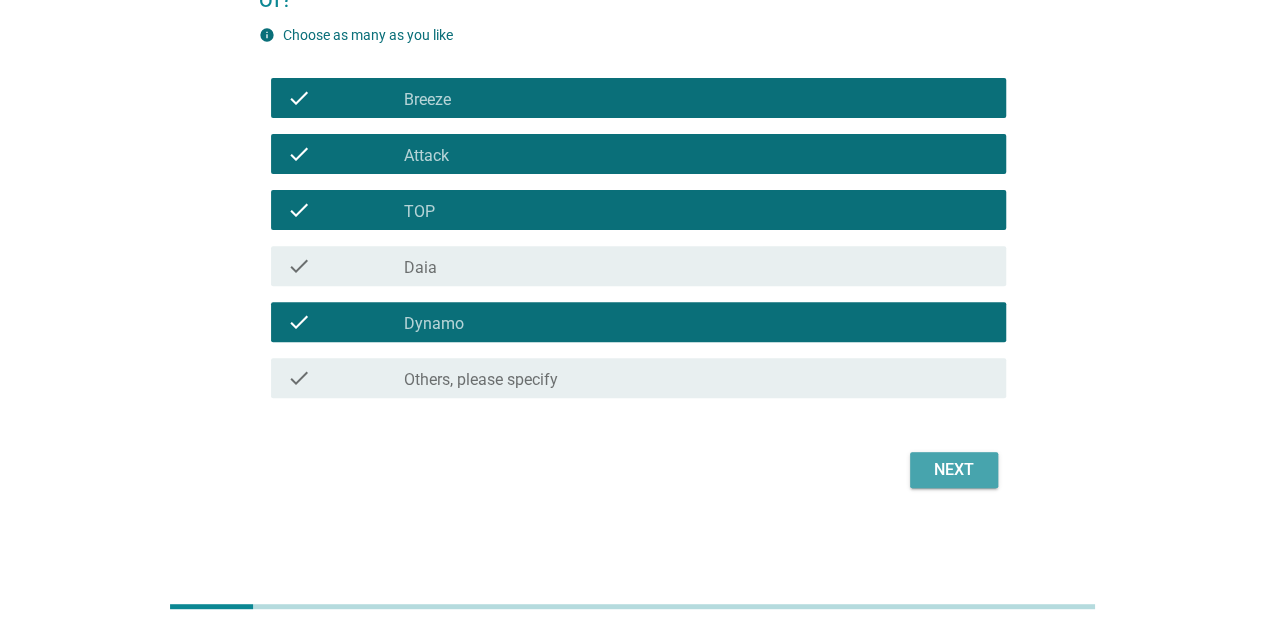 click on "Next" at bounding box center (954, 470) 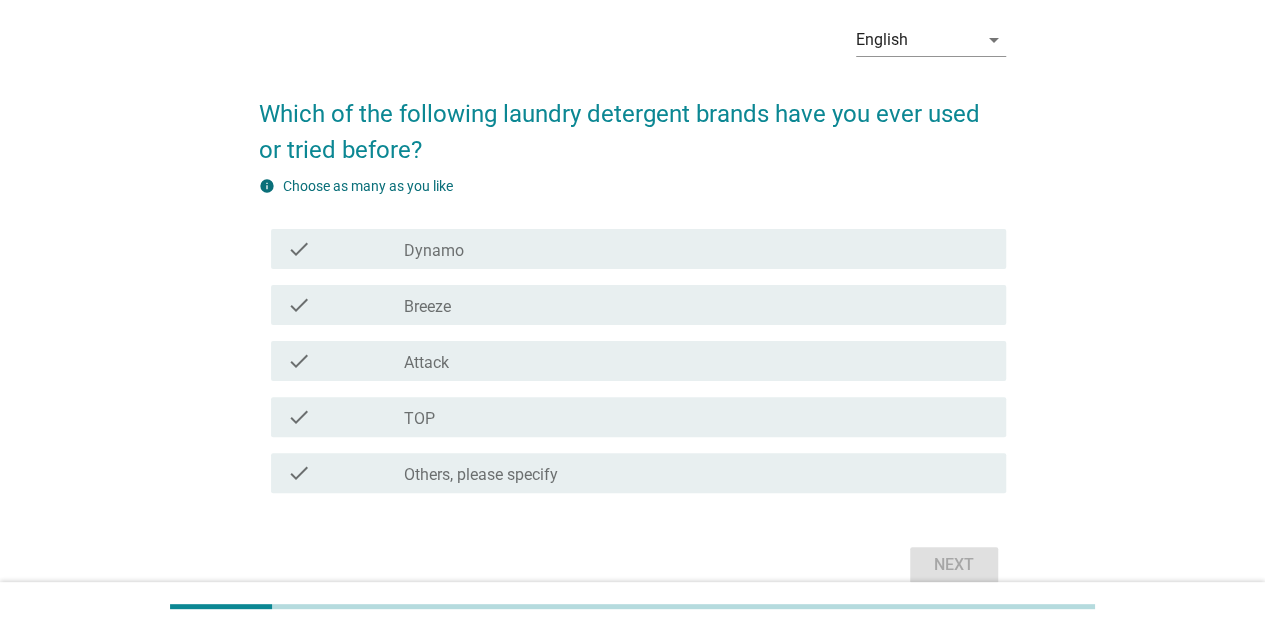 scroll, scrollTop: 176, scrollLeft: 0, axis: vertical 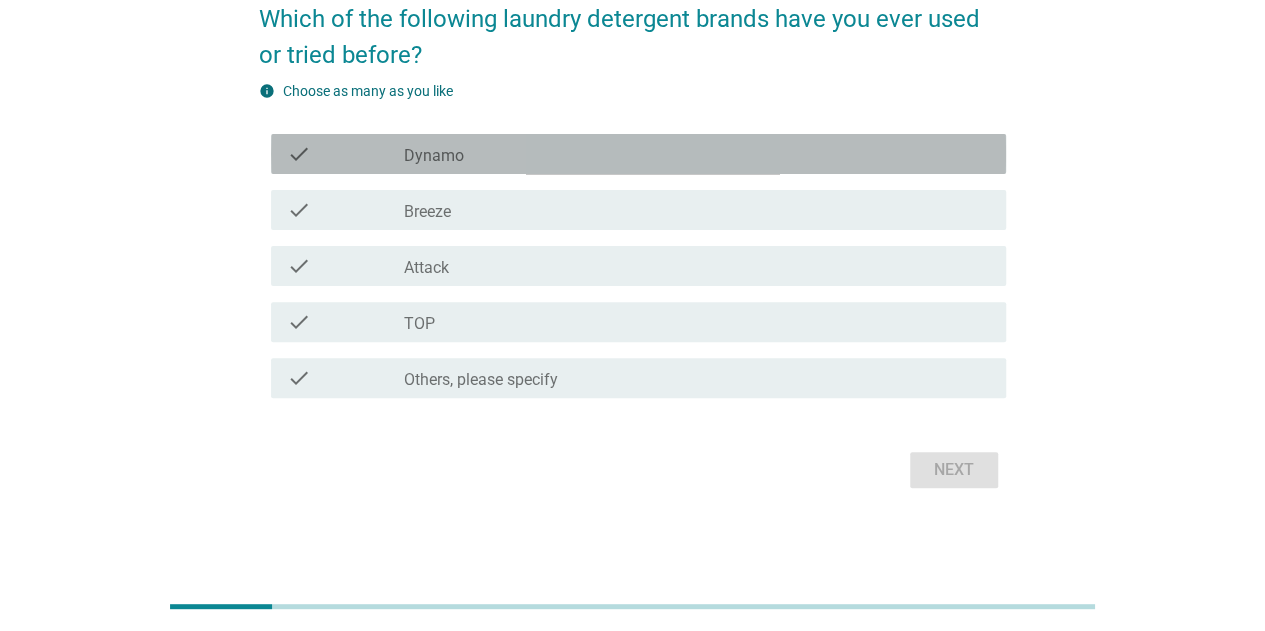 click on "Dynamo" at bounding box center (434, 156) 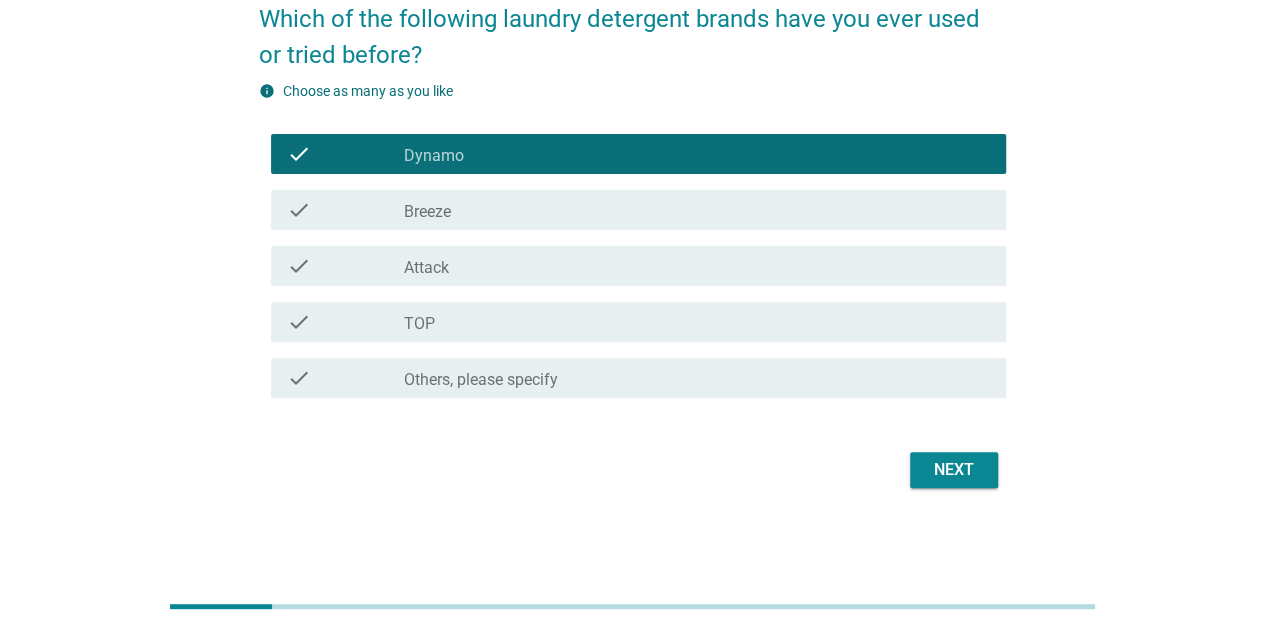 click on "Breeze" at bounding box center [427, 212] 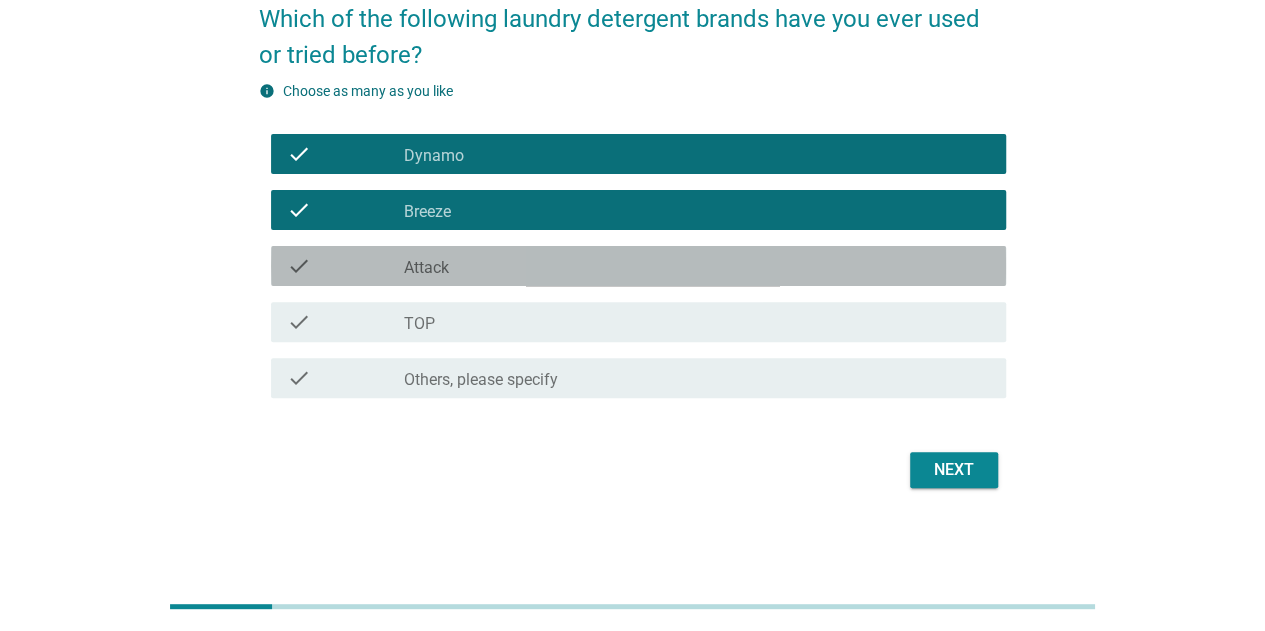 click on "check_box_outline_blank Attack" at bounding box center [697, 266] 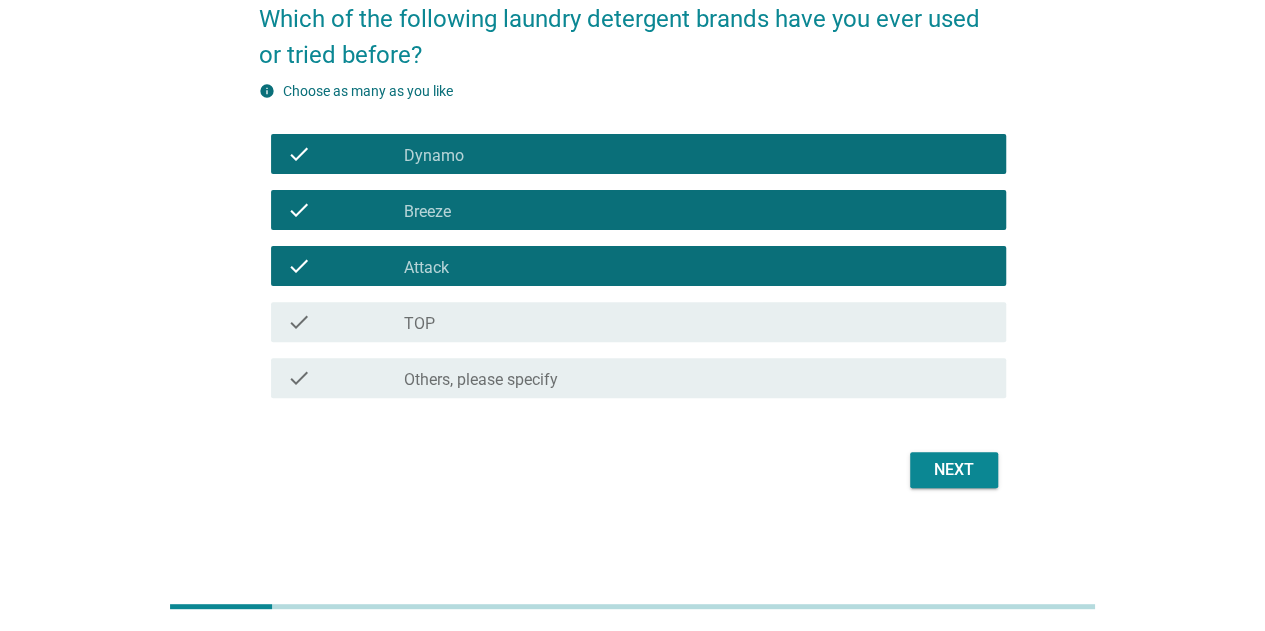 click on "check_box_outline_blank TOP" at bounding box center (697, 322) 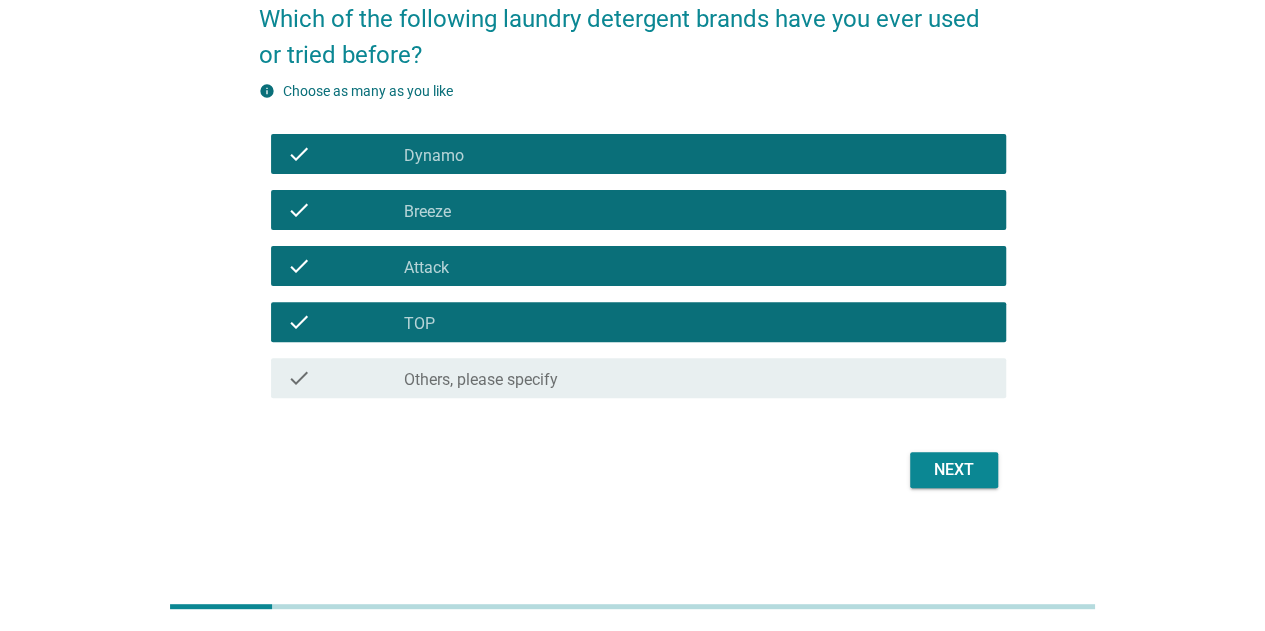 click on "Next" at bounding box center (954, 470) 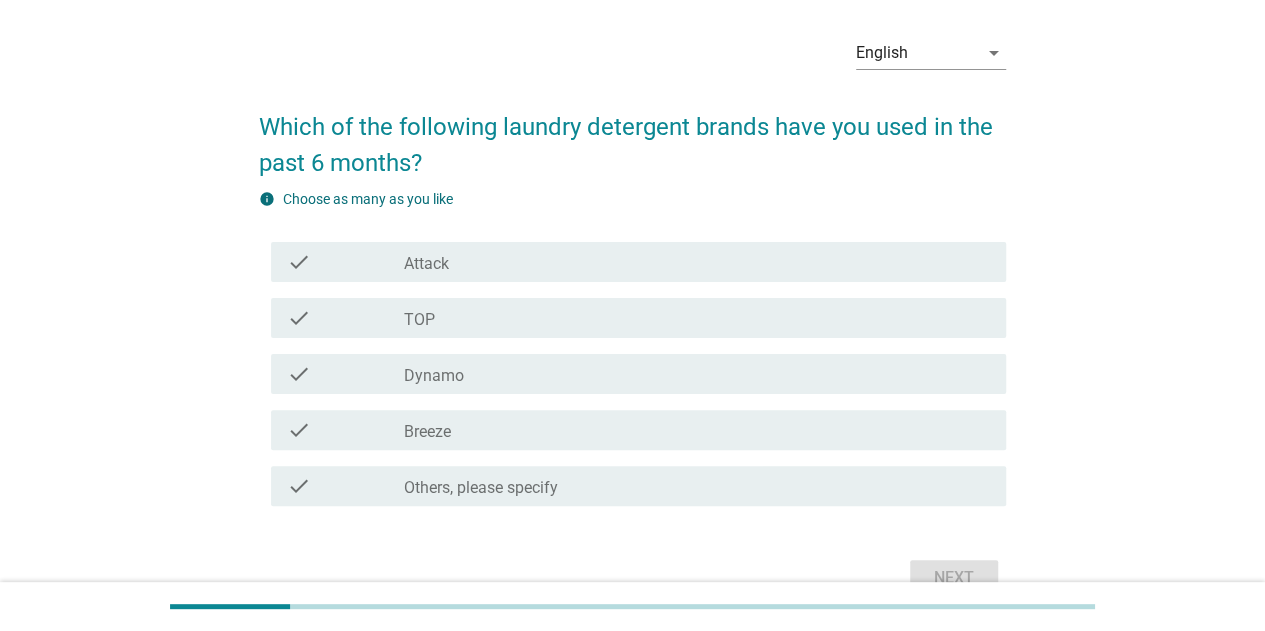 scroll, scrollTop: 100, scrollLeft: 0, axis: vertical 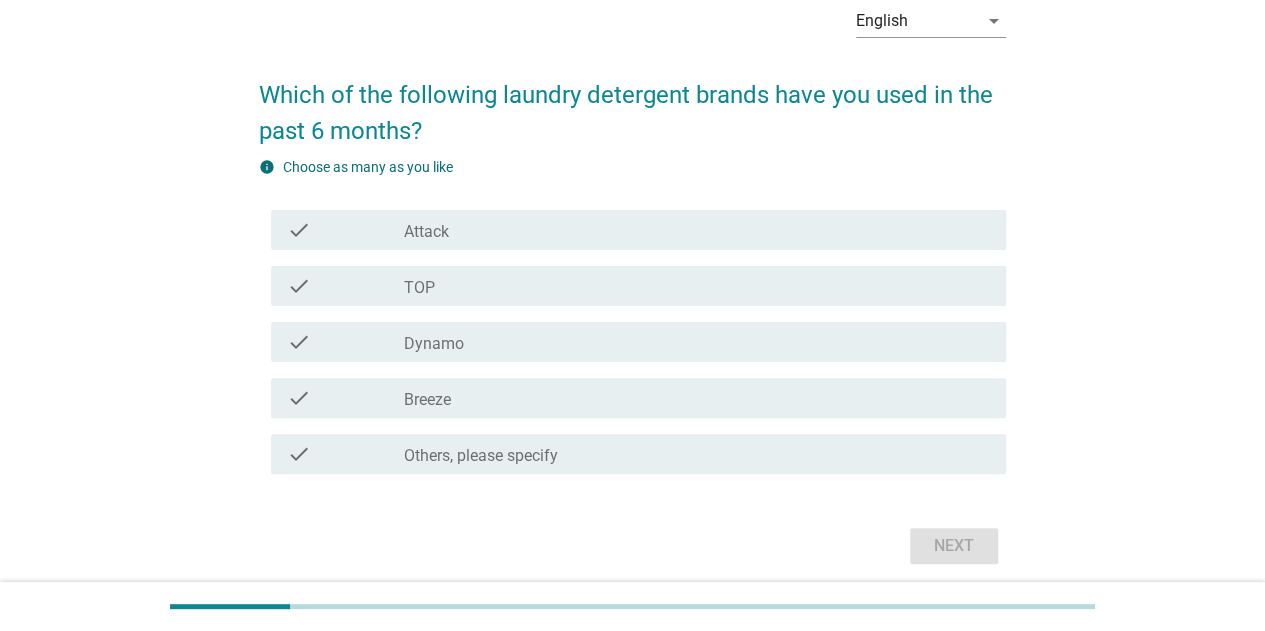 click on "Attack" at bounding box center [426, 232] 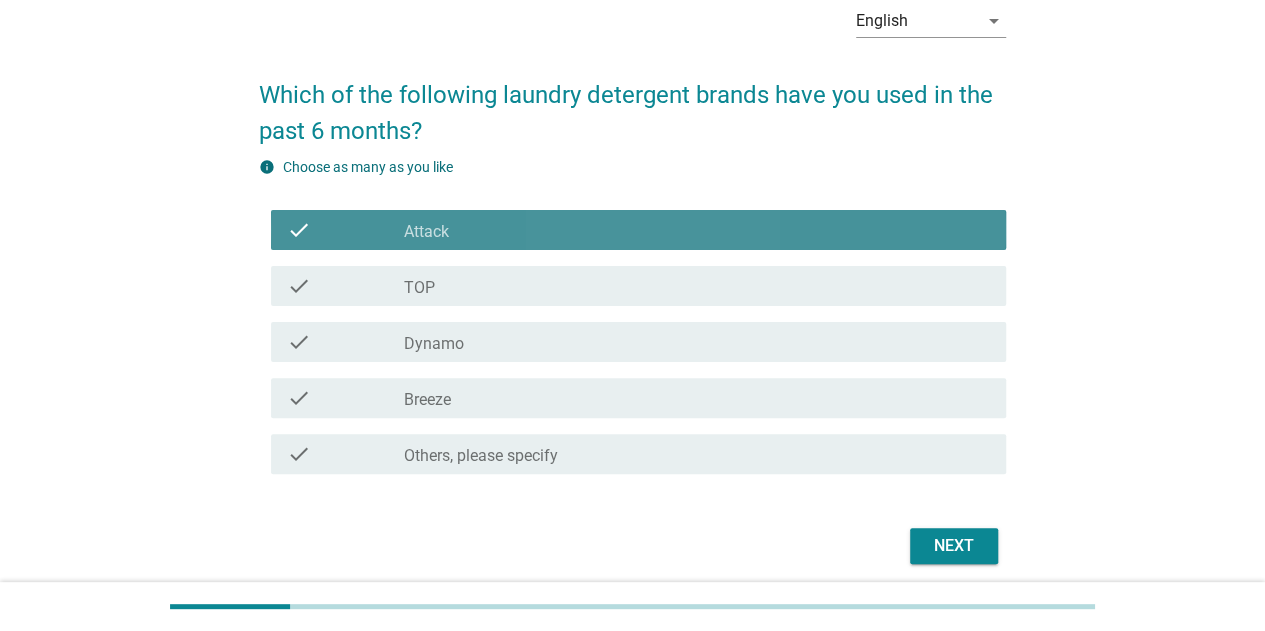 click on "TOP" at bounding box center (419, 288) 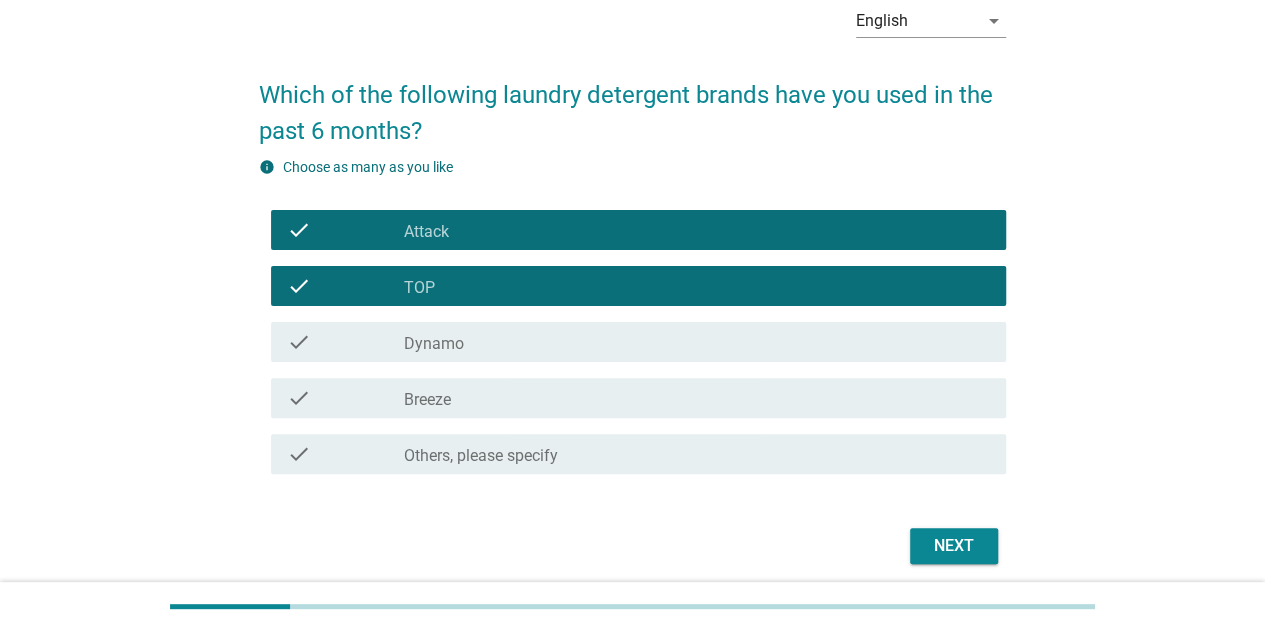 click on "Dynamo" at bounding box center (434, 344) 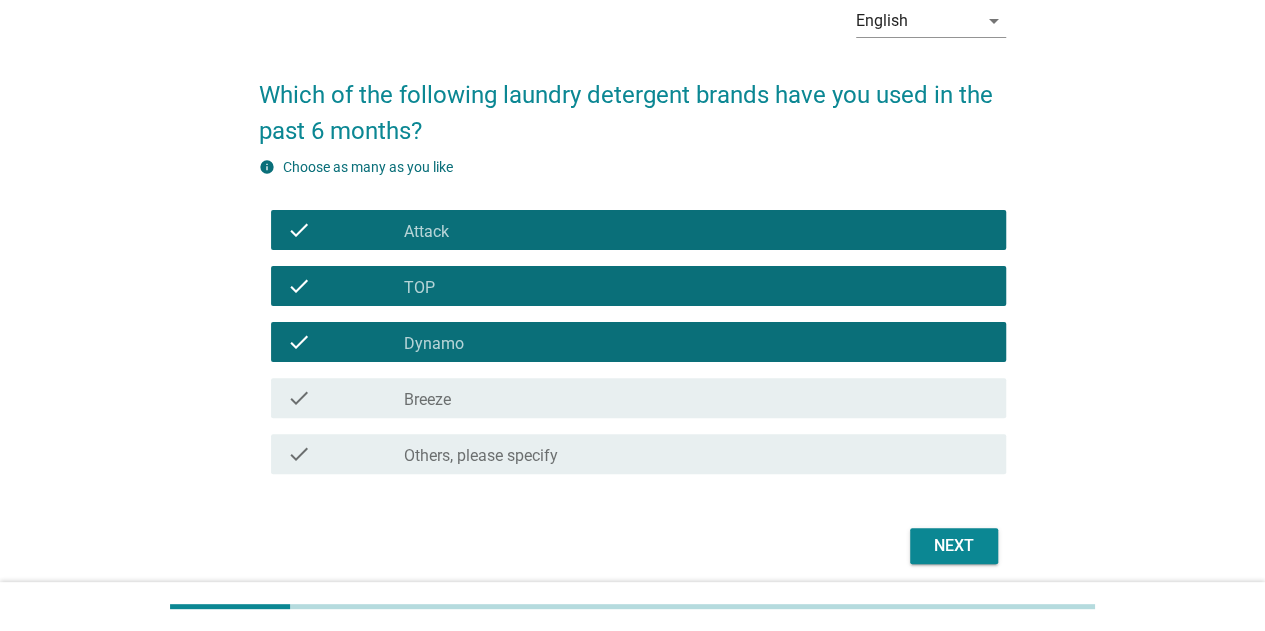click on "Breeze" at bounding box center (427, 400) 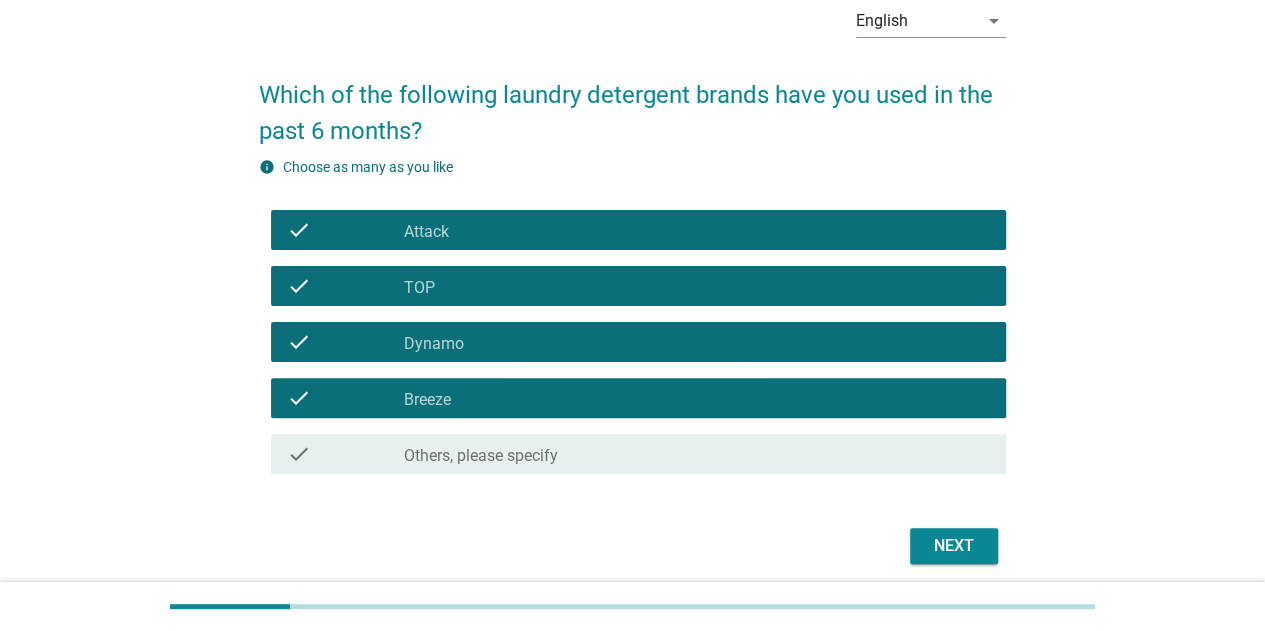 click on "Next" at bounding box center [954, 546] 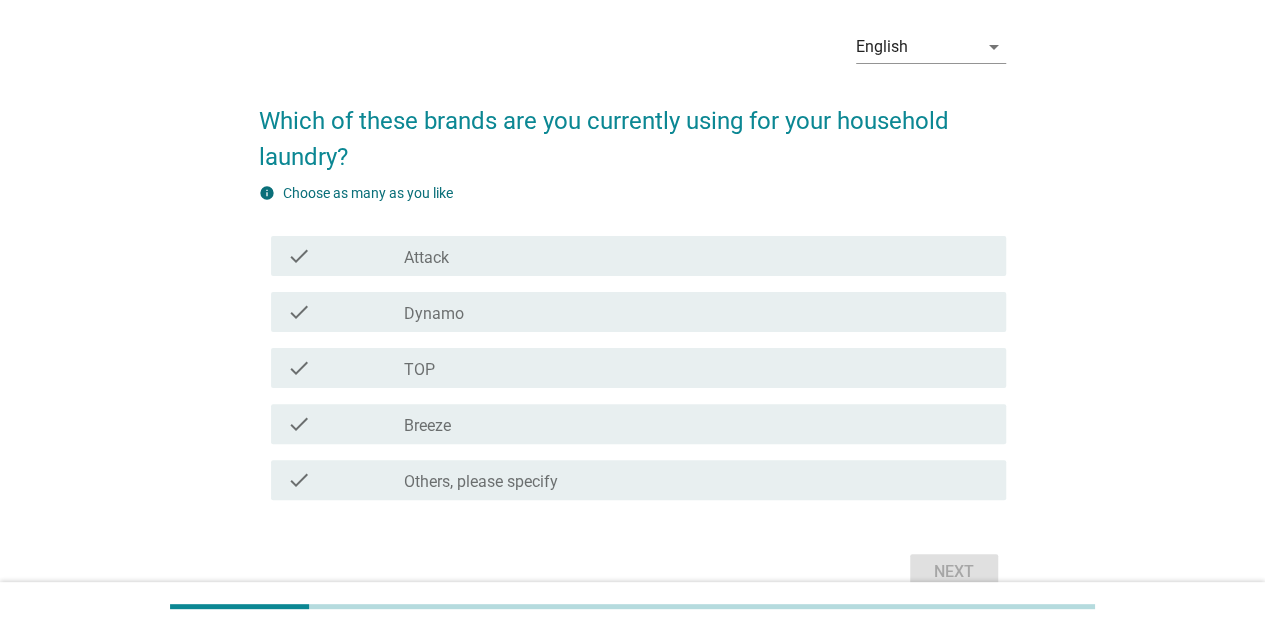 scroll, scrollTop: 100, scrollLeft: 0, axis: vertical 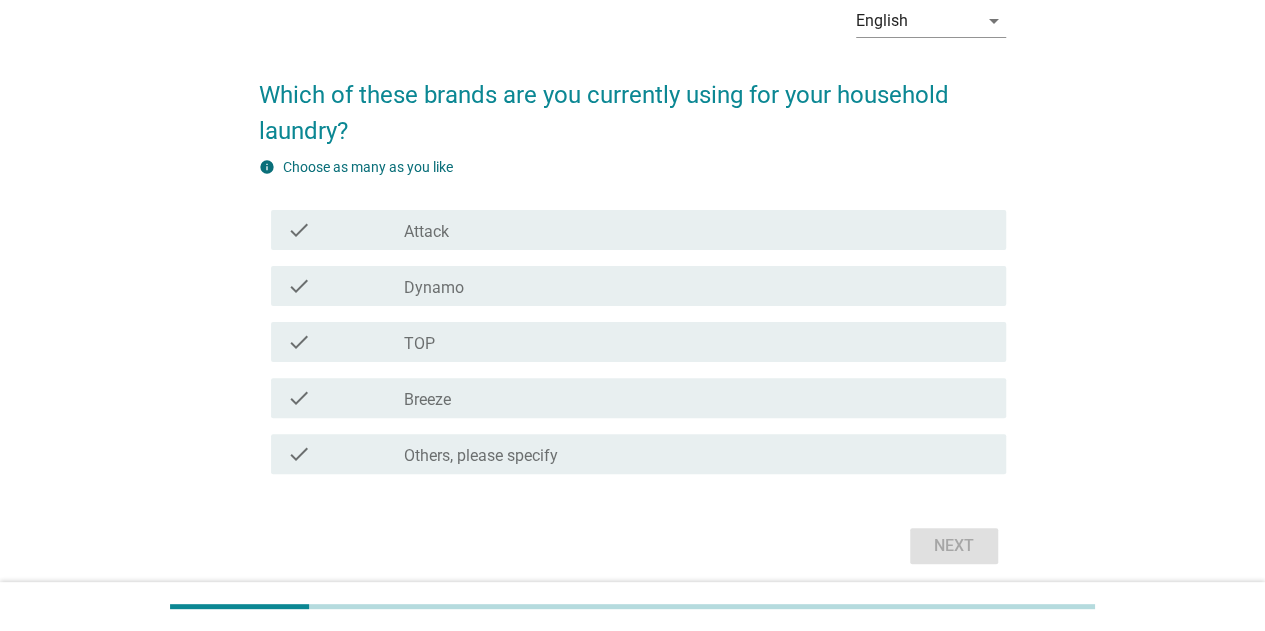 click on "check_box Dynamo" at bounding box center [697, 286] 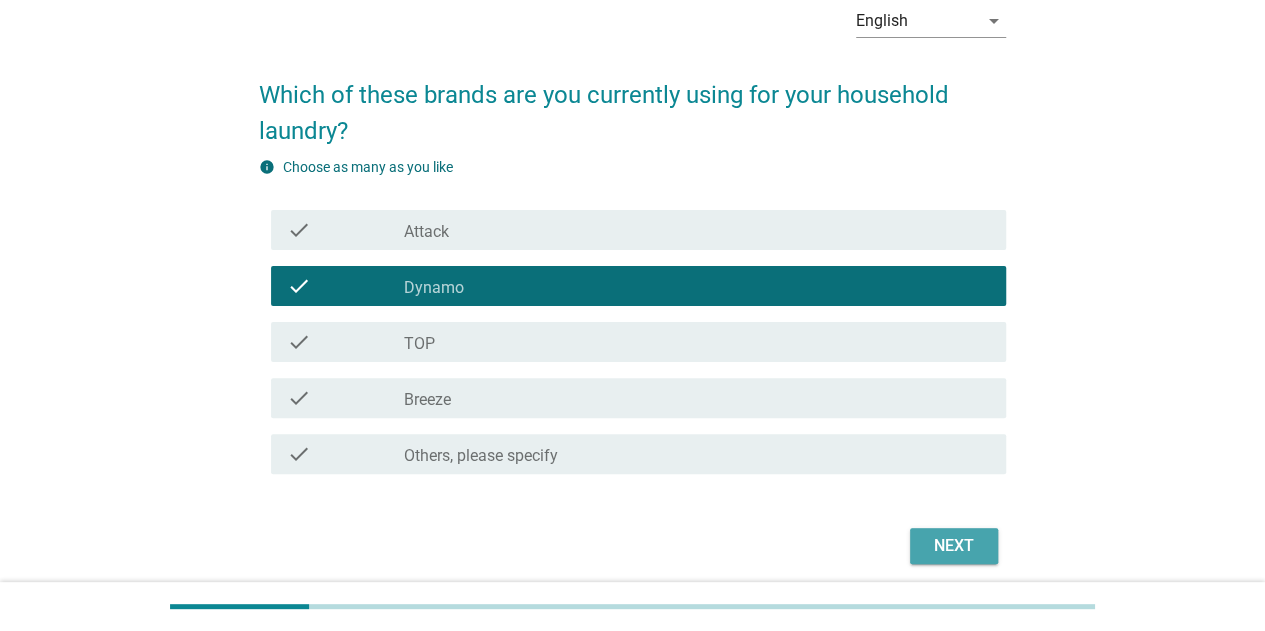 click on "Next" at bounding box center [954, 546] 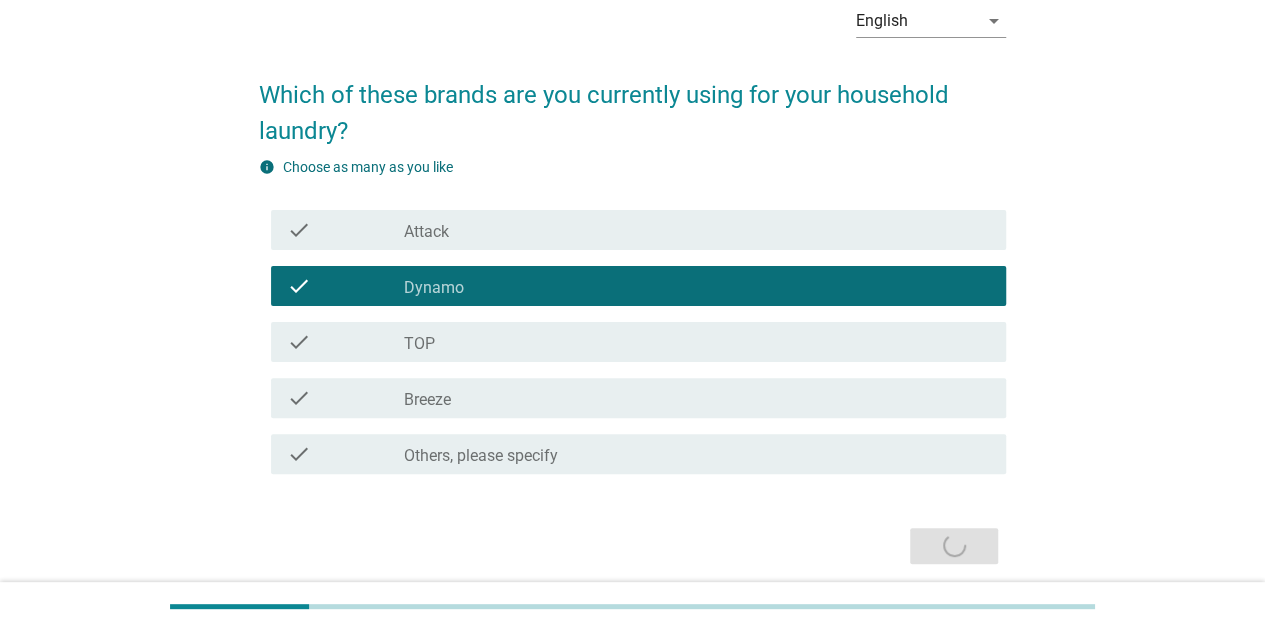 scroll, scrollTop: 0, scrollLeft: 0, axis: both 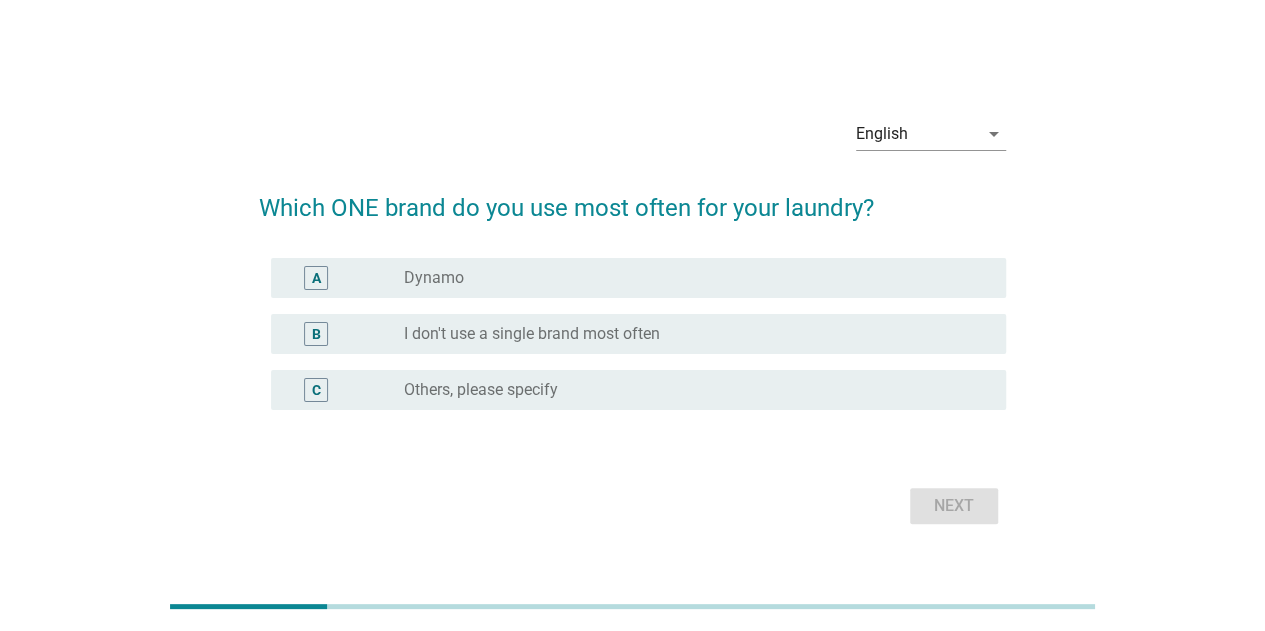 click on "I don't use a single brand most often" at bounding box center [532, 334] 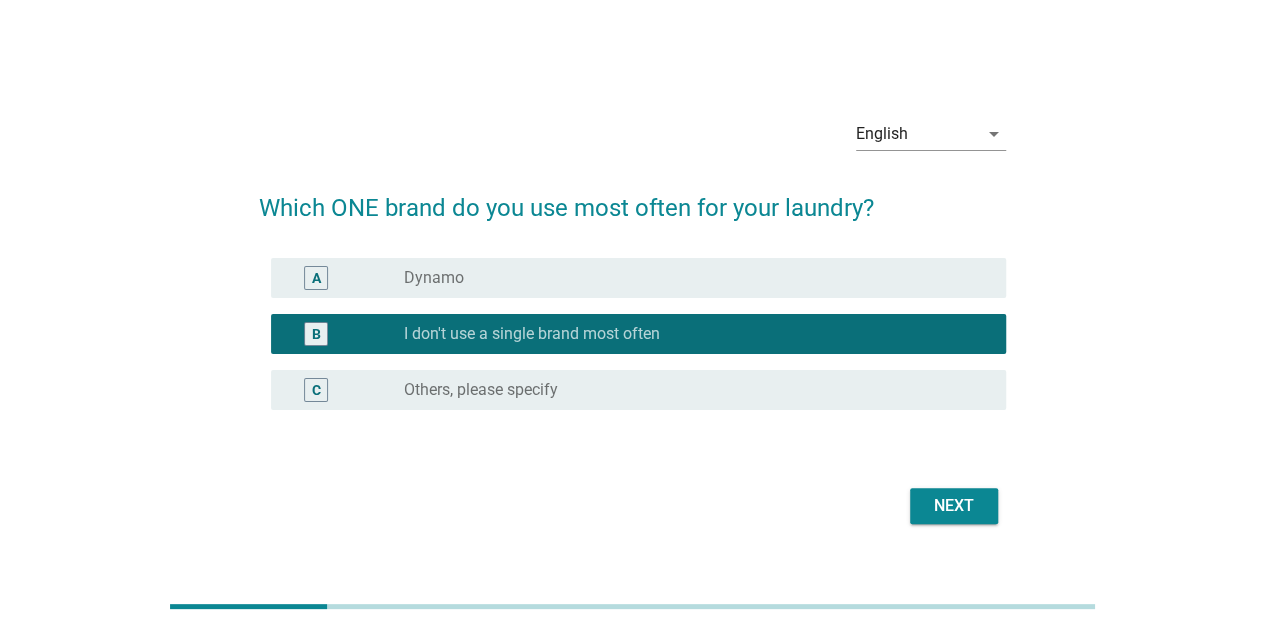 click on "Next" at bounding box center [954, 506] 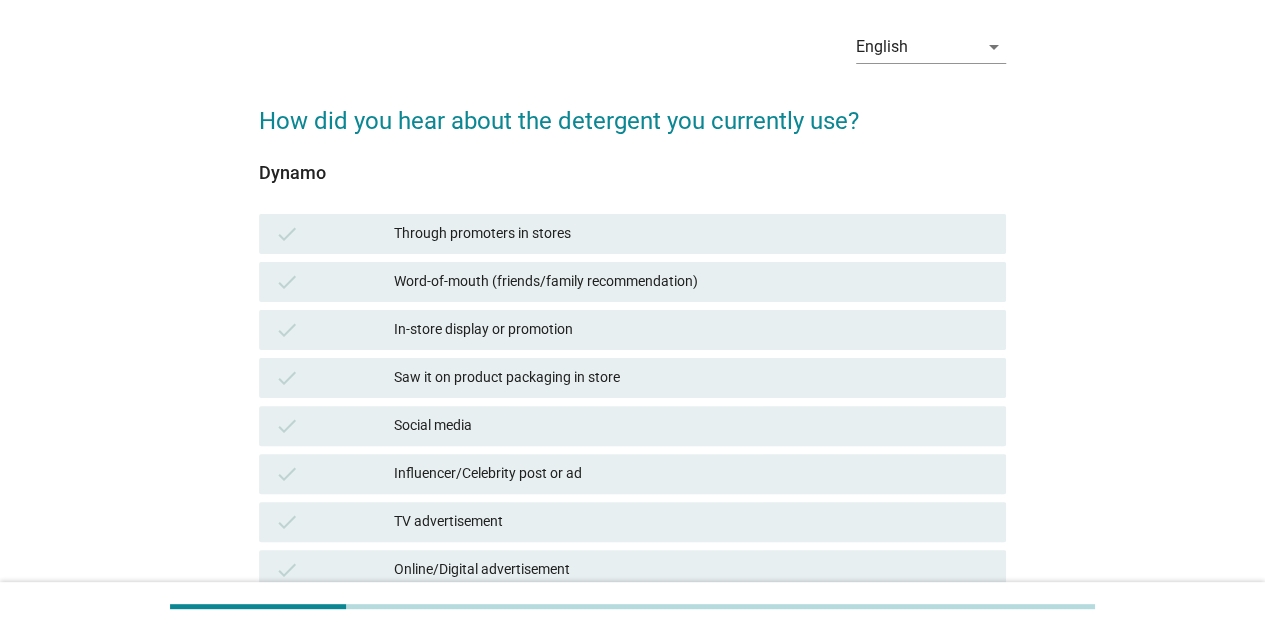 scroll, scrollTop: 100, scrollLeft: 0, axis: vertical 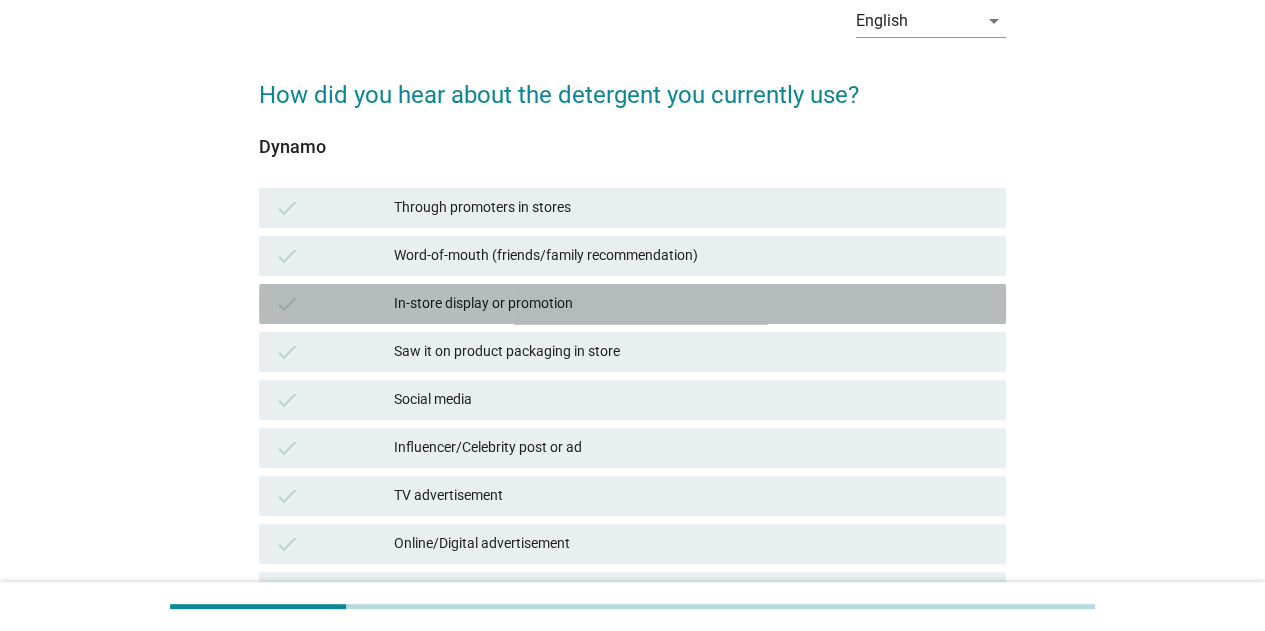 click on "In-store display or promotion" at bounding box center [692, 304] 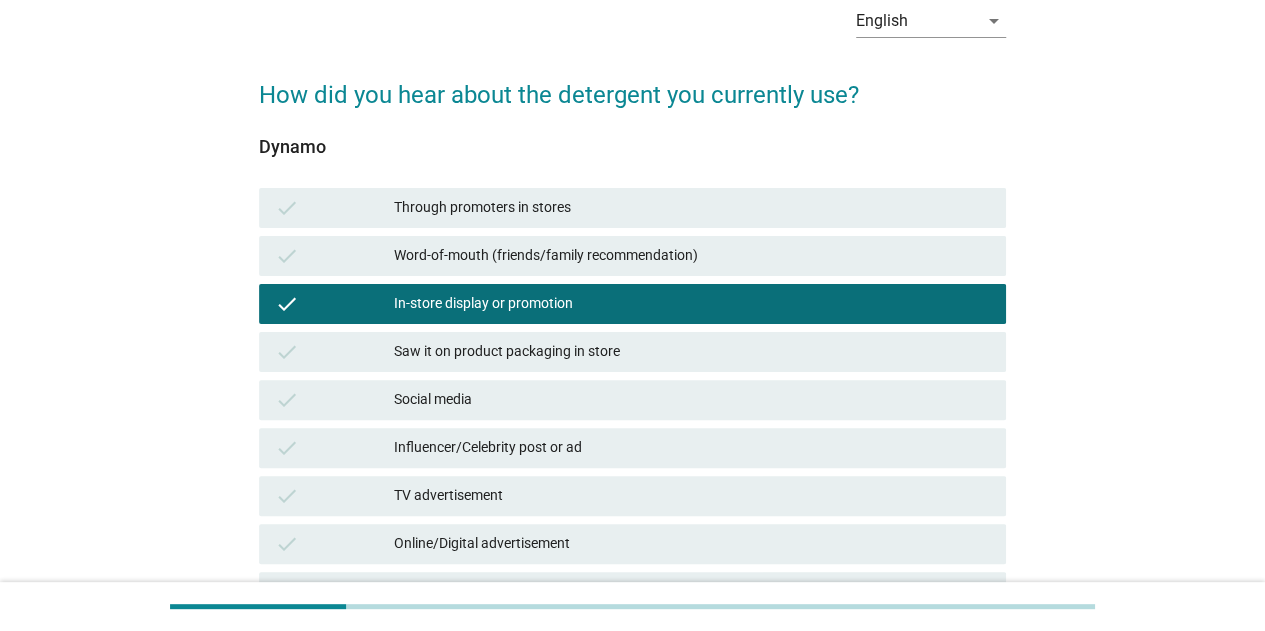 click on "Saw it on product packaging in store" at bounding box center (692, 352) 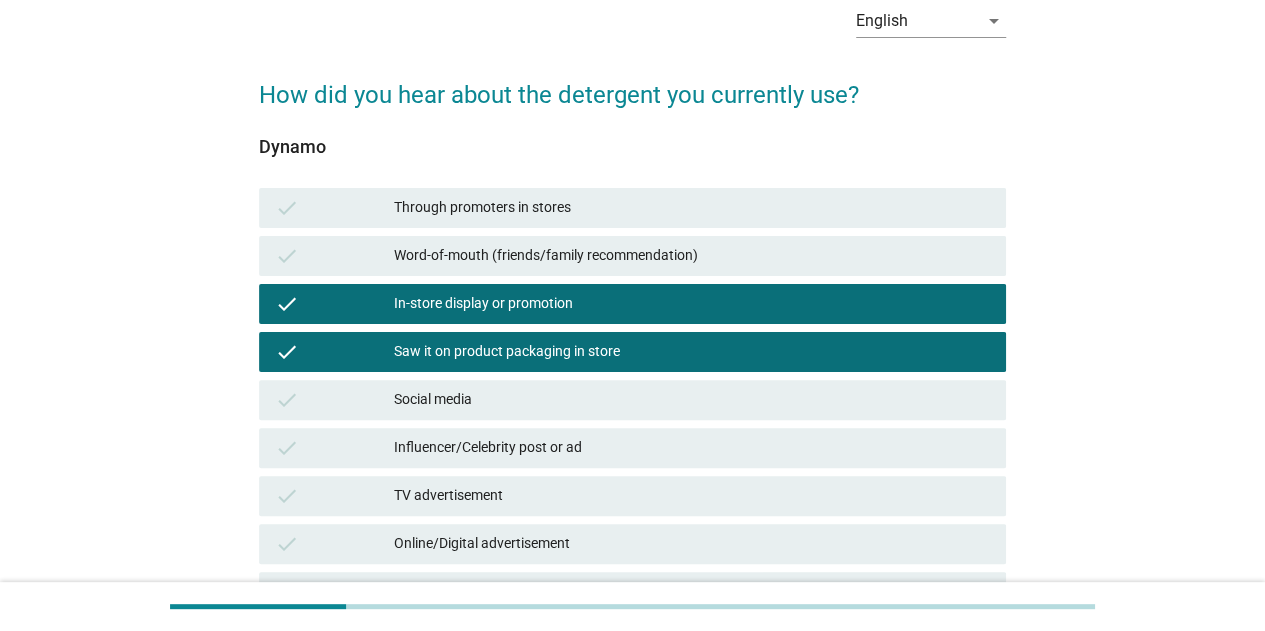 click on "check   Social media" at bounding box center (632, 400) 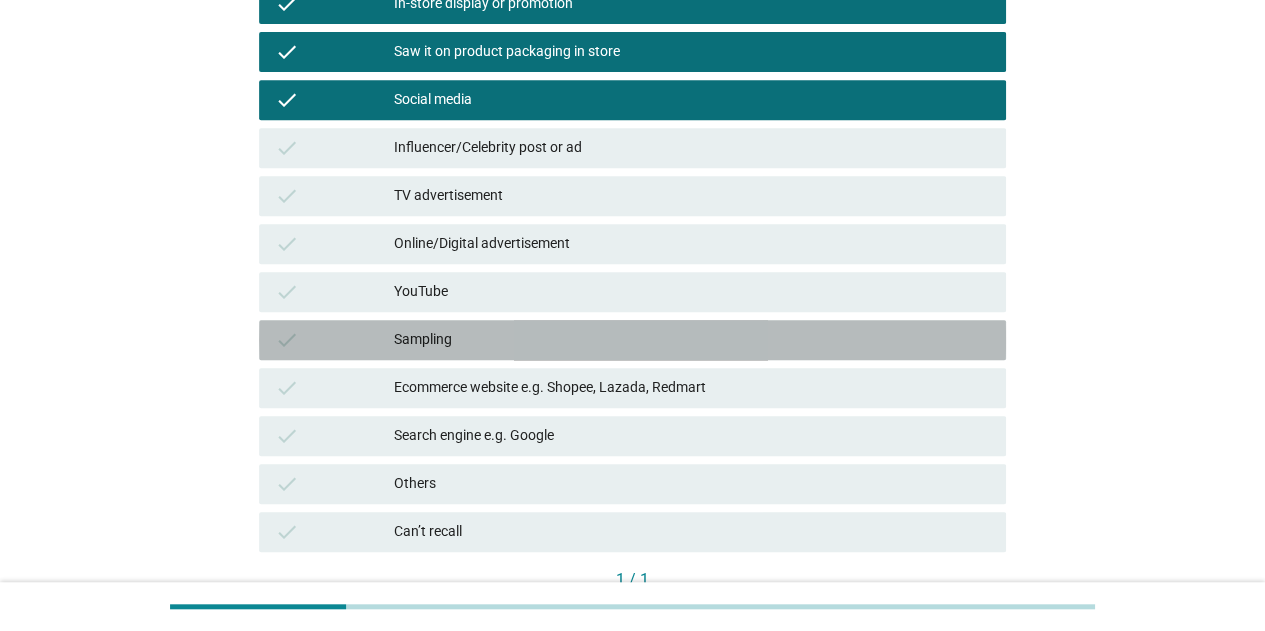 click on "Sampling" at bounding box center [692, 340] 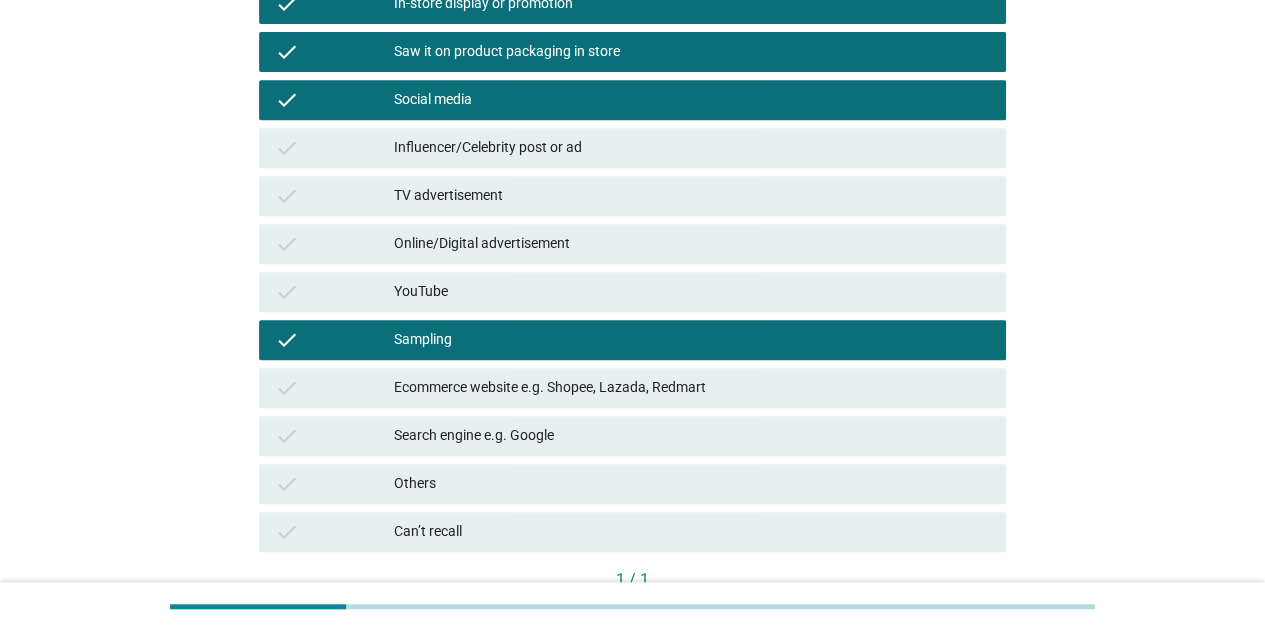 scroll, scrollTop: 500, scrollLeft: 0, axis: vertical 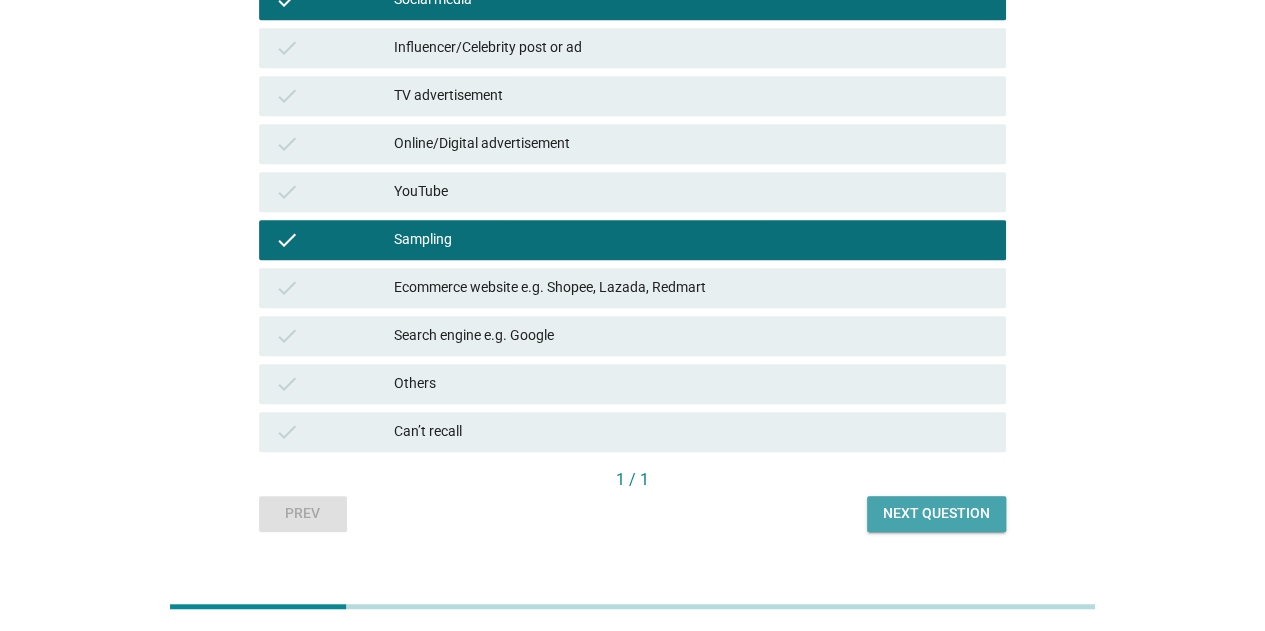 click on "Next question" at bounding box center (936, 514) 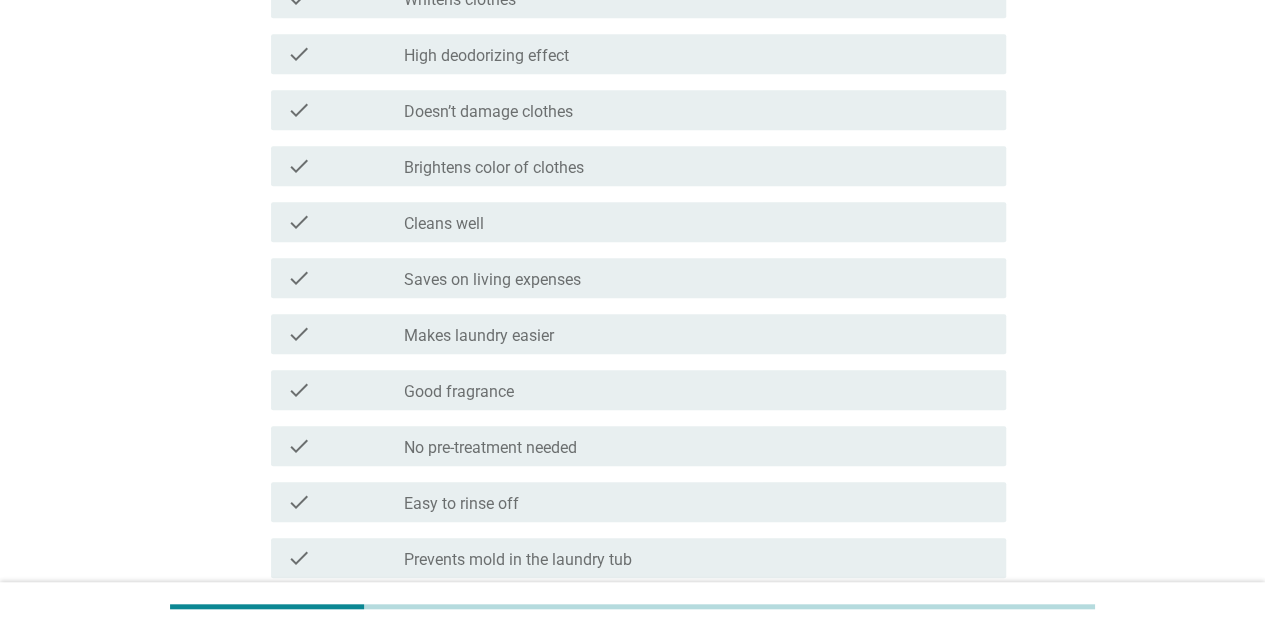 scroll, scrollTop: 0, scrollLeft: 0, axis: both 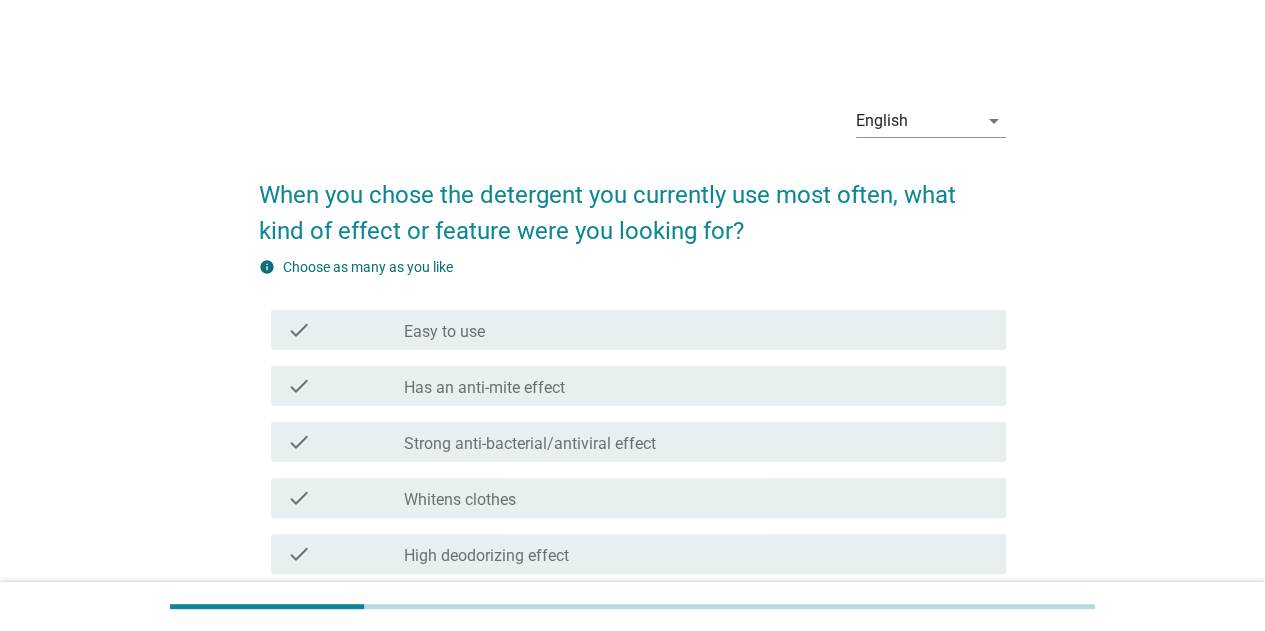 click on "check_box_outline_blank Easy to use" at bounding box center [697, 330] 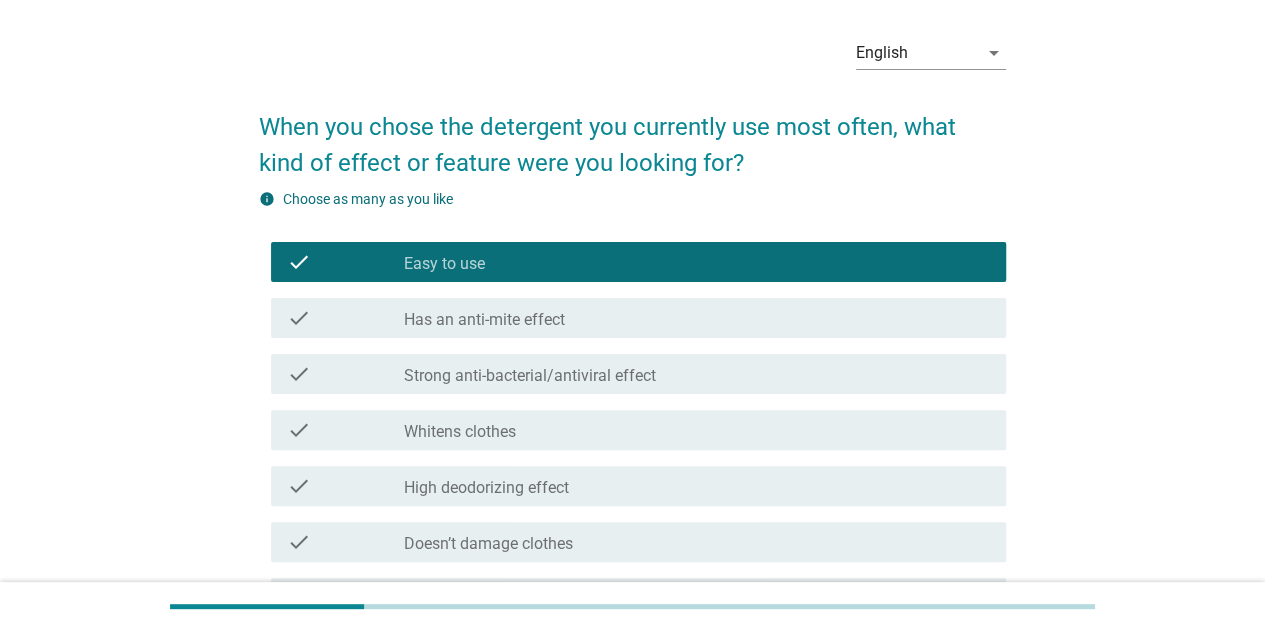 scroll, scrollTop: 100, scrollLeft: 0, axis: vertical 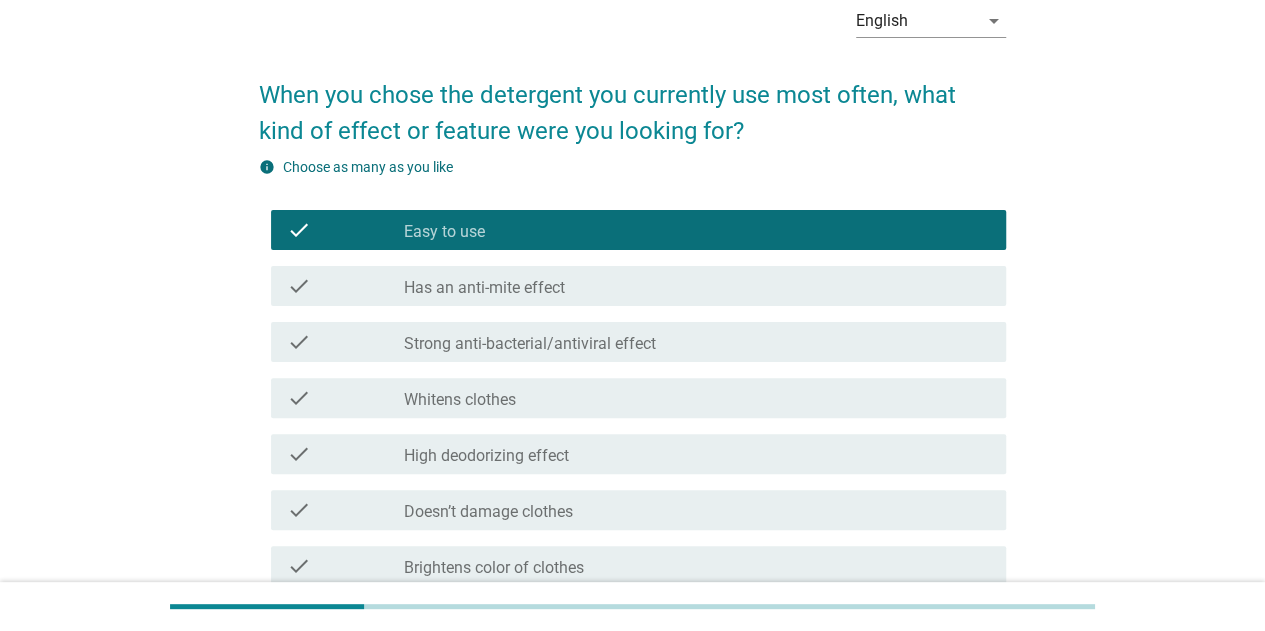 click on "Strong anti-bacterial/antiviral effect" at bounding box center (530, 344) 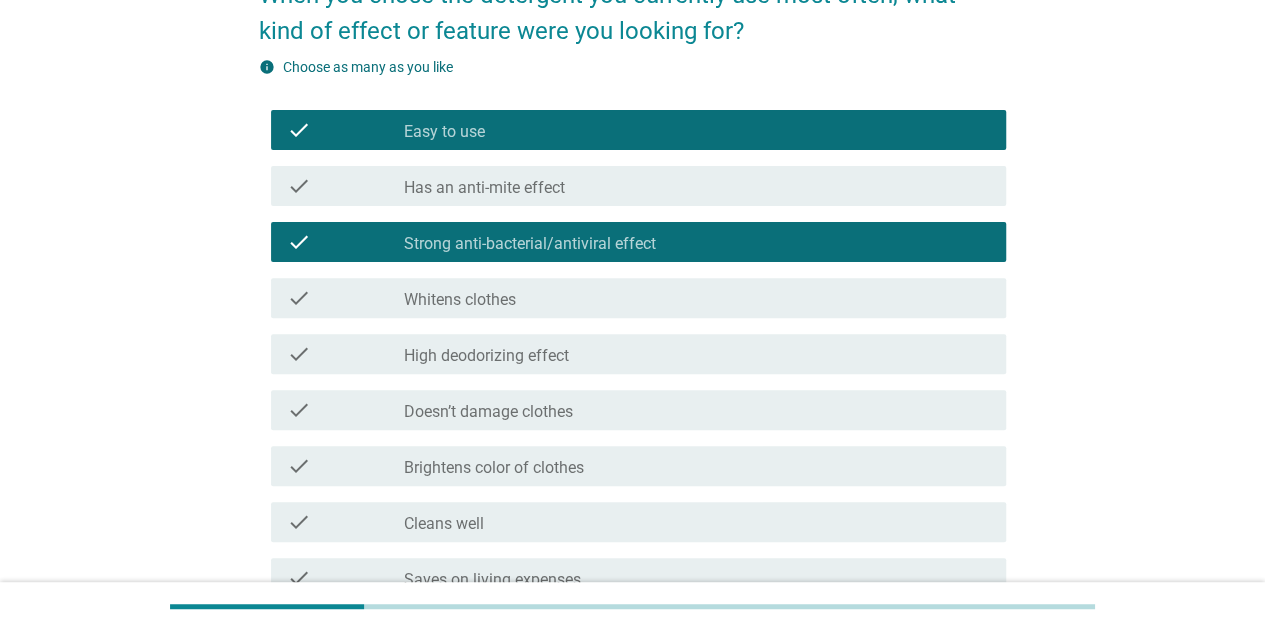 click on "check     check_box_outline_blank High deodorizing effect" at bounding box center [638, 354] 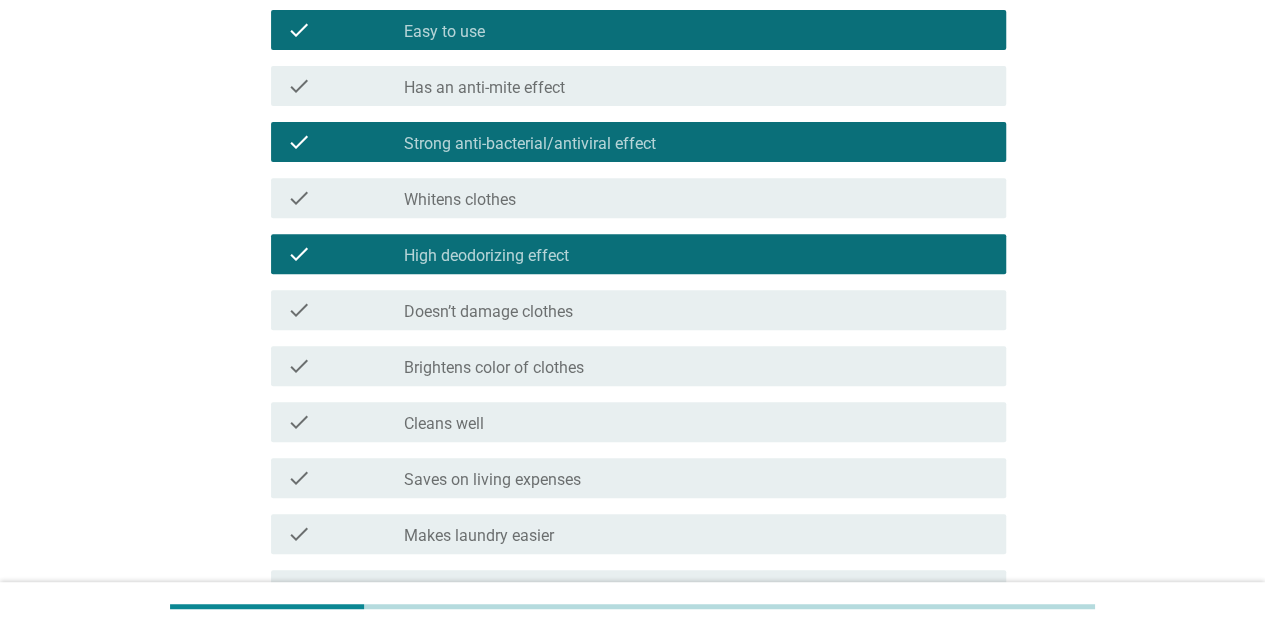 click on "check_box_outline_blank Doesn’t damage clothes" at bounding box center [697, 310] 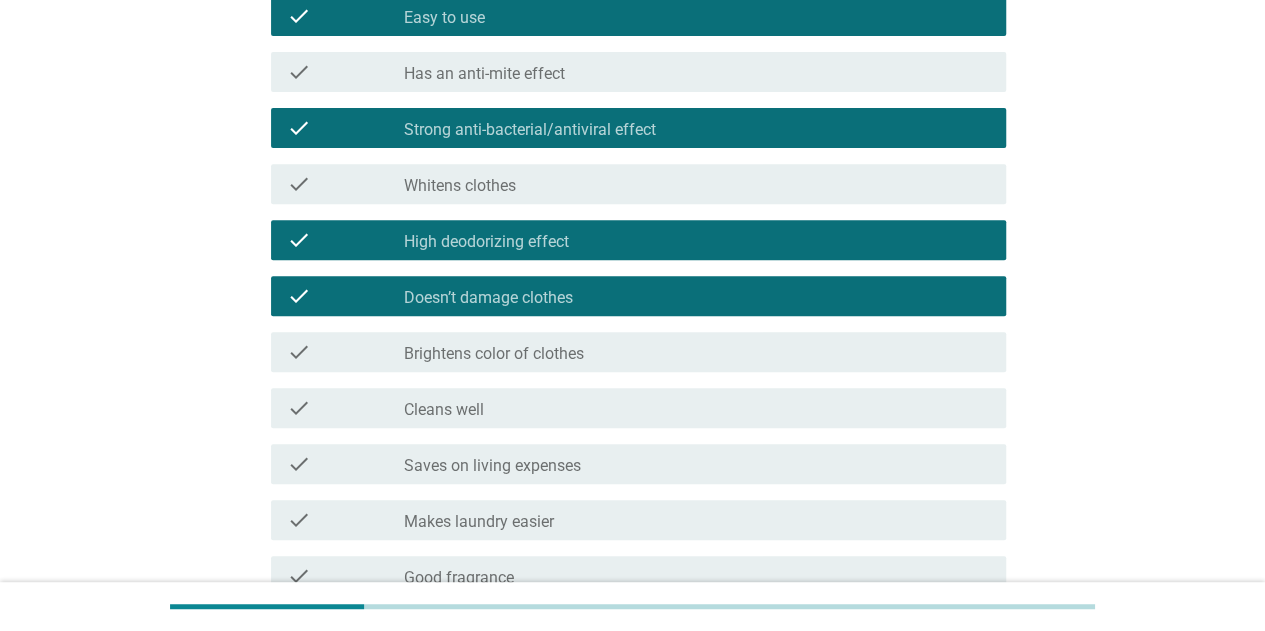 scroll, scrollTop: 500, scrollLeft: 0, axis: vertical 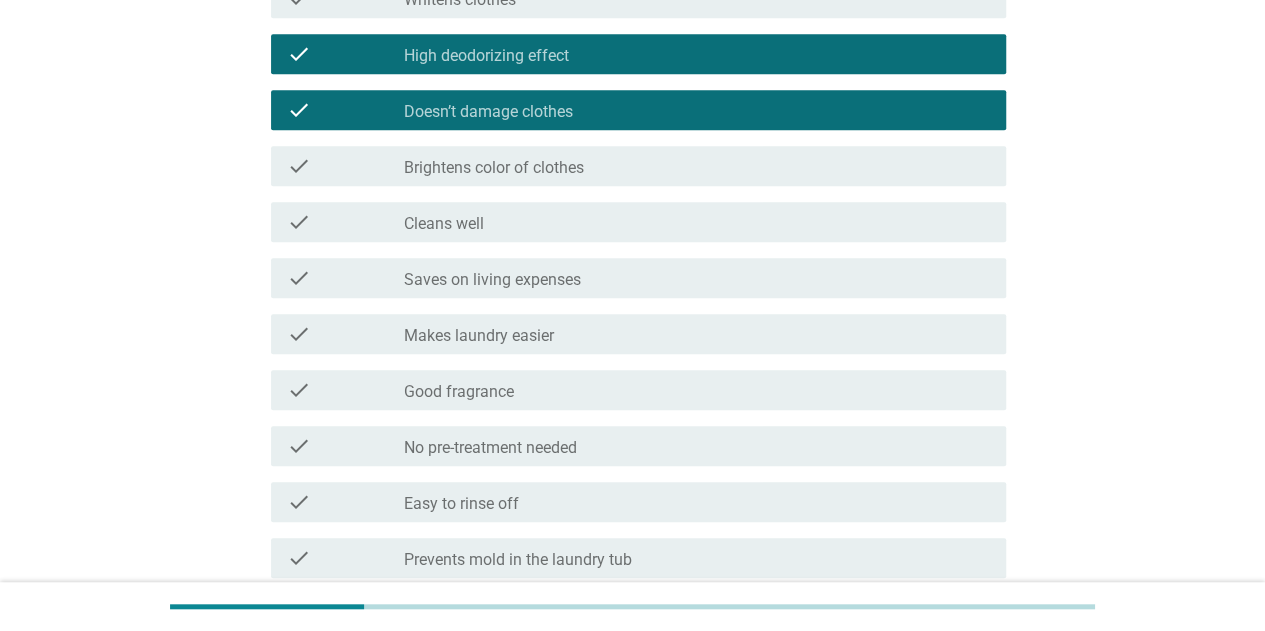 click on "check     check_box_outline_blank Cleans well" at bounding box center [638, 222] 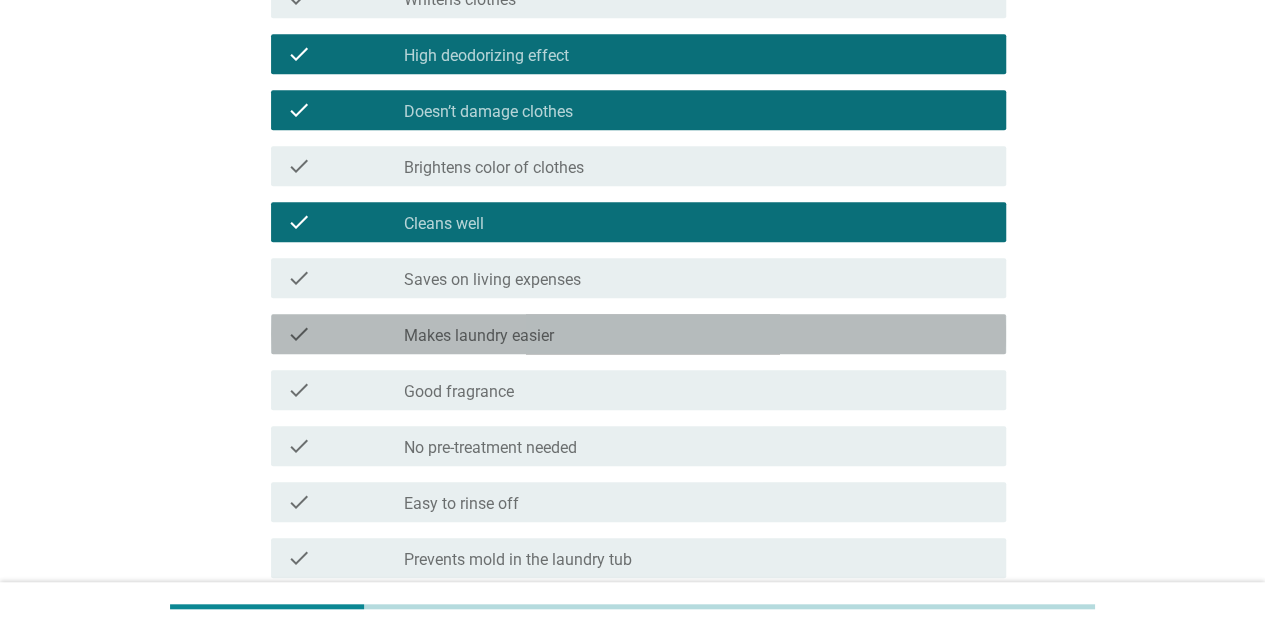 click on "check_box_outline_blank Makes laundry easier" at bounding box center [697, 334] 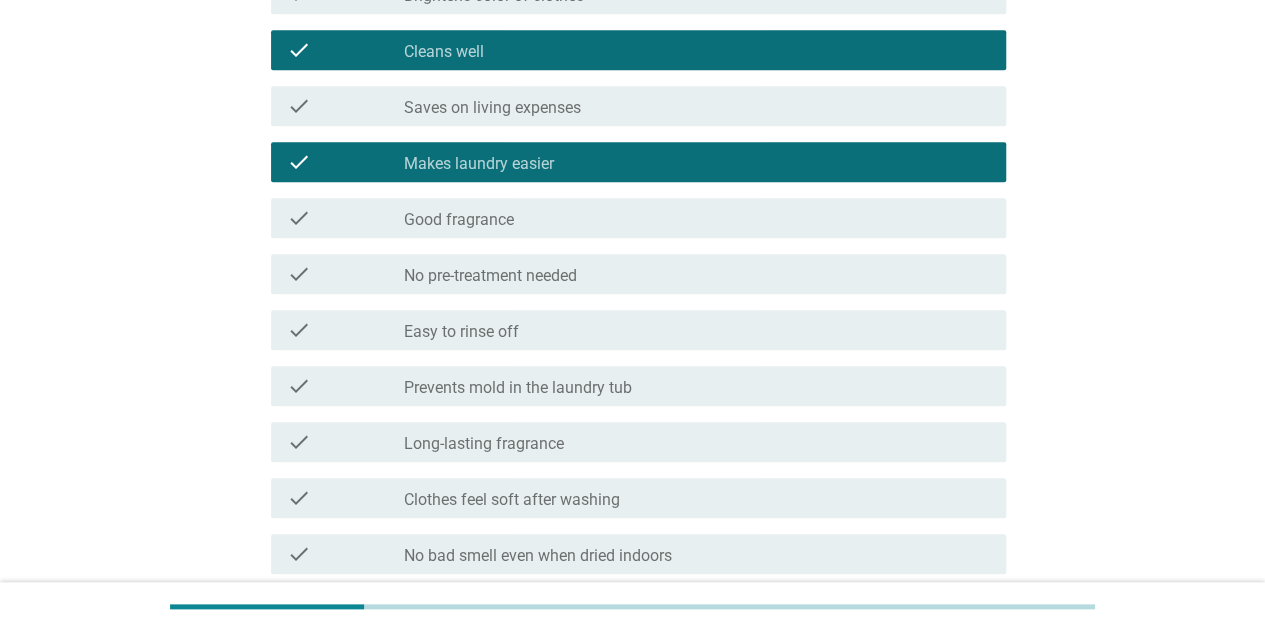 scroll, scrollTop: 800, scrollLeft: 0, axis: vertical 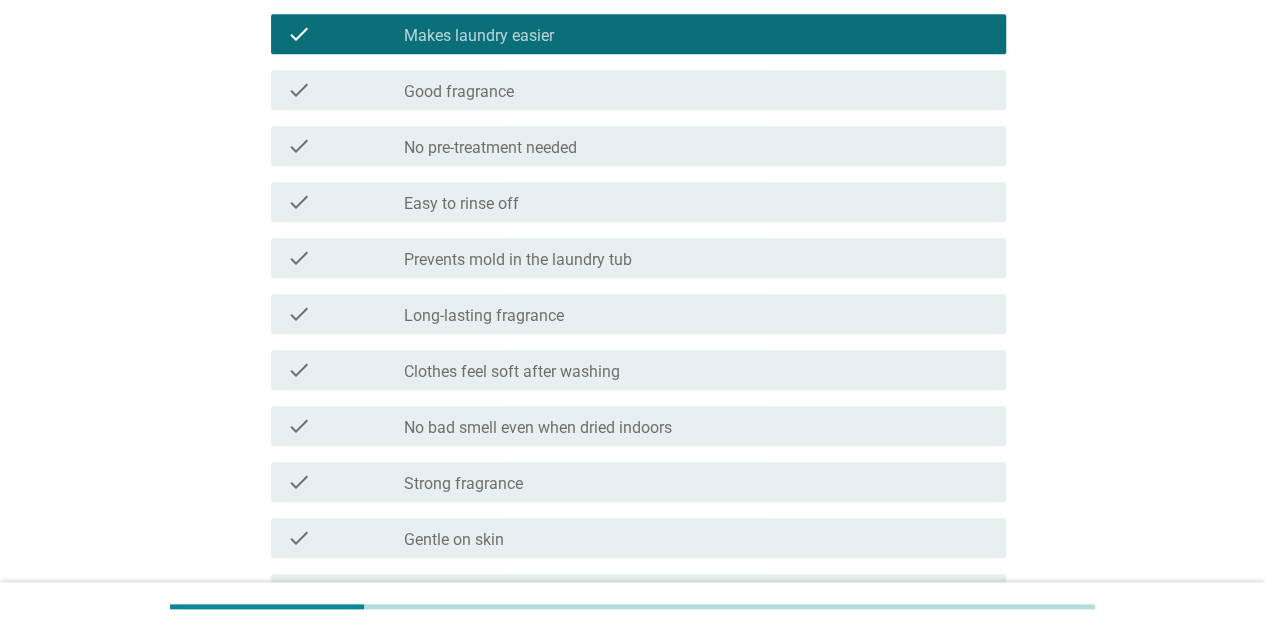 click on "check_box_outline_blank Easy to rinse off" at bounding box center [697, 202] 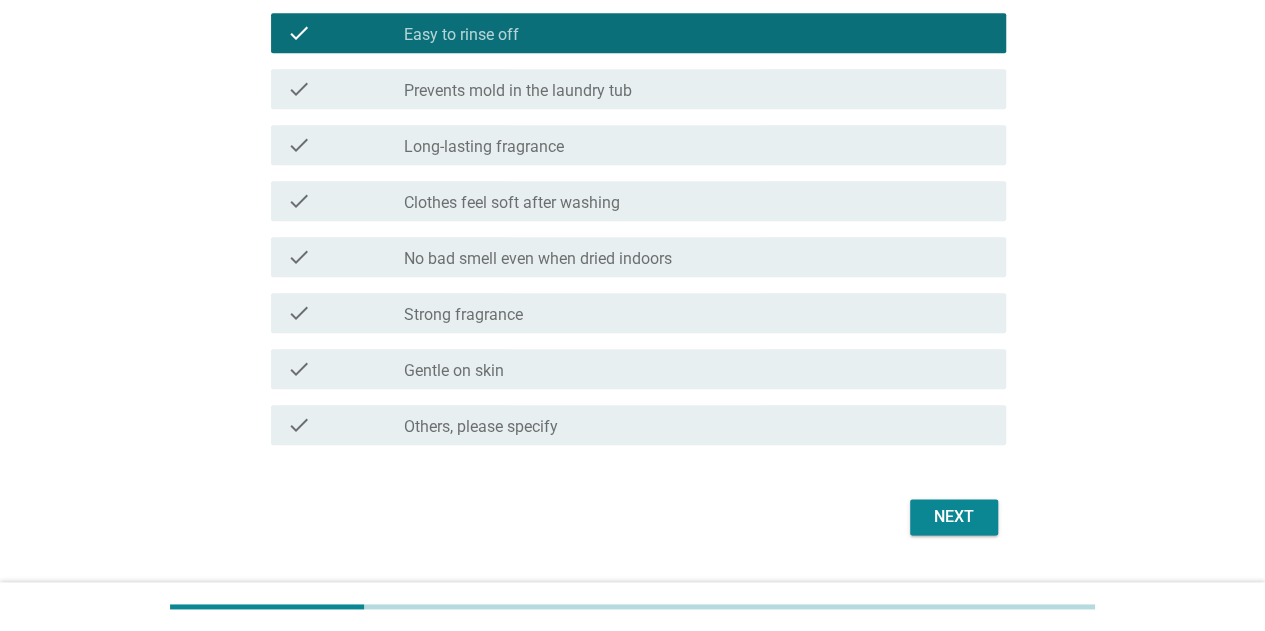 scroll, scrollTop: 1000, scrollLeft: 0, axis: vertical 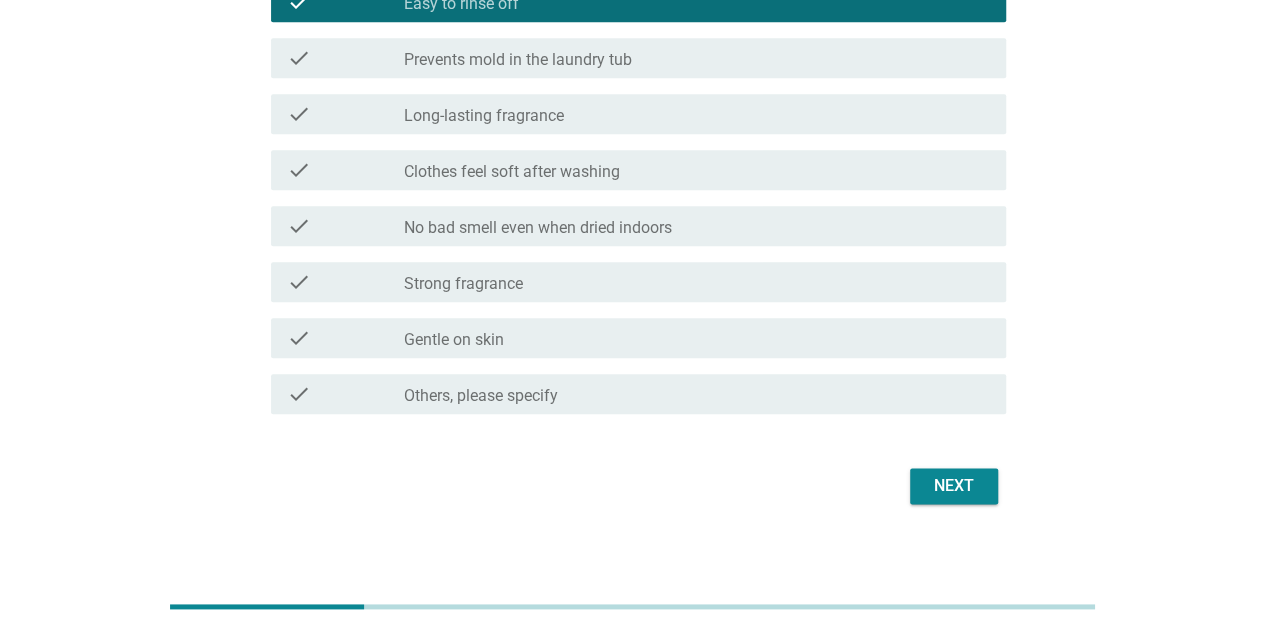 click on "check_box_outline_blank Gentle on skin" at bounding box center [697, 338] 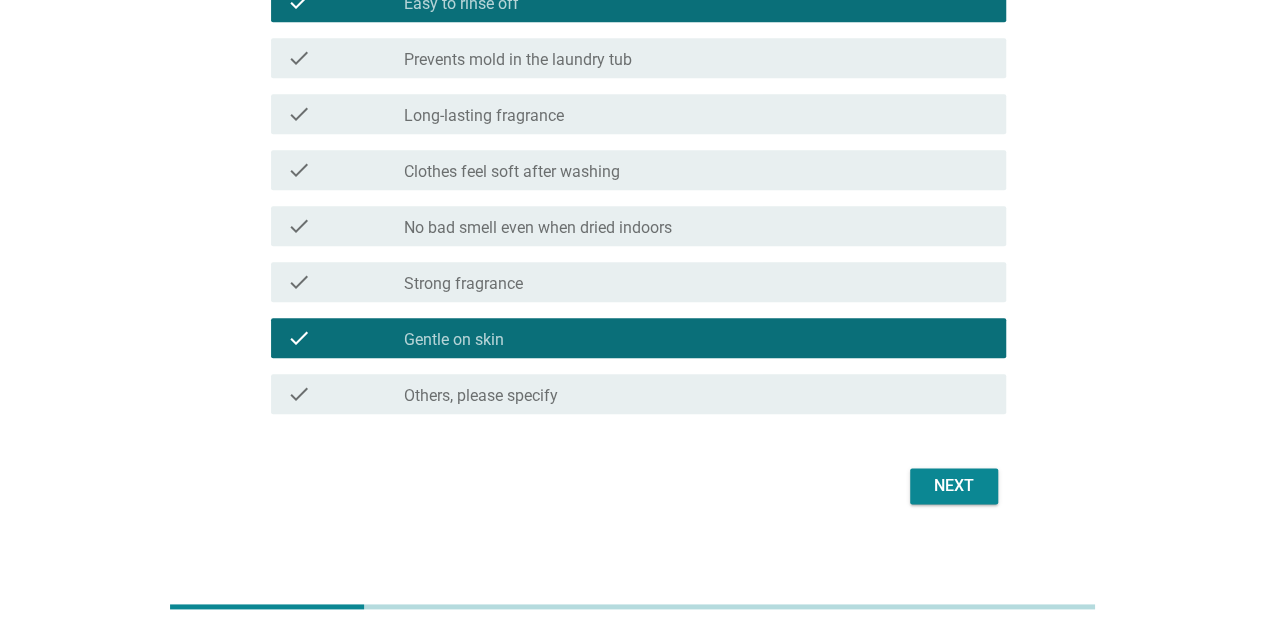 click on "Next" at bounding box center [954, 486] 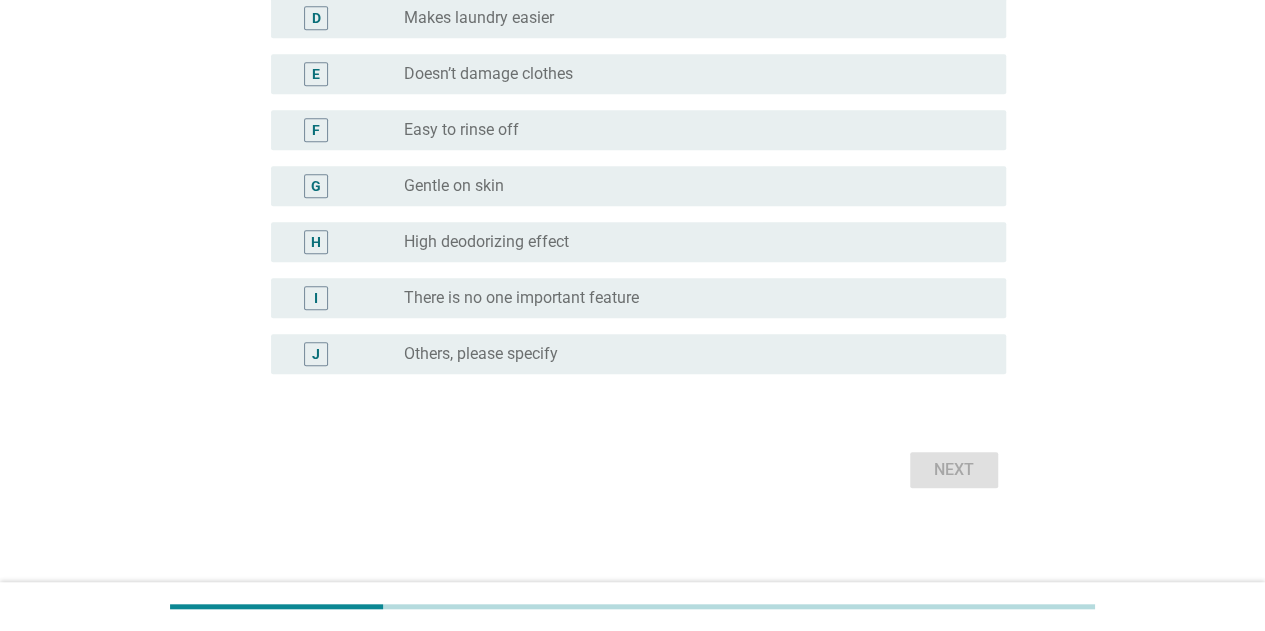 scroll, scrollTop: 0, scrollLeft: 0, axis: both 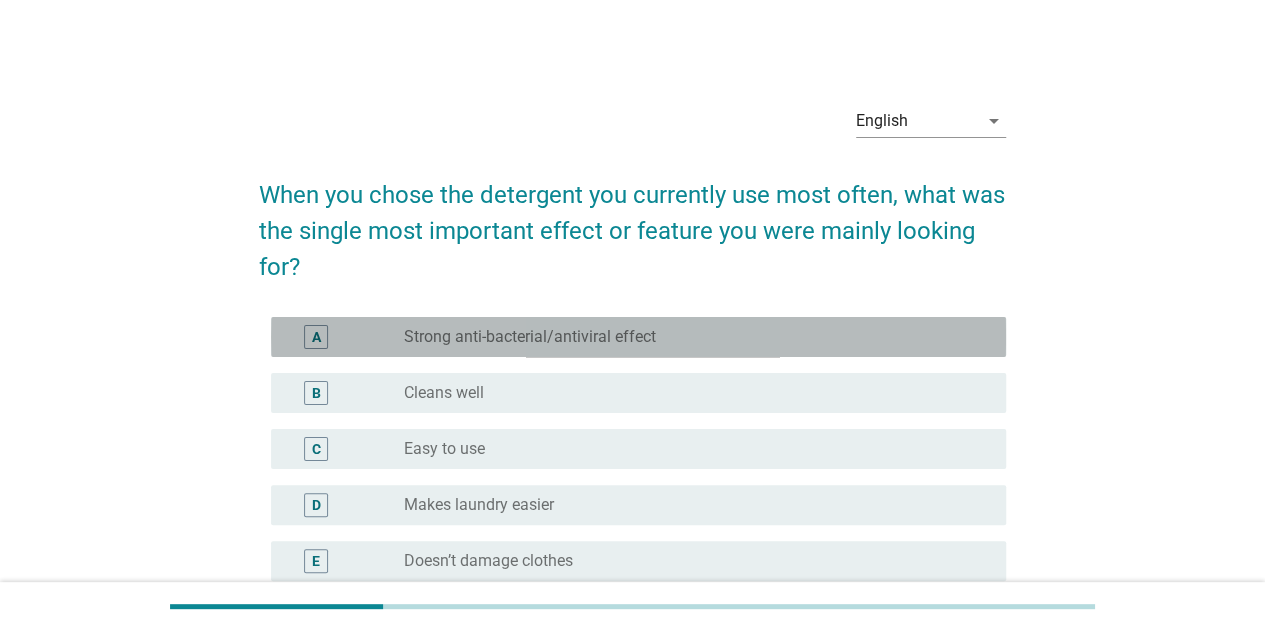 click on "Strong anti-bacterial/antiviral effect" at bounding box center [530, 337] 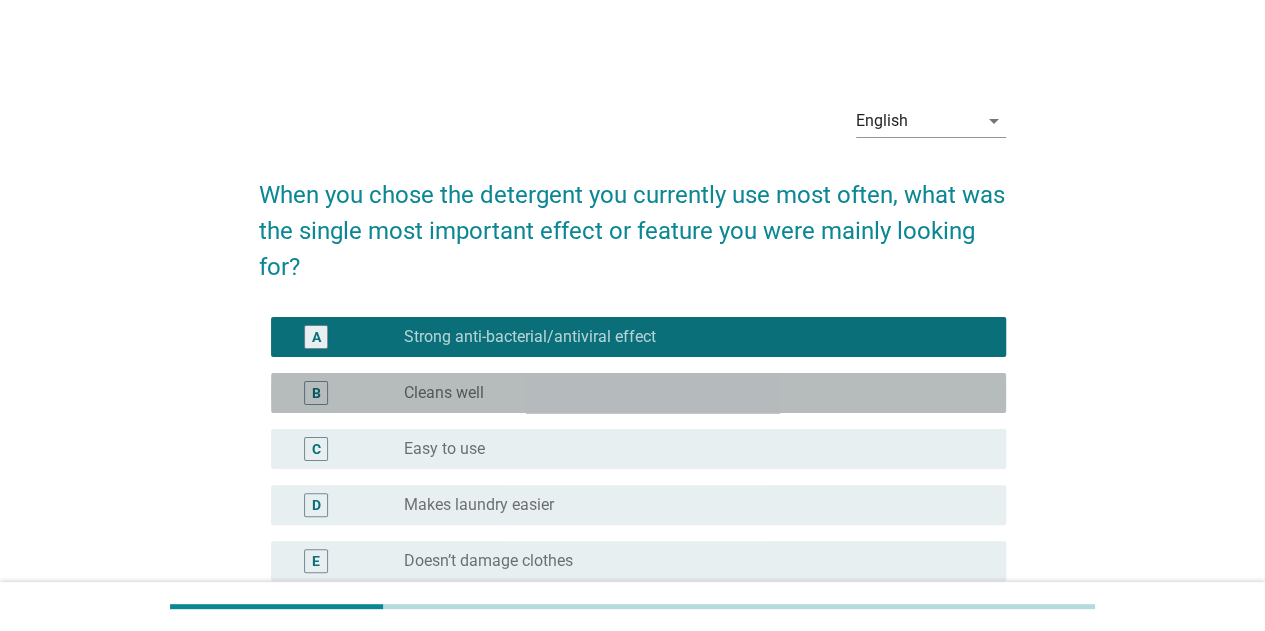 click on "radio_button_unchecked Cleans well" at bounding box center (689, 393) 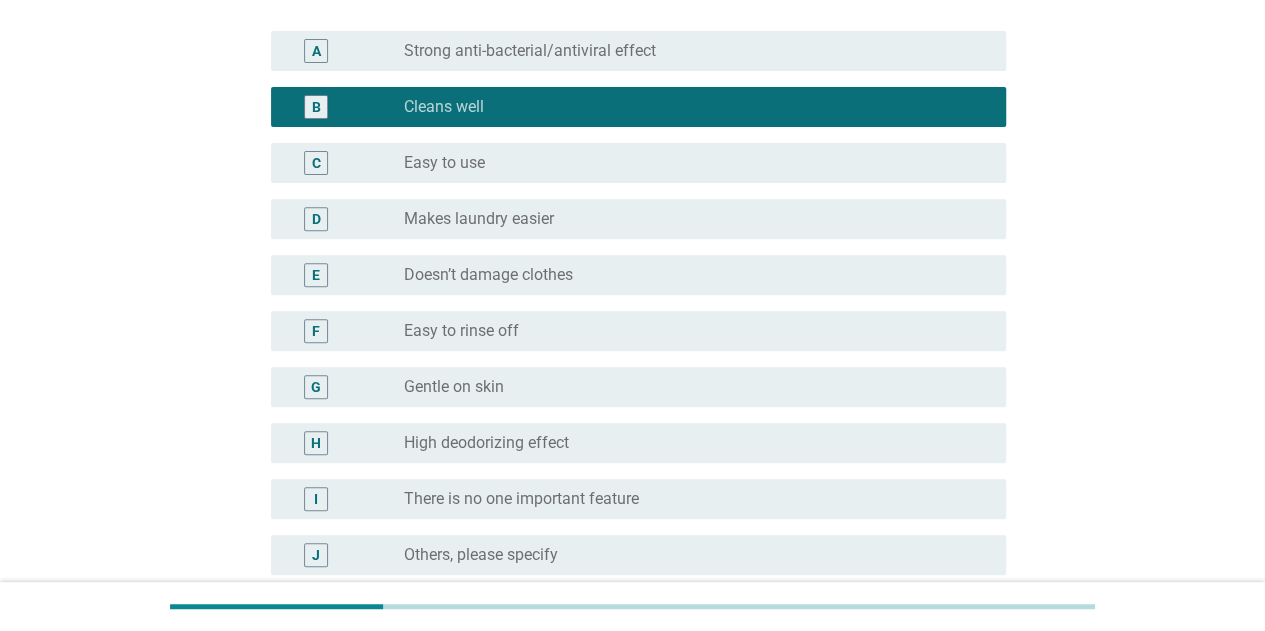 scroll, scrollTop: 386, scrollLeft: 0, axis: vertical 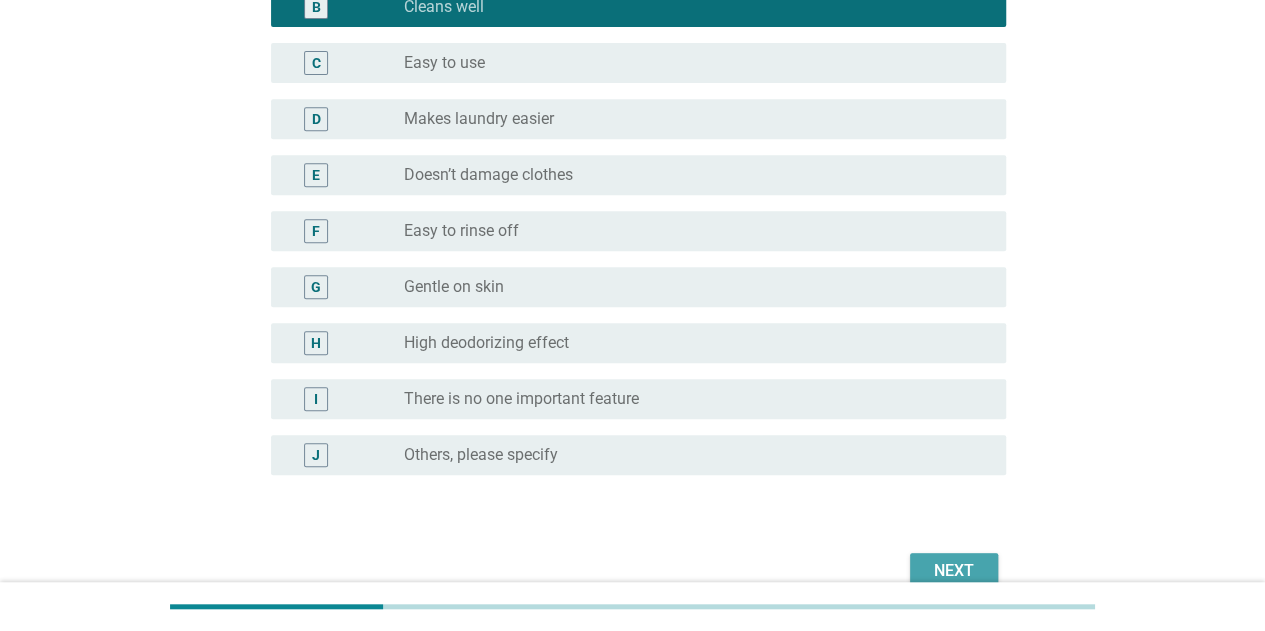 click on "Next" at bounding box center [954, 571] 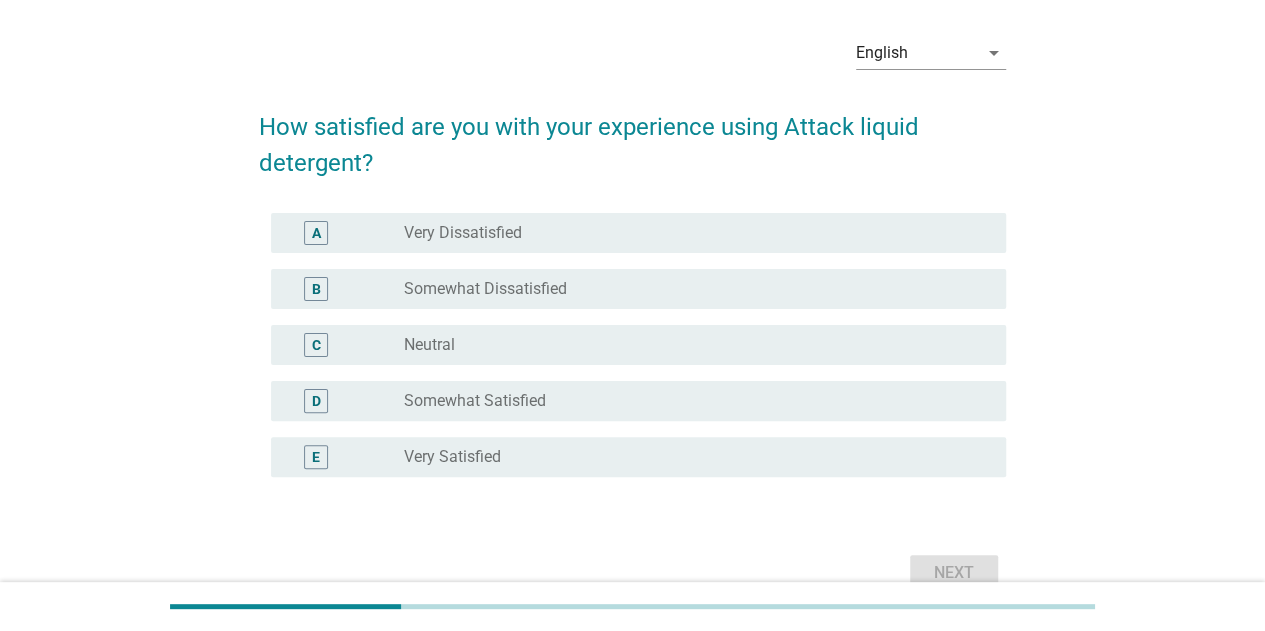 scroll, scrollTop: 100, scrollLeft: 0, axis: vertical 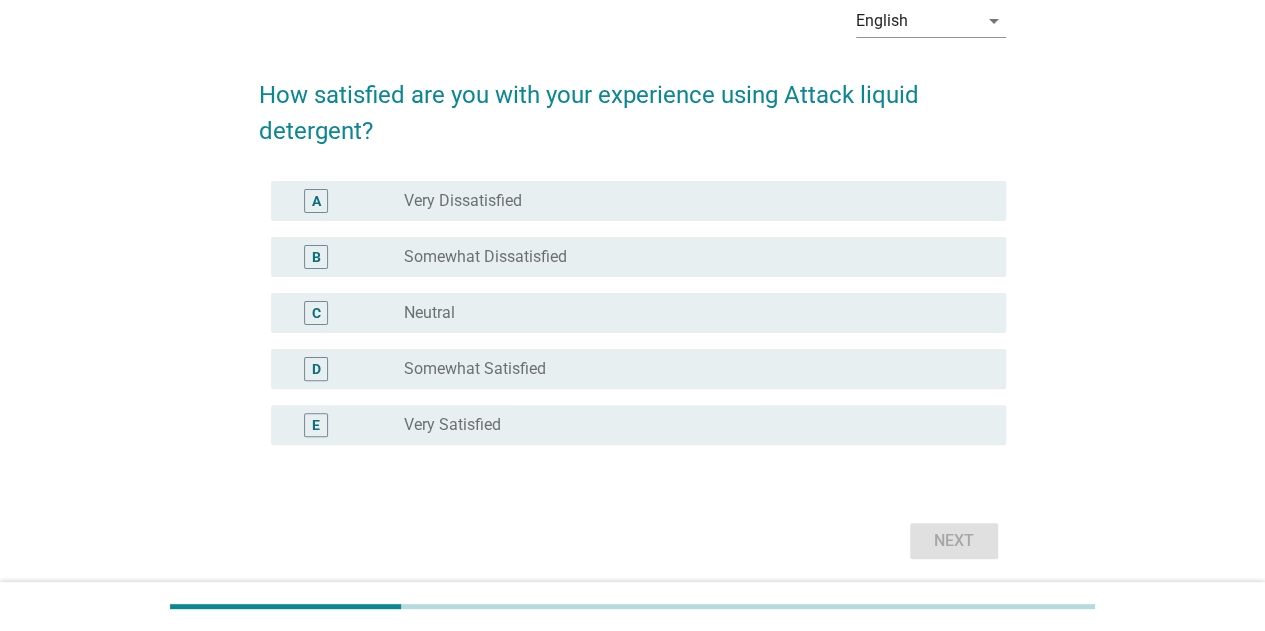 click on "C     radio_button_unchecked Neutral" at bounding box center [638, 313] 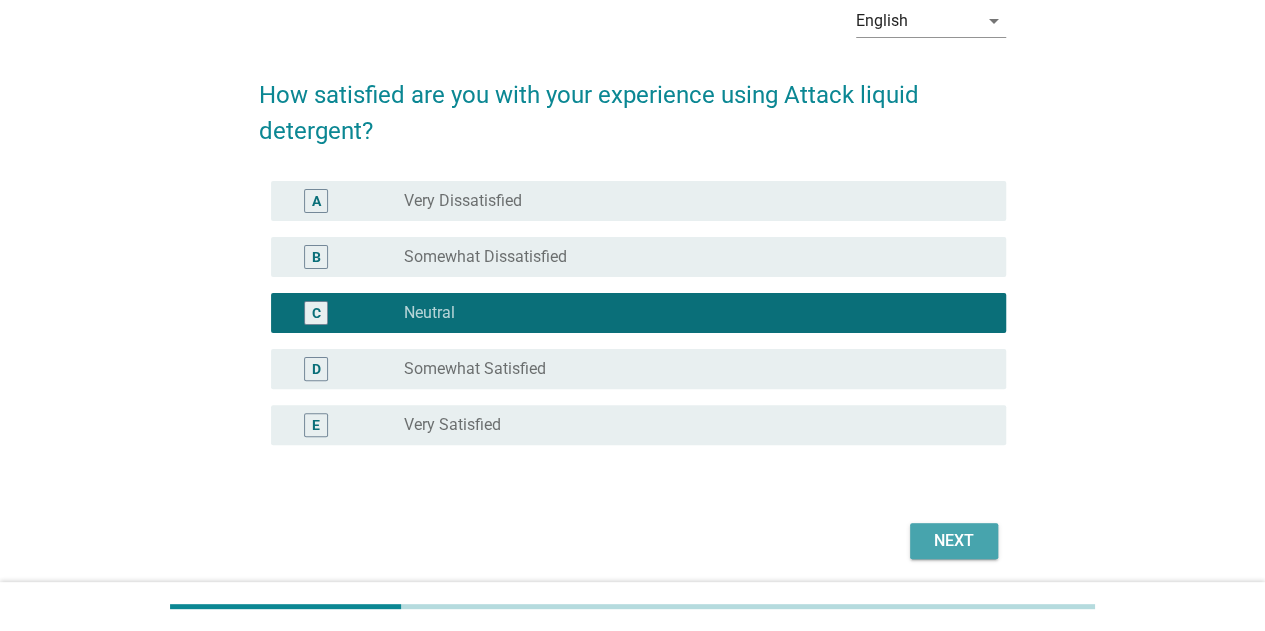 click on "Next" at bounding box center [954, 541] 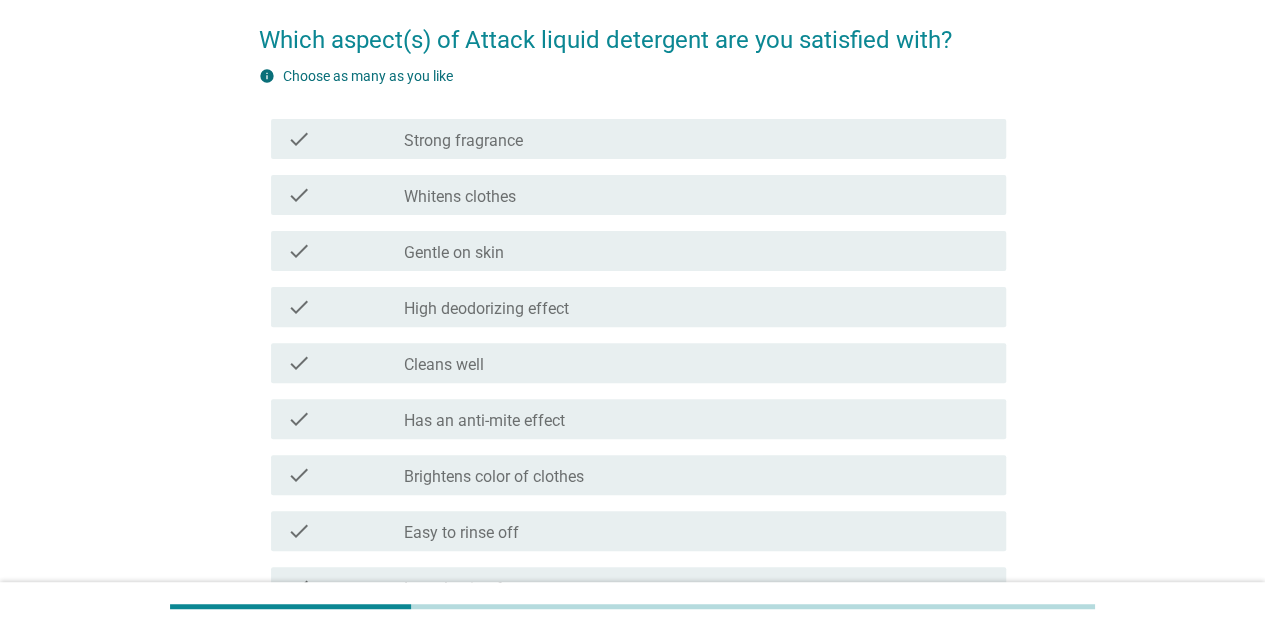 scroll, scrollTop: 200, scrollLeft: 0, axis: vertical 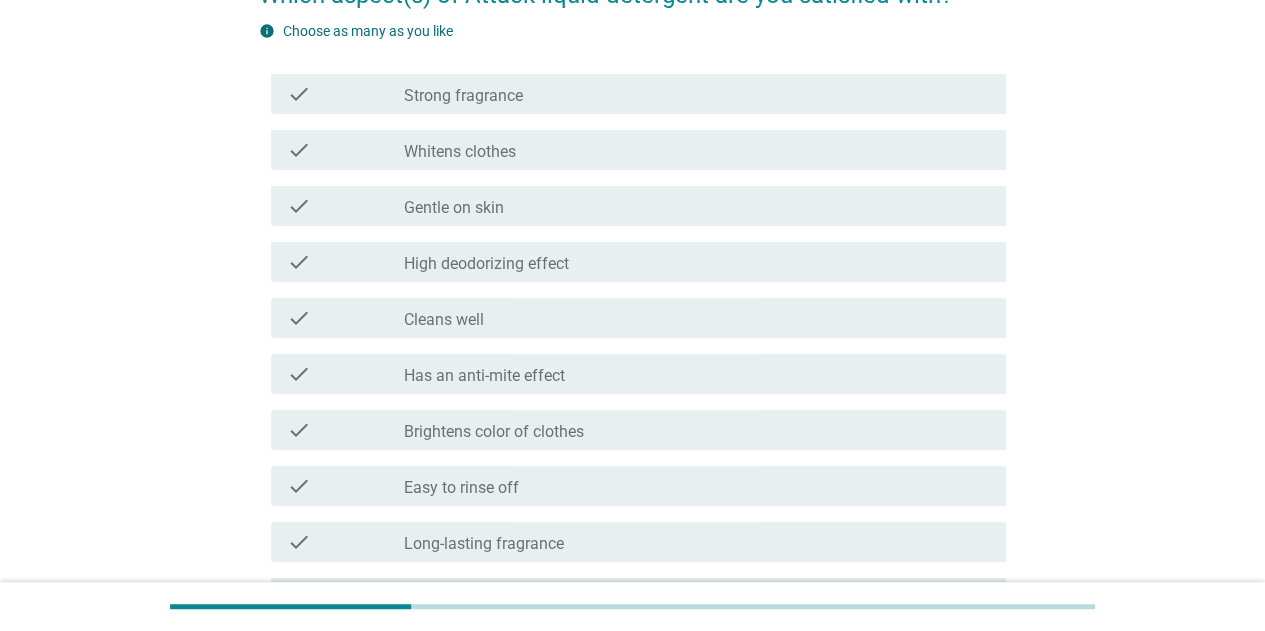 click on "check_box_outline_blank Easy to rinse off" at bounding box center [697, 486] 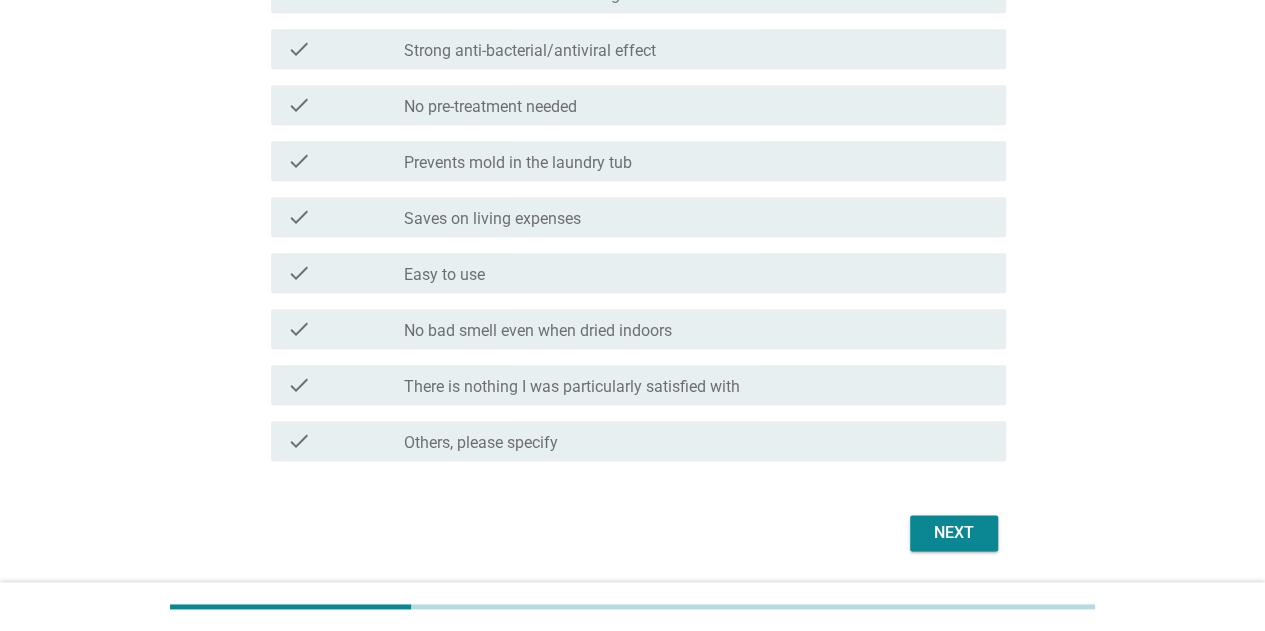 scroll, scrollTop: 1000, scrollLeft: 0, axis: vertical 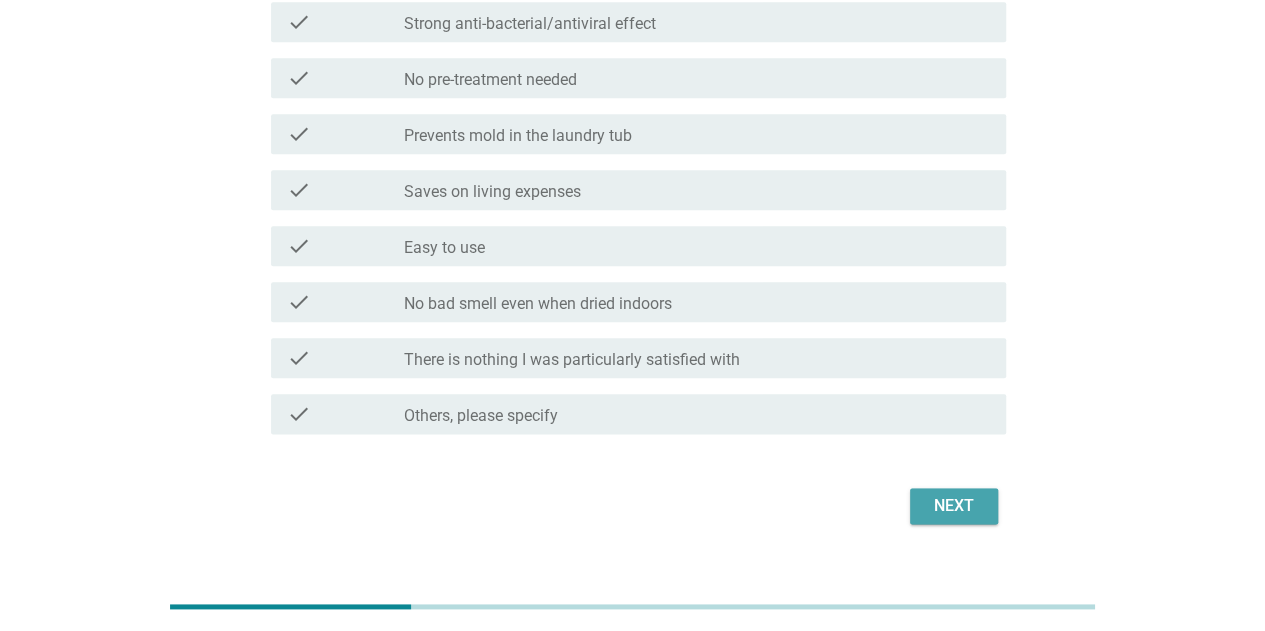 click on "Next" at bounding box center [954, 506] 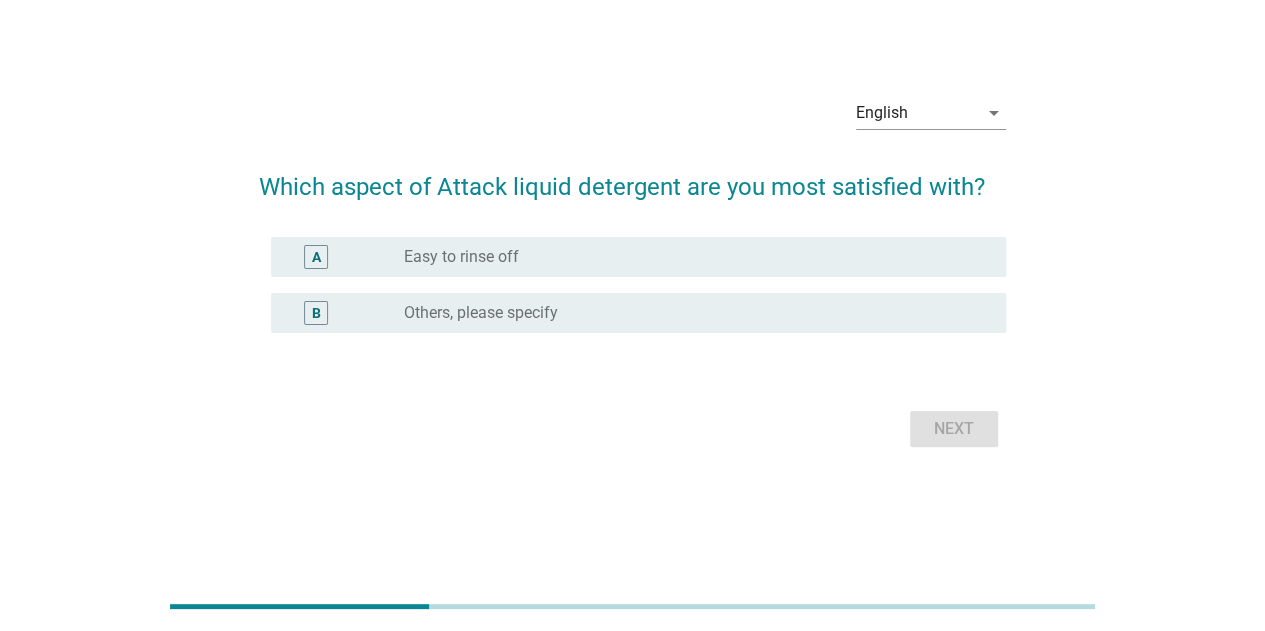 scroll, scrollTop: 0, scrollLeft: 0, axis: both 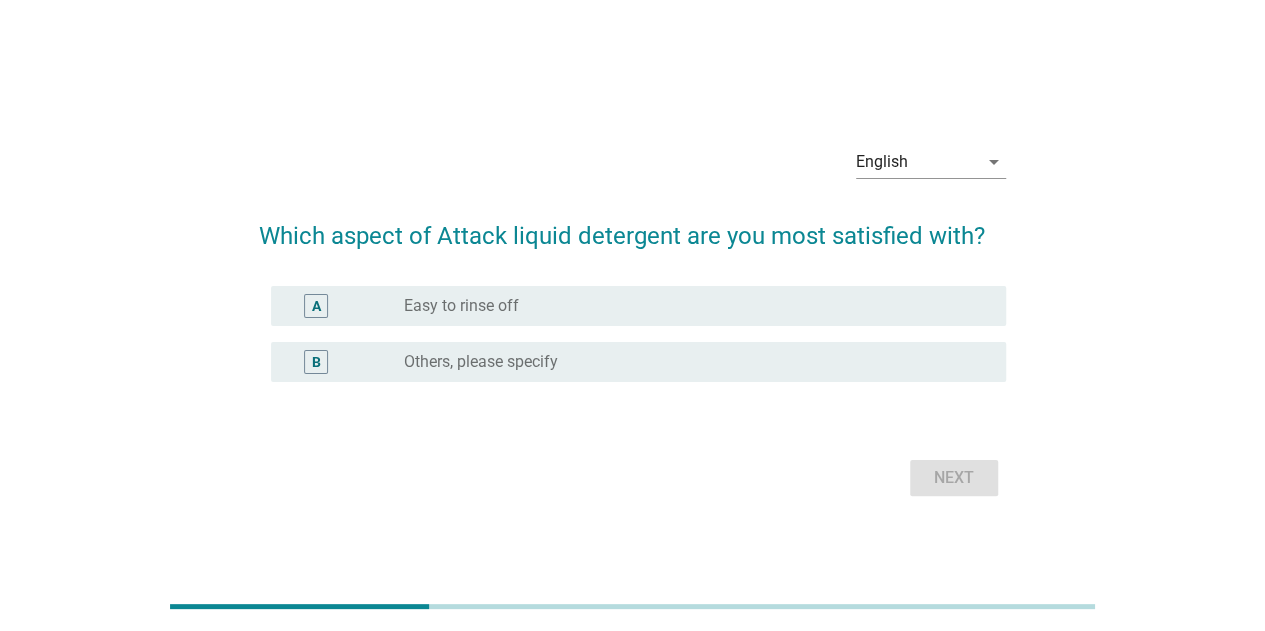 click on "A     radio_button_unchecked Easy to rinse off" at bounding box center [638, 306] 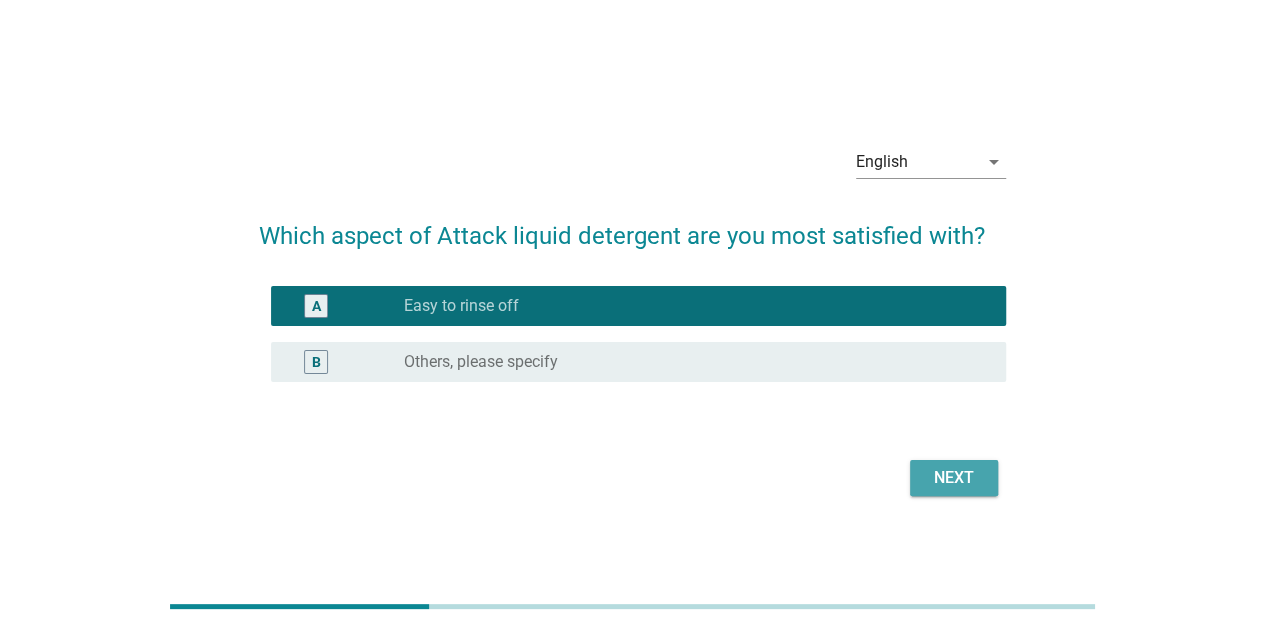click on "Next" at bounding box center [954, 478] 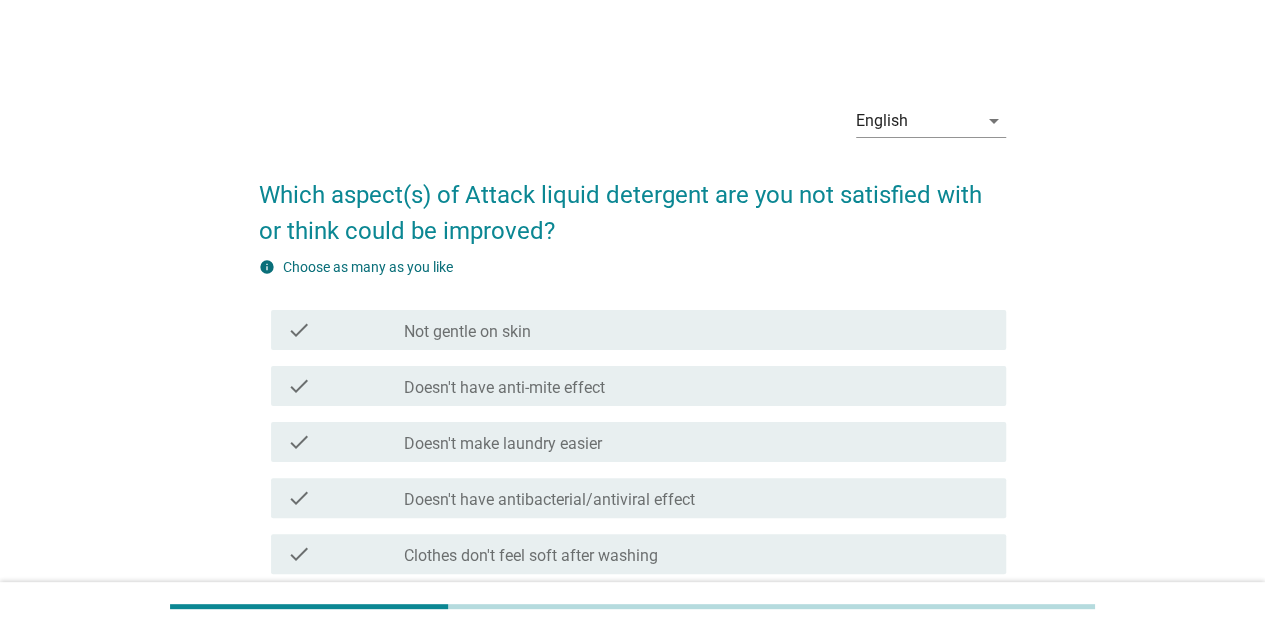 click on "check     check_box_outline_blank Doesn't make laundry easier" at bounding box center [638, 442] 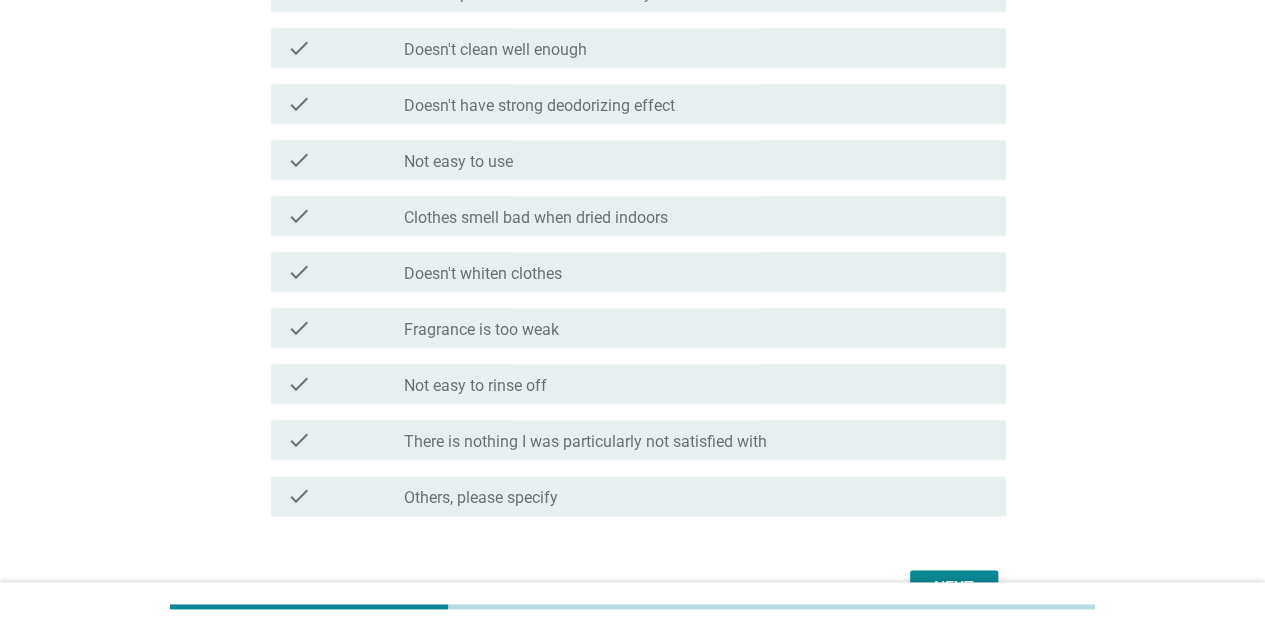 scroll, scrollTop: 1000, scrollLeft: 0, axis: vertical 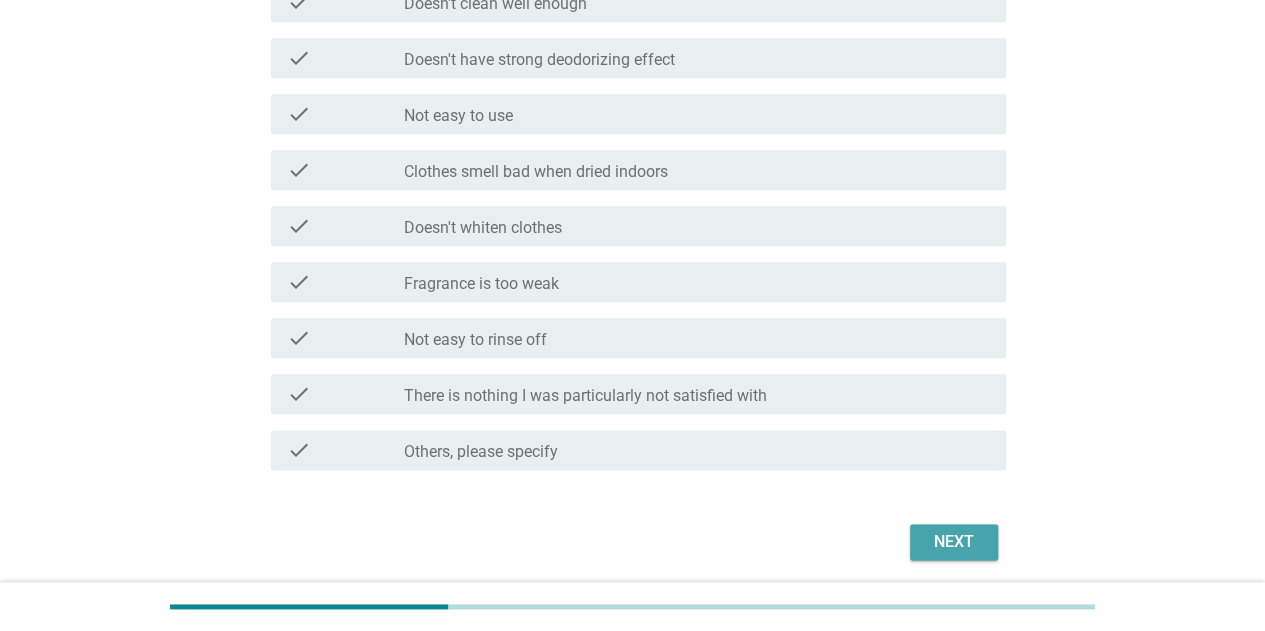 click on "Next" at bounding box center (954, 542) 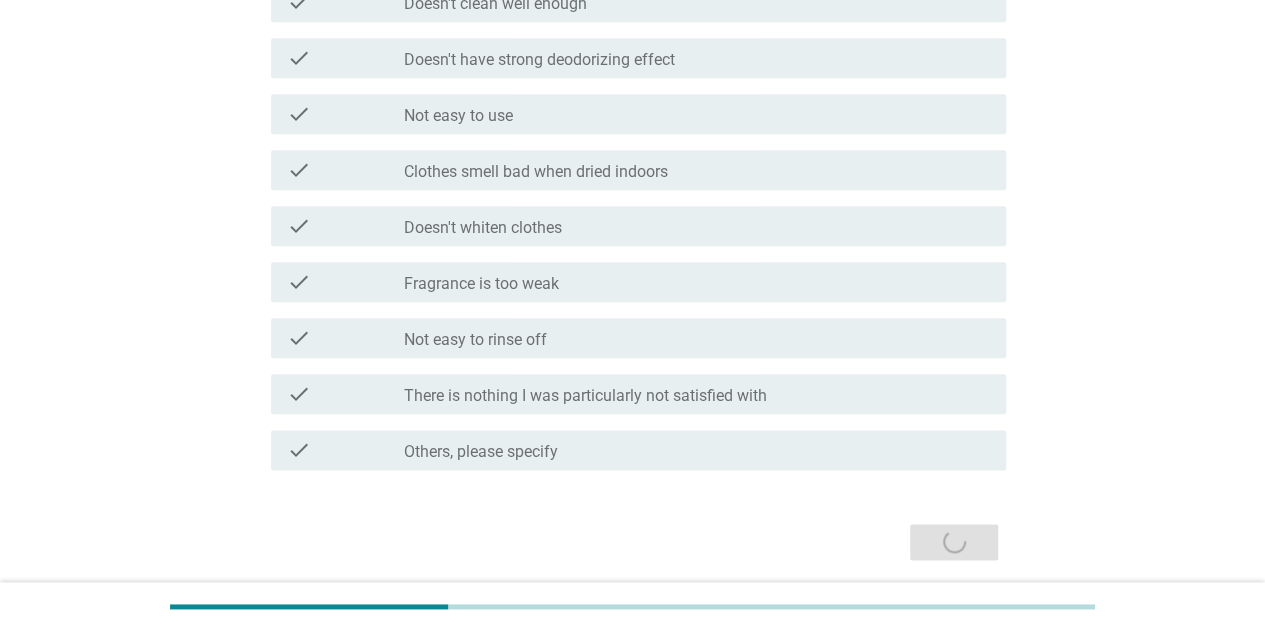 scroll, scrollTop: 0, scrollLeft: 0, axis: both 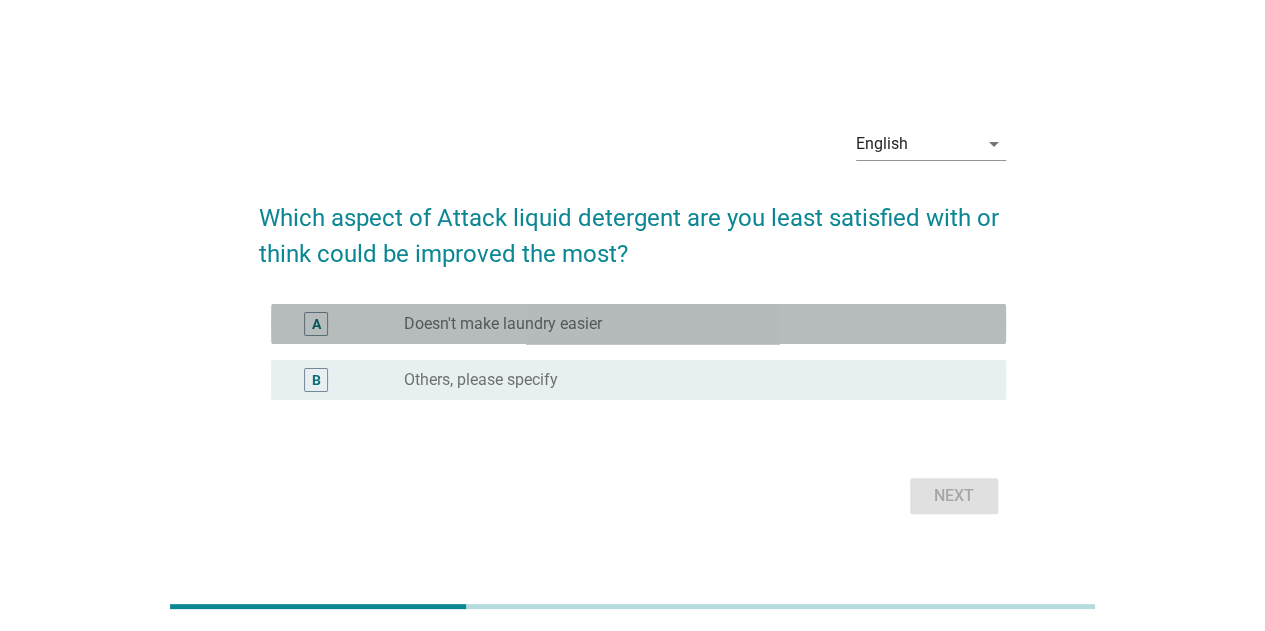 click on "radio_button_unchecked Doesn't make laundry easier" at bounding box center (689, 324) 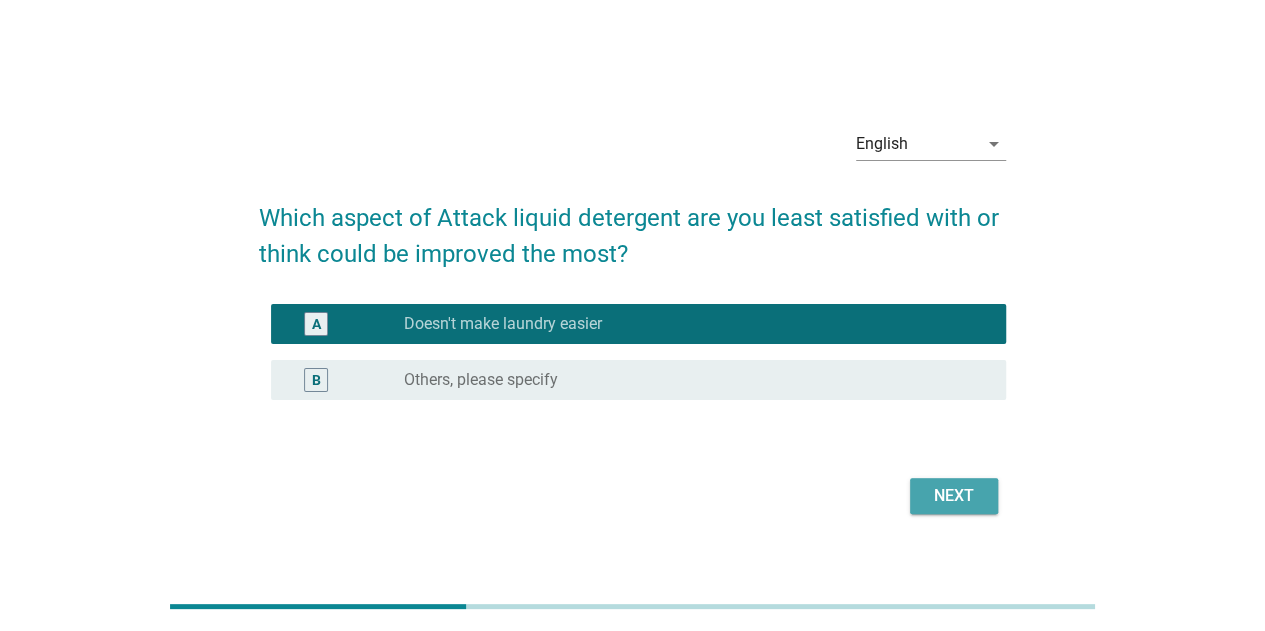 click on "Next" at bounding box center [954, 496] 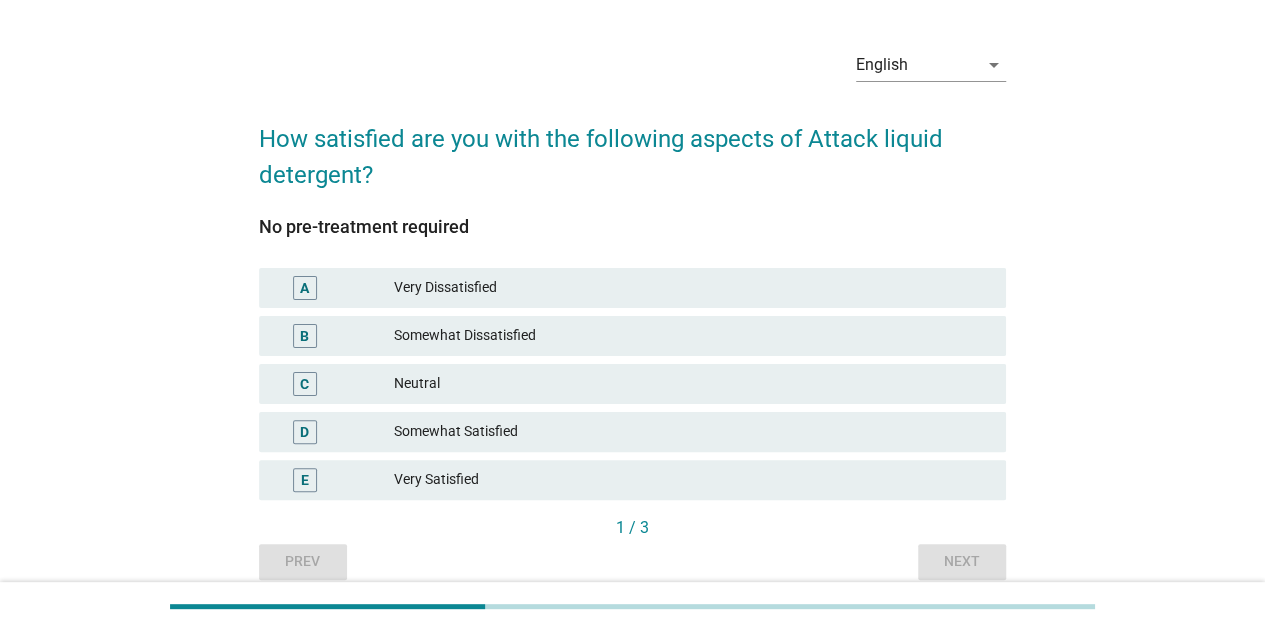 scroll, scrollTop: 100, scrollLeft: 0, axis: vertical 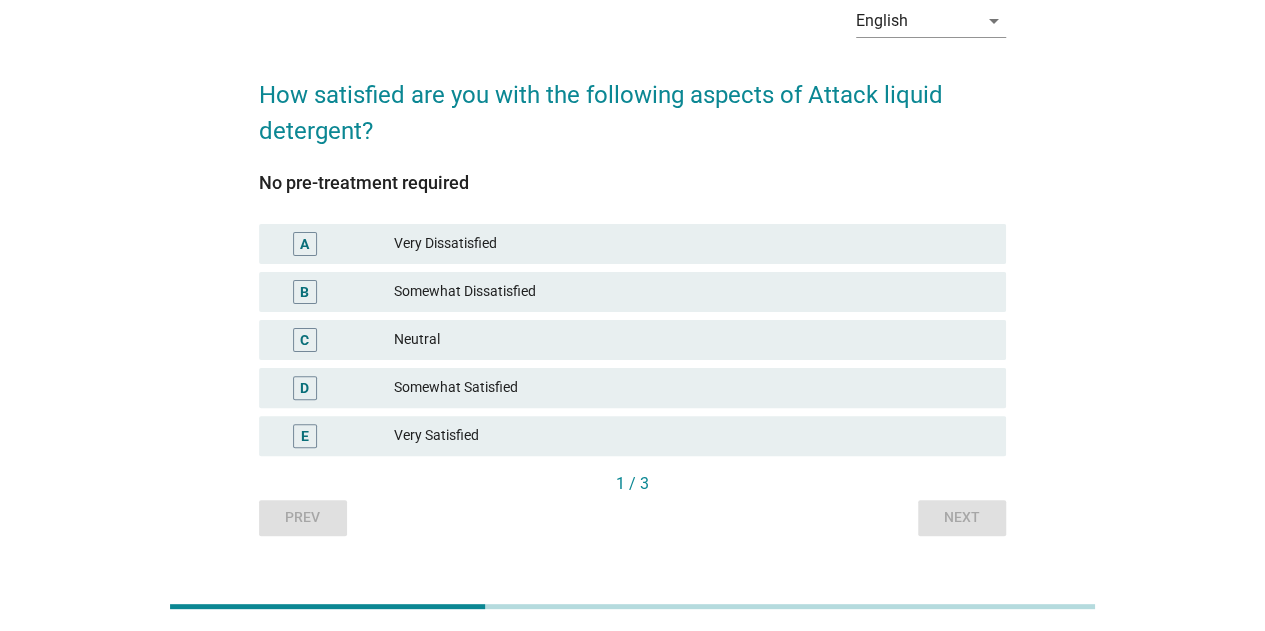 click on "Somewhat Satisfied" at bounding box center (692, 388) 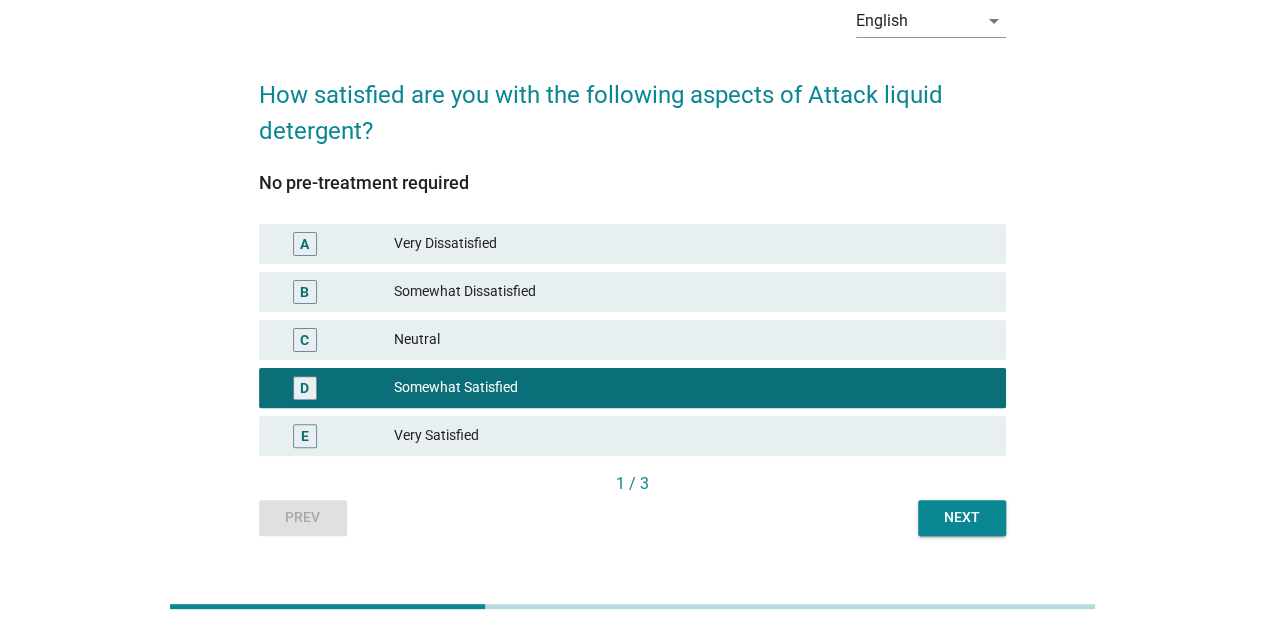 click on "Next" at bounding box center [962, 517] 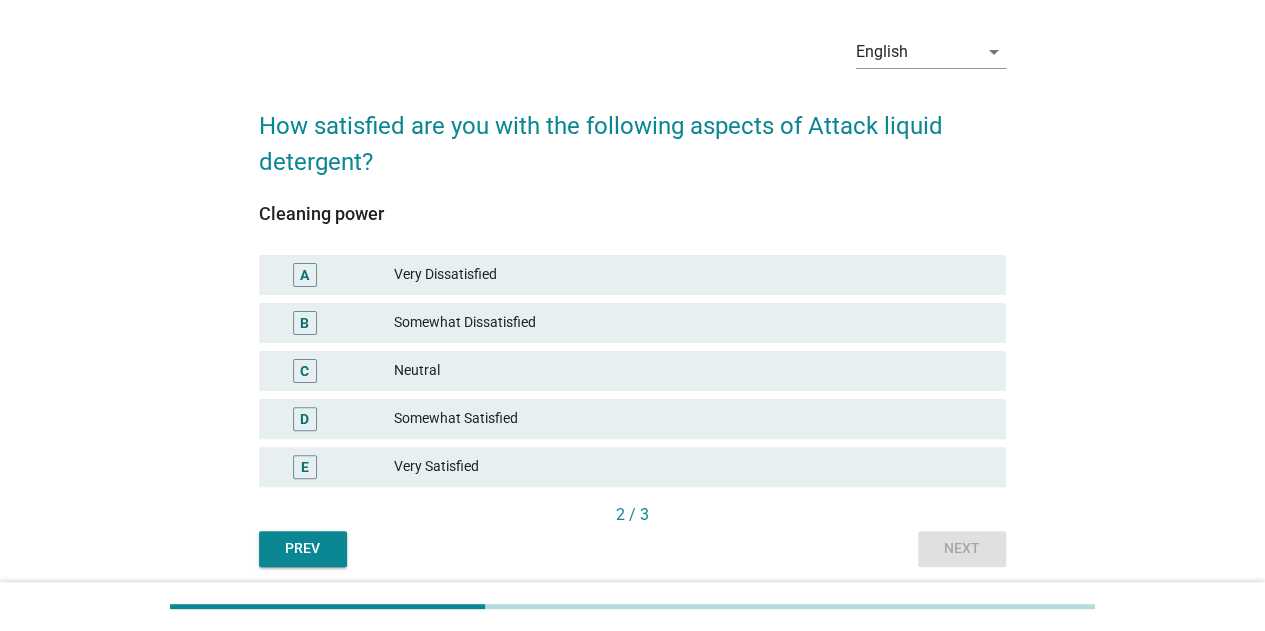 scroll, scrollTop: 142, scrollLeft: 0, axis: vertical 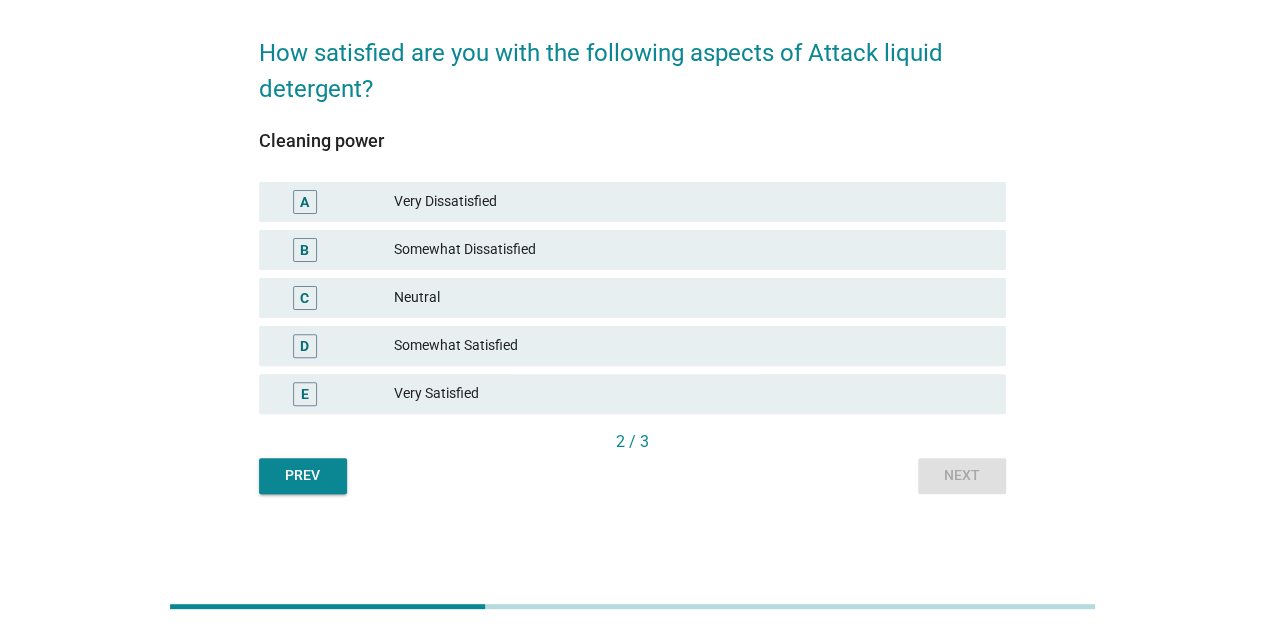 click on "Neutral" at bounding box center [692, 298] 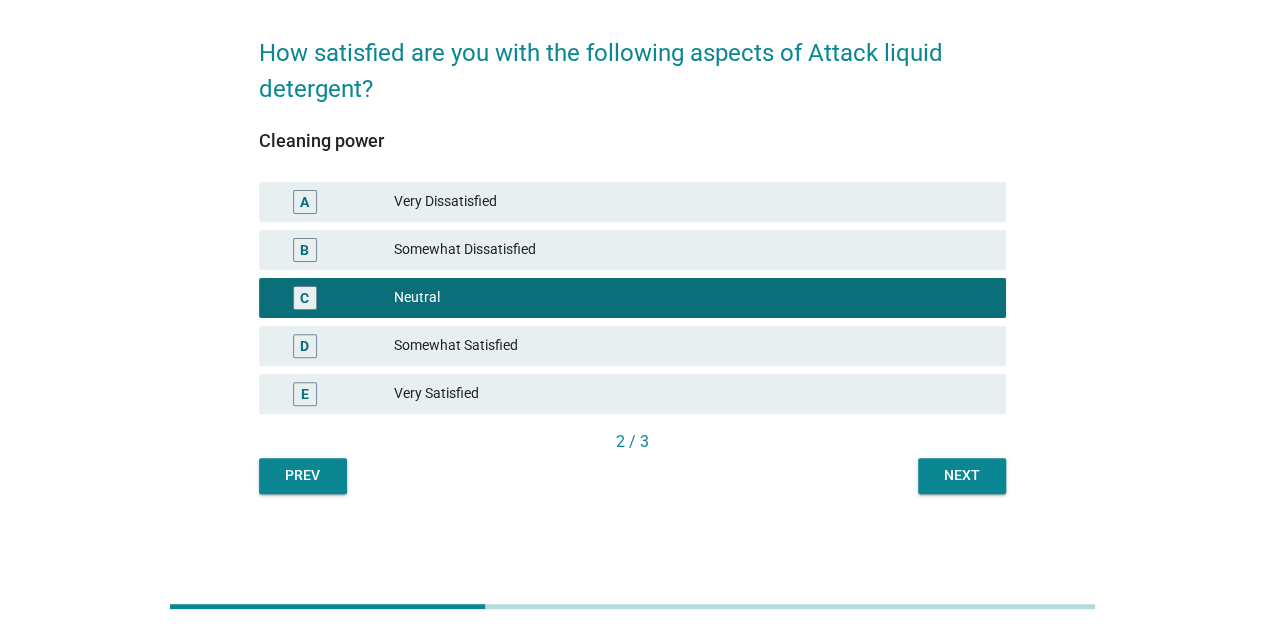 click on "Next" at bounding box center (962, 475) 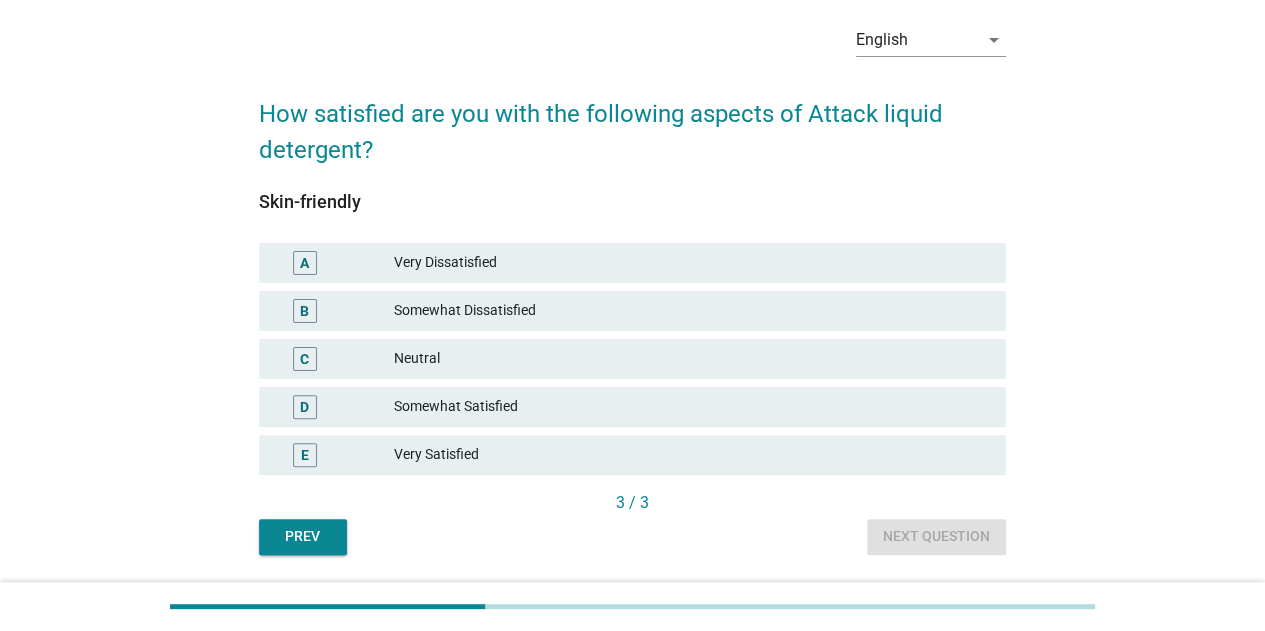 scroll, scrollTop: 100, scrollLeft: 0, axis: vertical 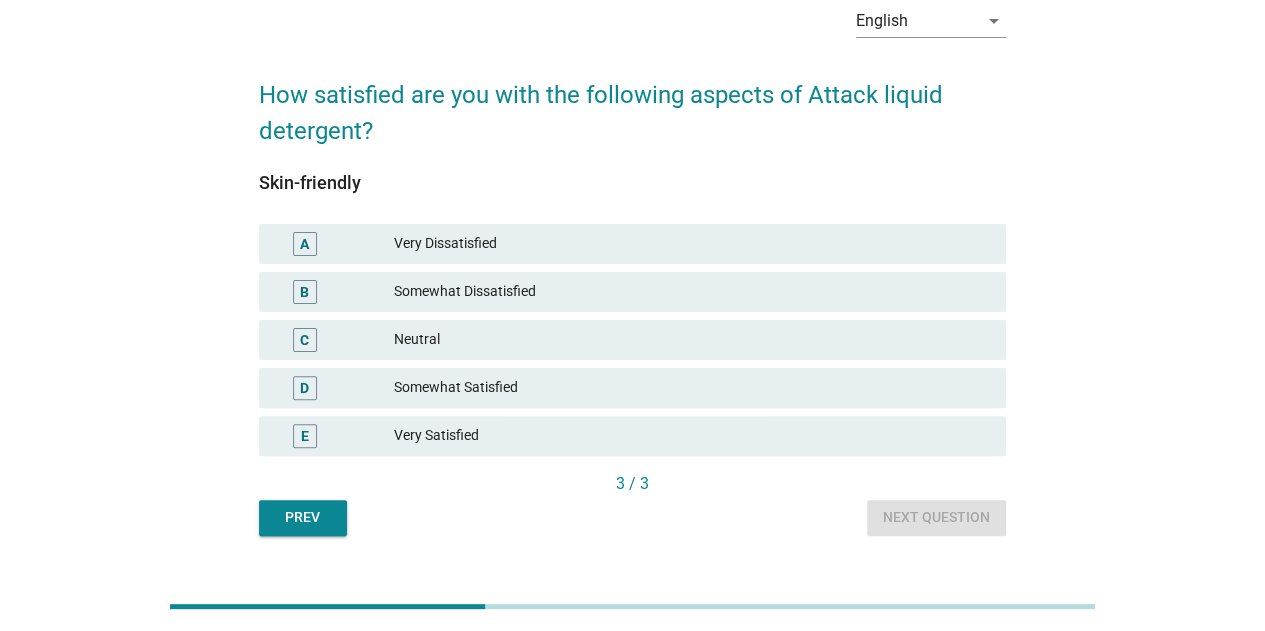 click on "Somewhat Satisfied" at bounding box center (692, 388) 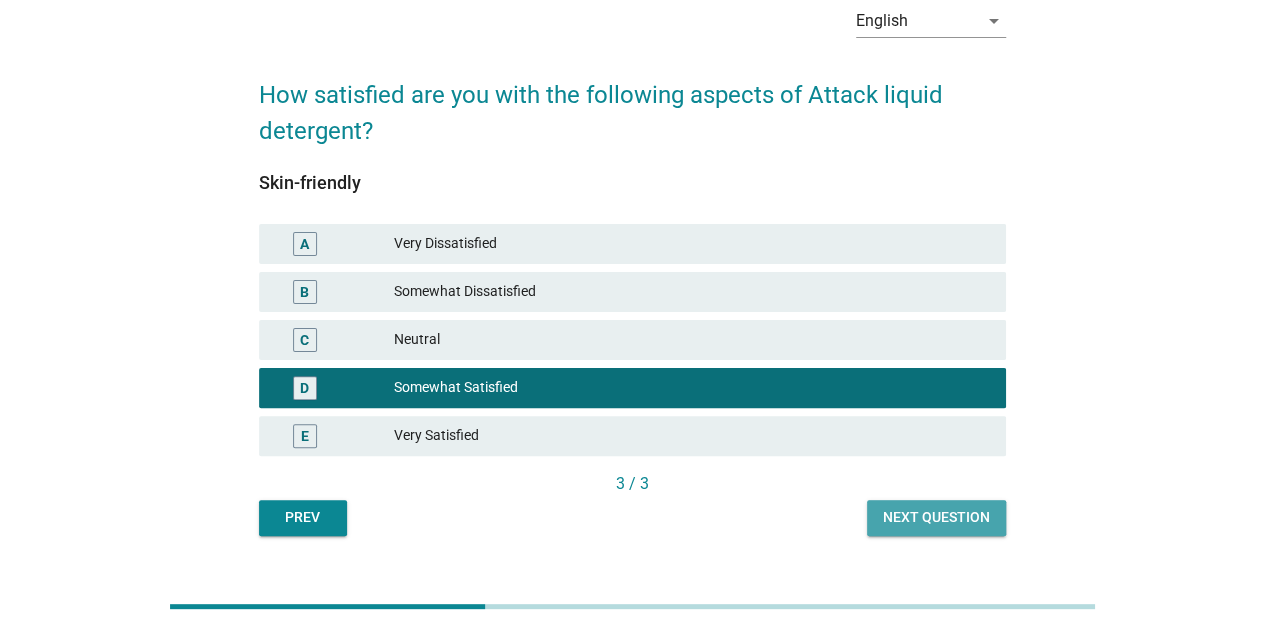click on "Next question" at bounding box center (936, 517) 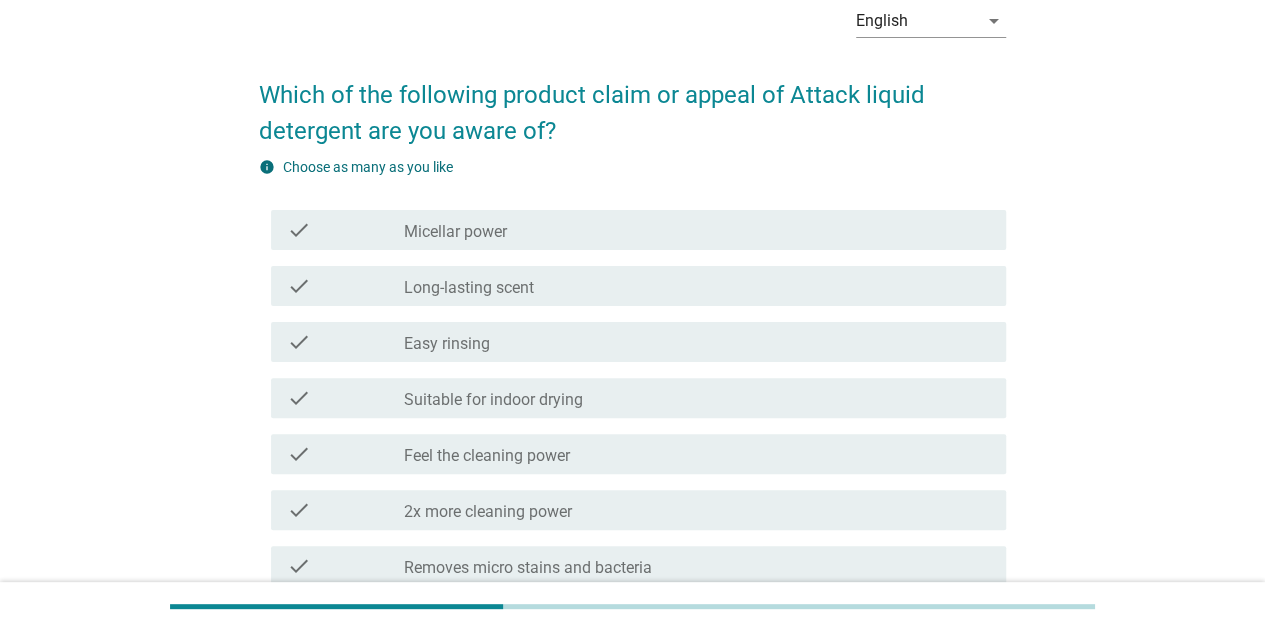 scroll, scrollTop: 200, scrollLeft: 0, axis: vertical 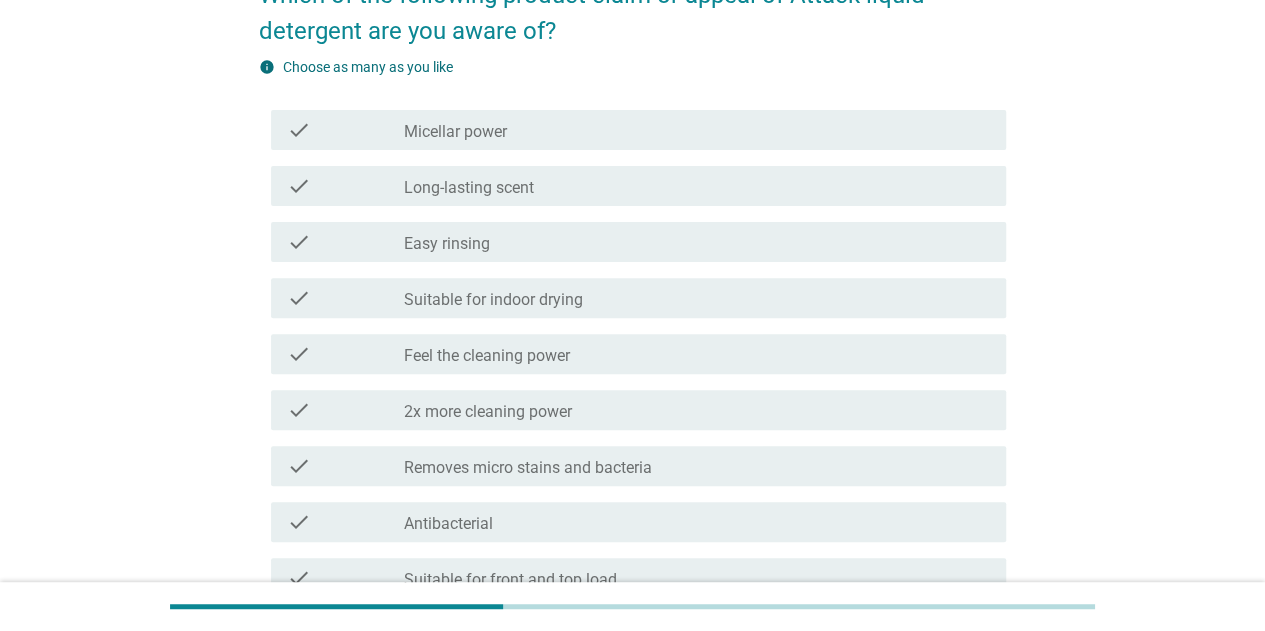click on "check_box_outline_blank Suitable for indoor drying" at bounding box center [697, 298] 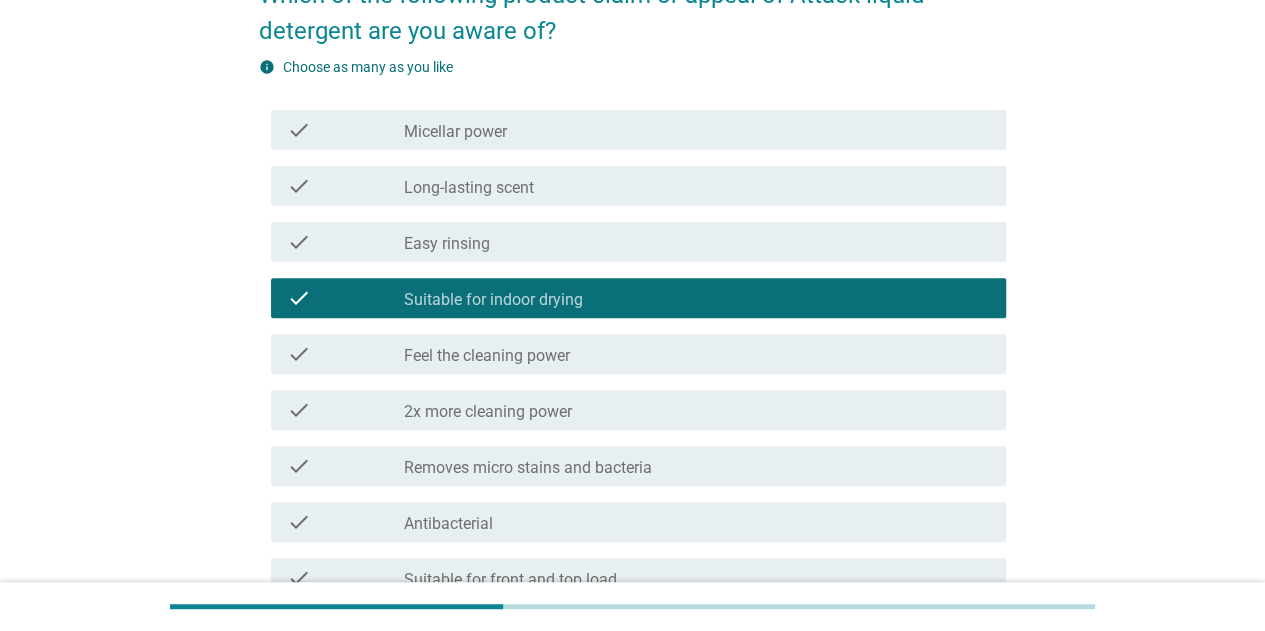 click on "check_box_outline_blank Feel the cleaning power" at bounding box center (697, 354) 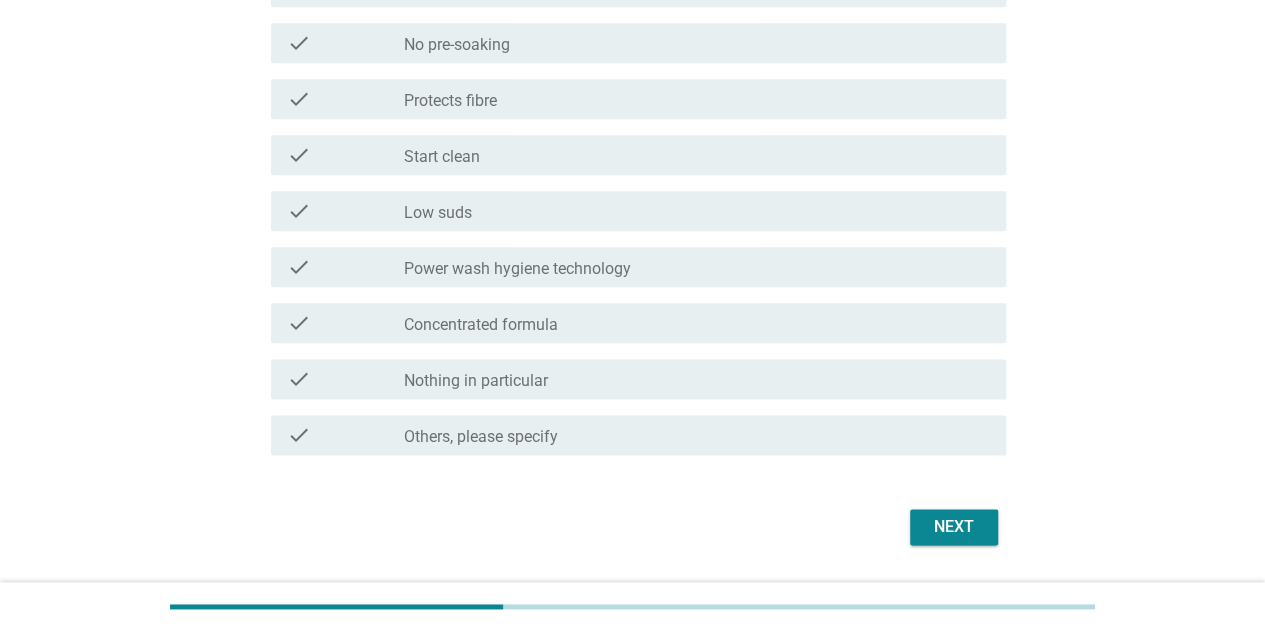 scroll, scrollTop: 1100, scrollLeft: 0, axis: vertical 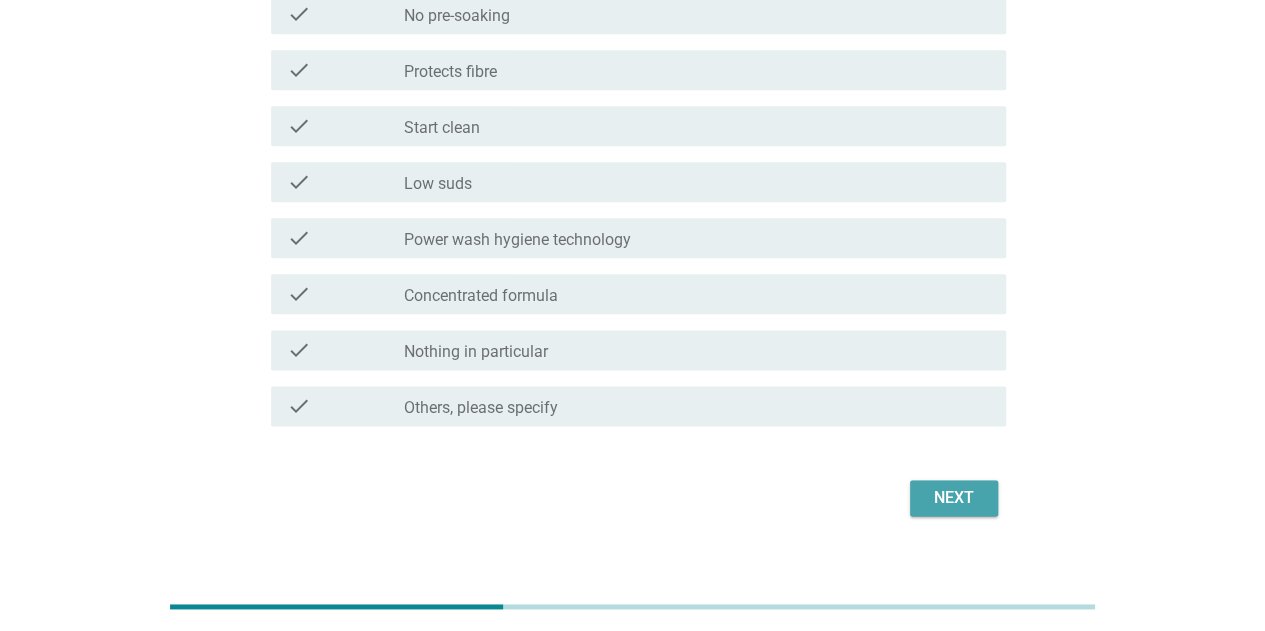 click on "Next" at bounding box center [954, 498] 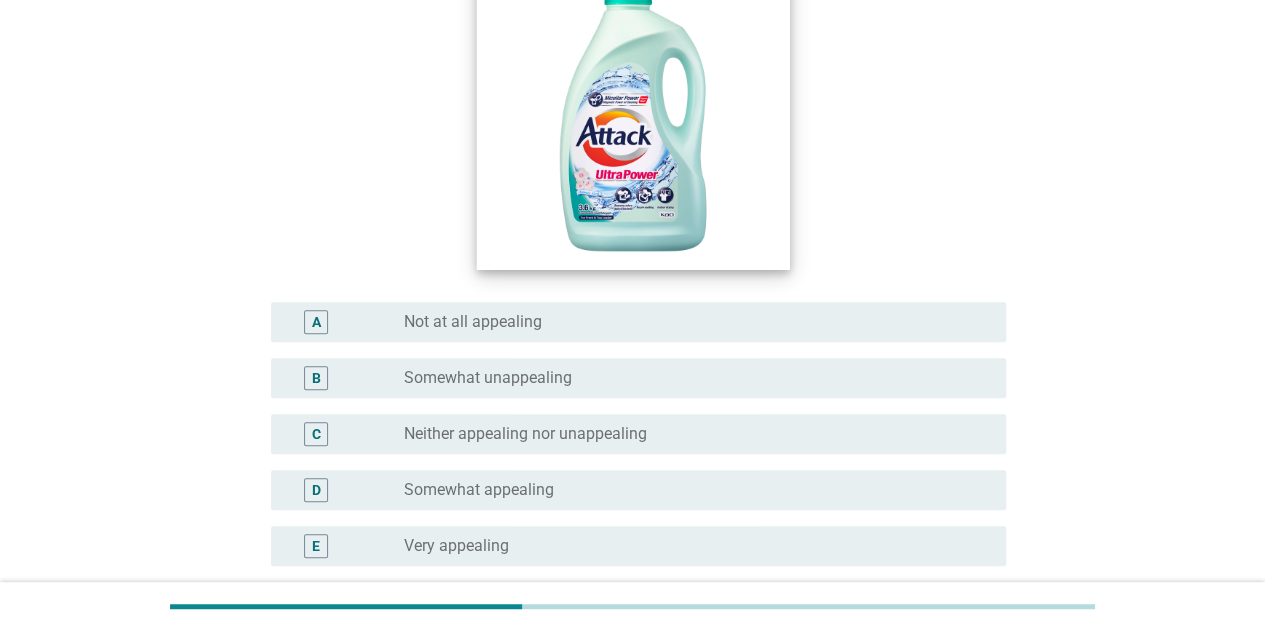 scroll, scrollTop: 400, scrollLeft: 0, axis: vertical 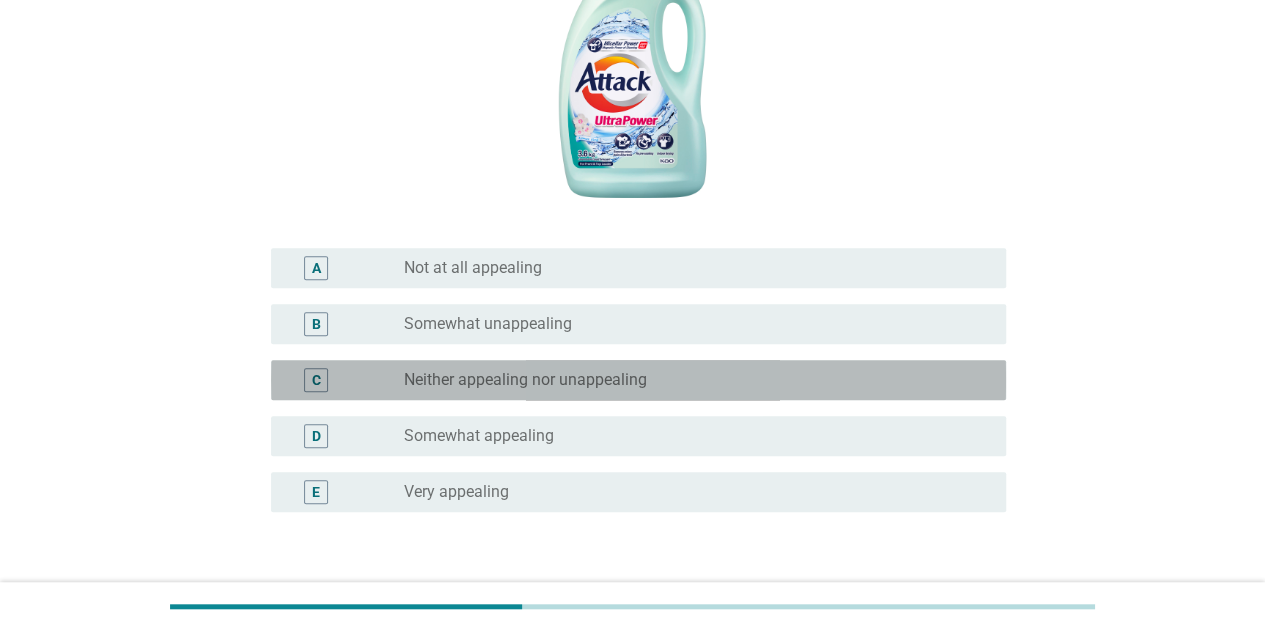 click on "Neither appealing nor unappealing" at bounding box center [525, 380] 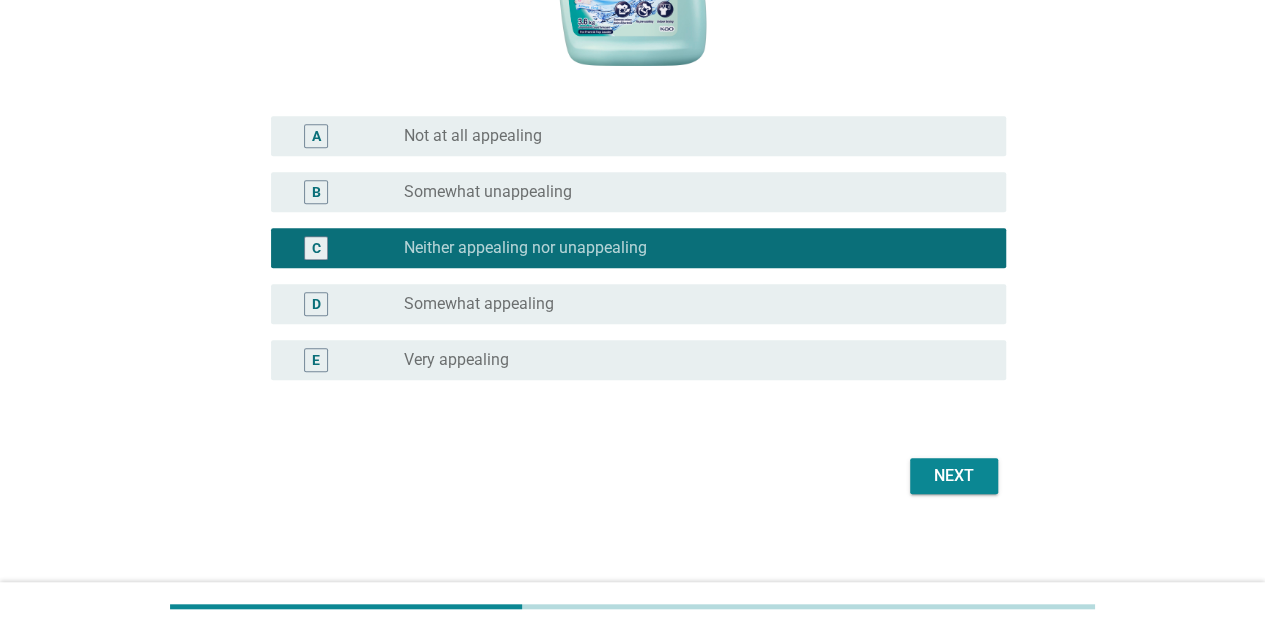 scroll, scrollTop: 538, scrollLeft: 0, axis: vertical 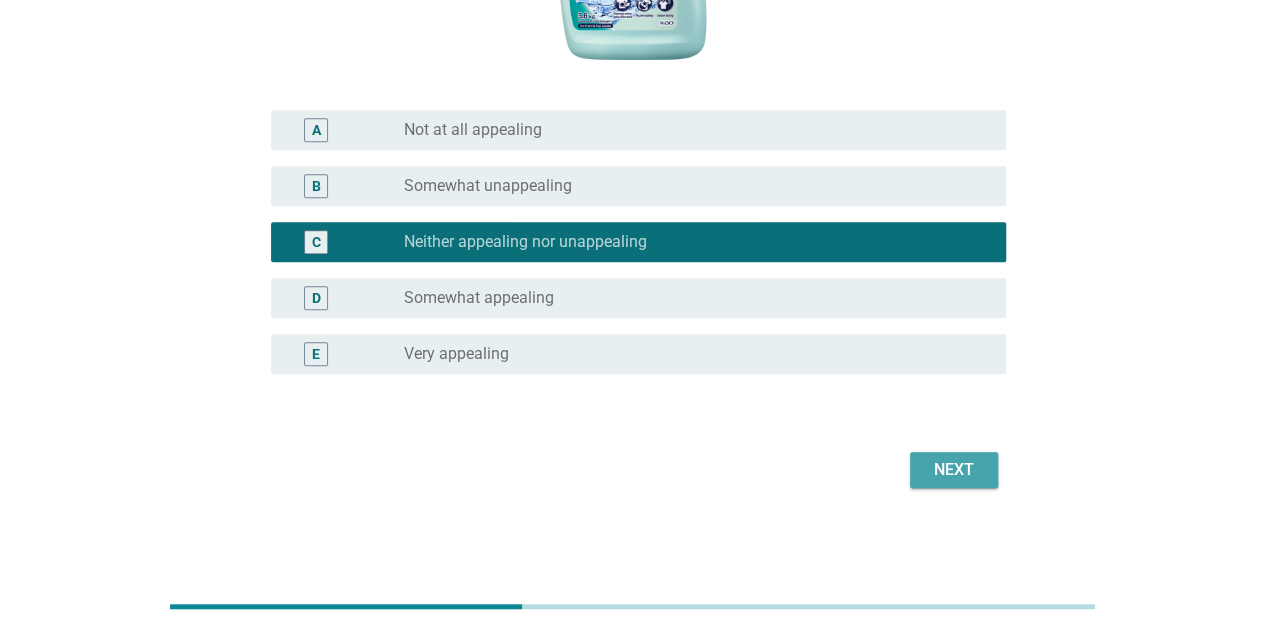 click on "Next" at bounding box center (954, 470) 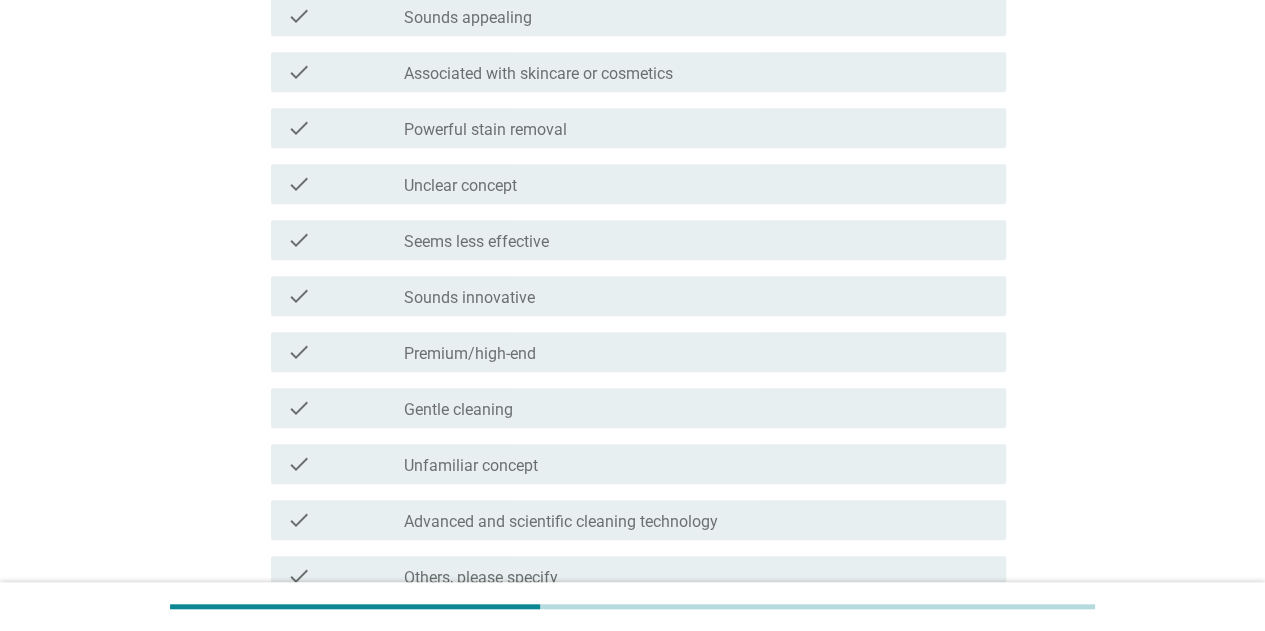 scroll, scrollTop: 0, scrollLeft: 0, axis: both 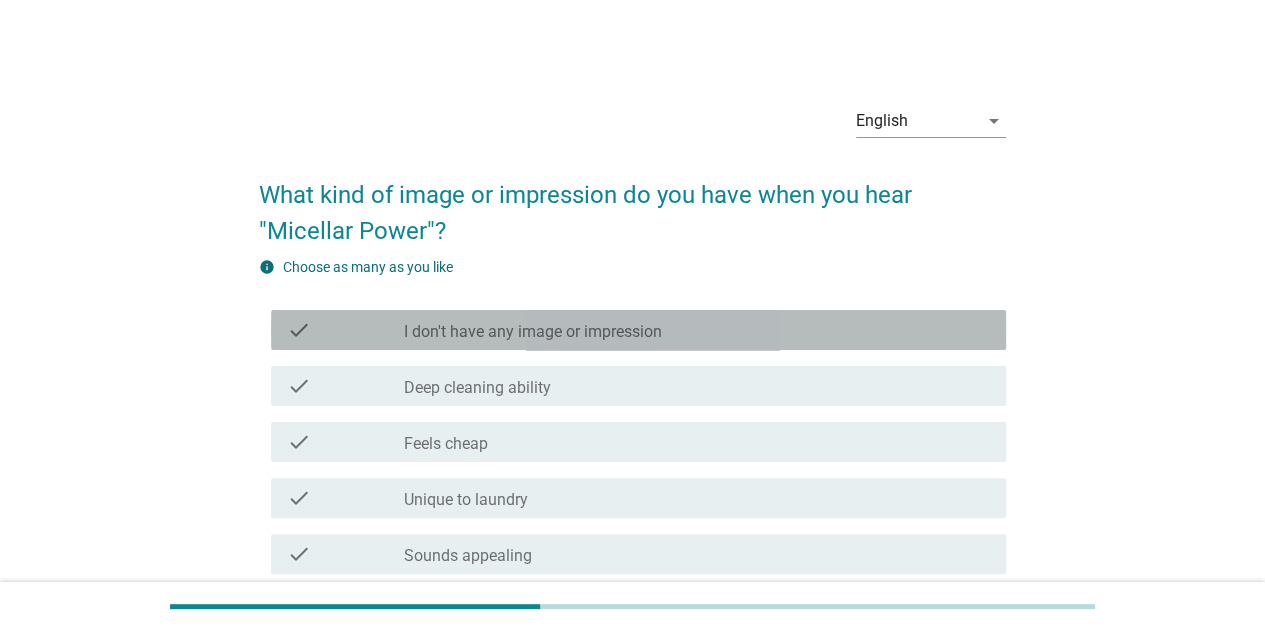 click on "check_box_outline_blank I don't have any image or impression" at bounding box center (697, 330) 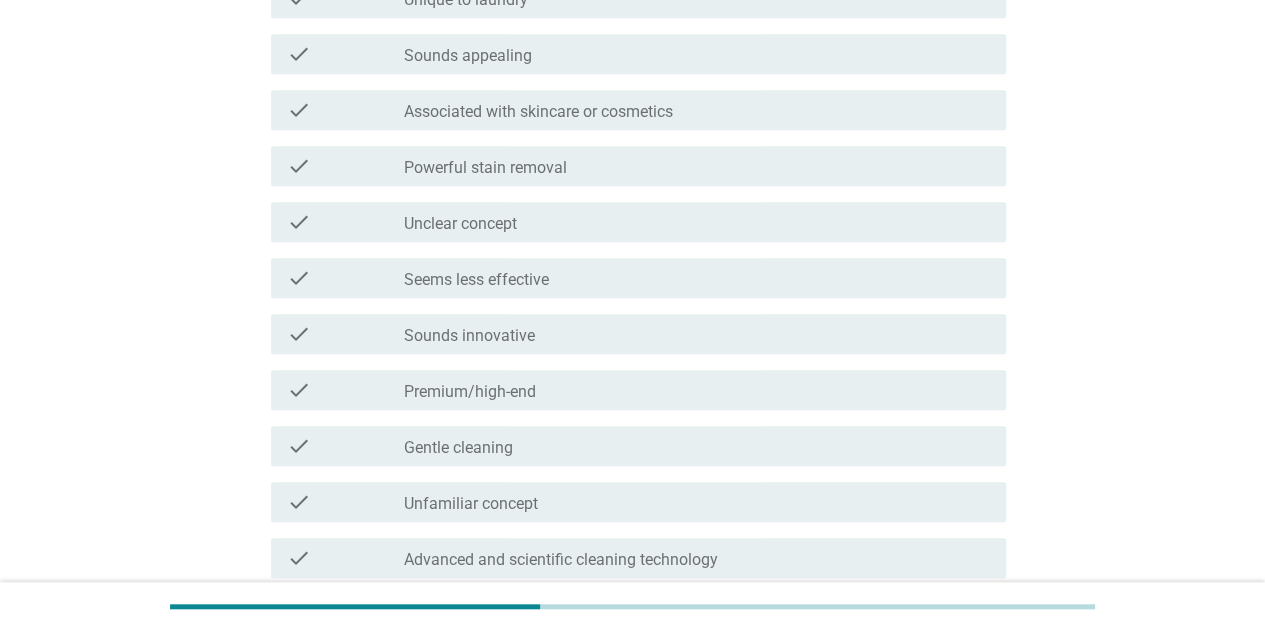 scroll, scrollTop: 600, scrollLeft: 0, axis: vertical 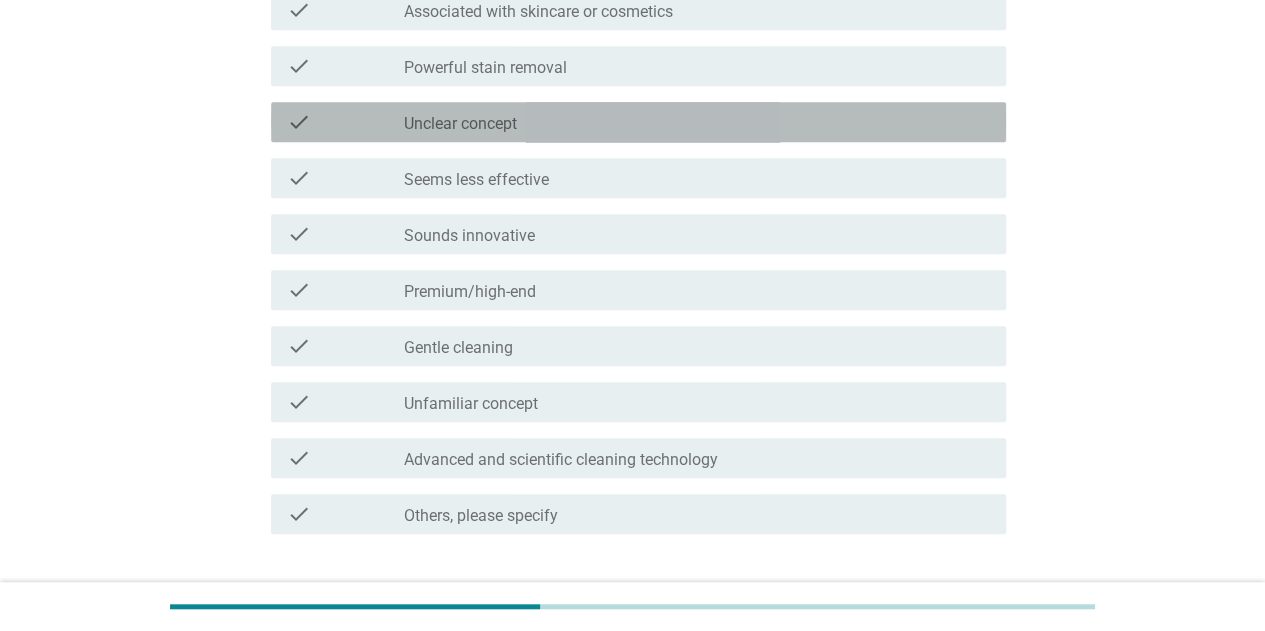 click on "Unclear concept" at bounding box center [460, 124] 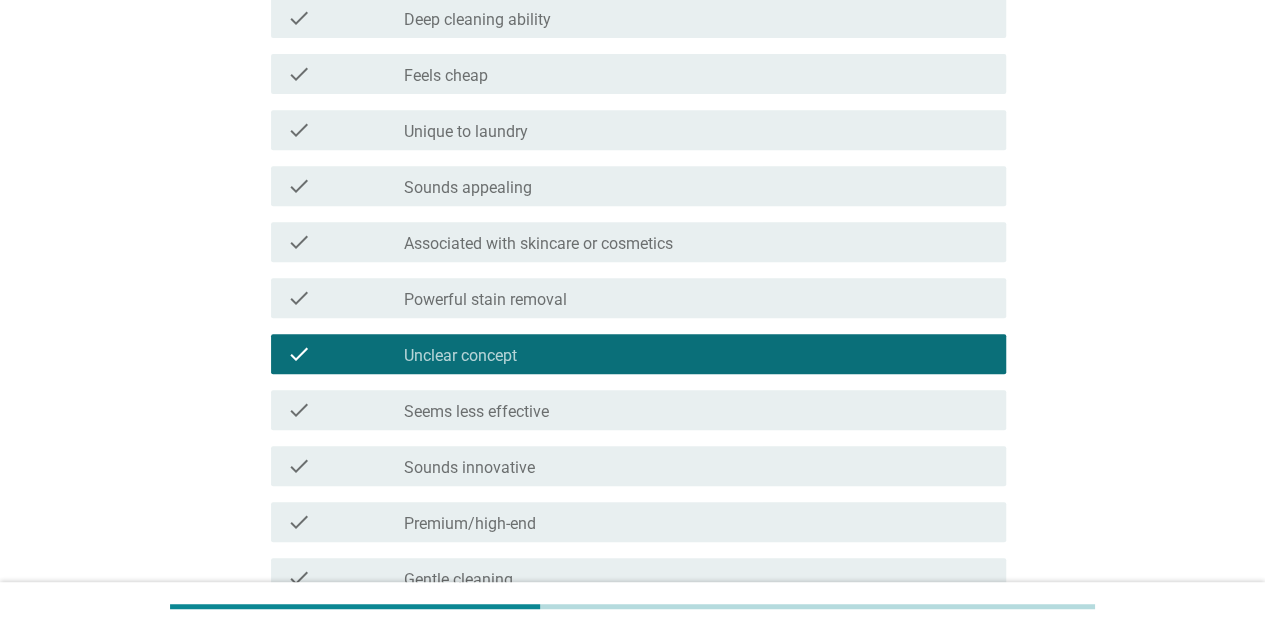 scroll, scrollTop: 200, scrollLeft: 0, axis: vertical 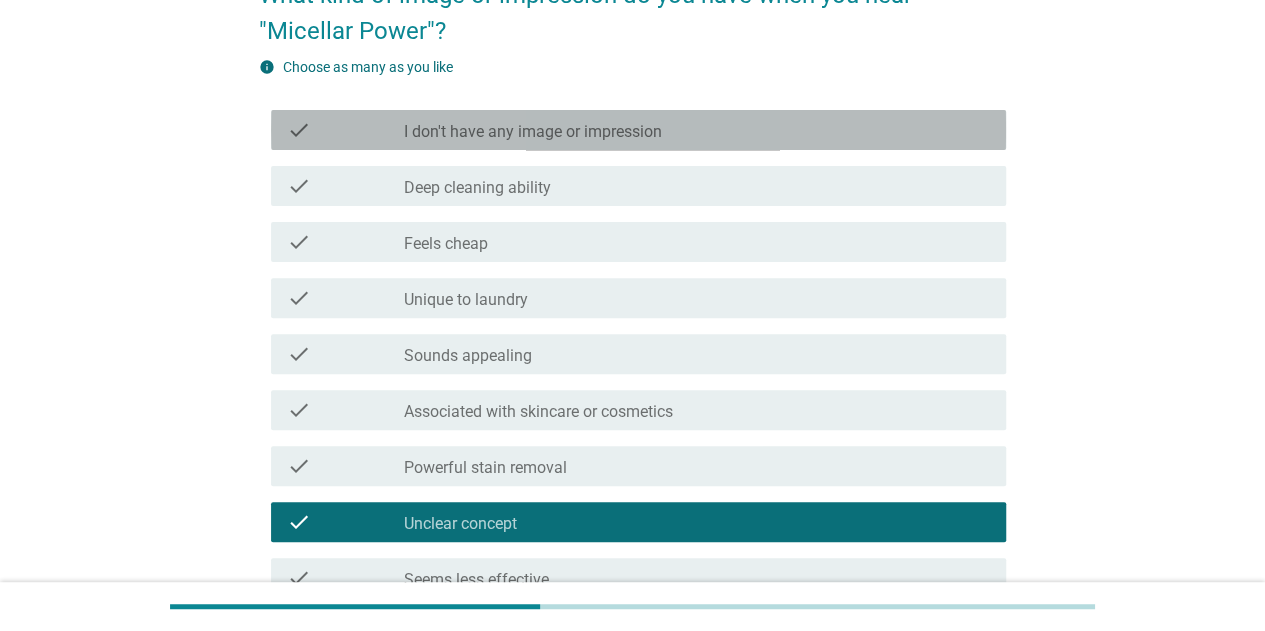 click on "check_box_outline_blank I don't have any image or impression" at bounding box center (697, 130) 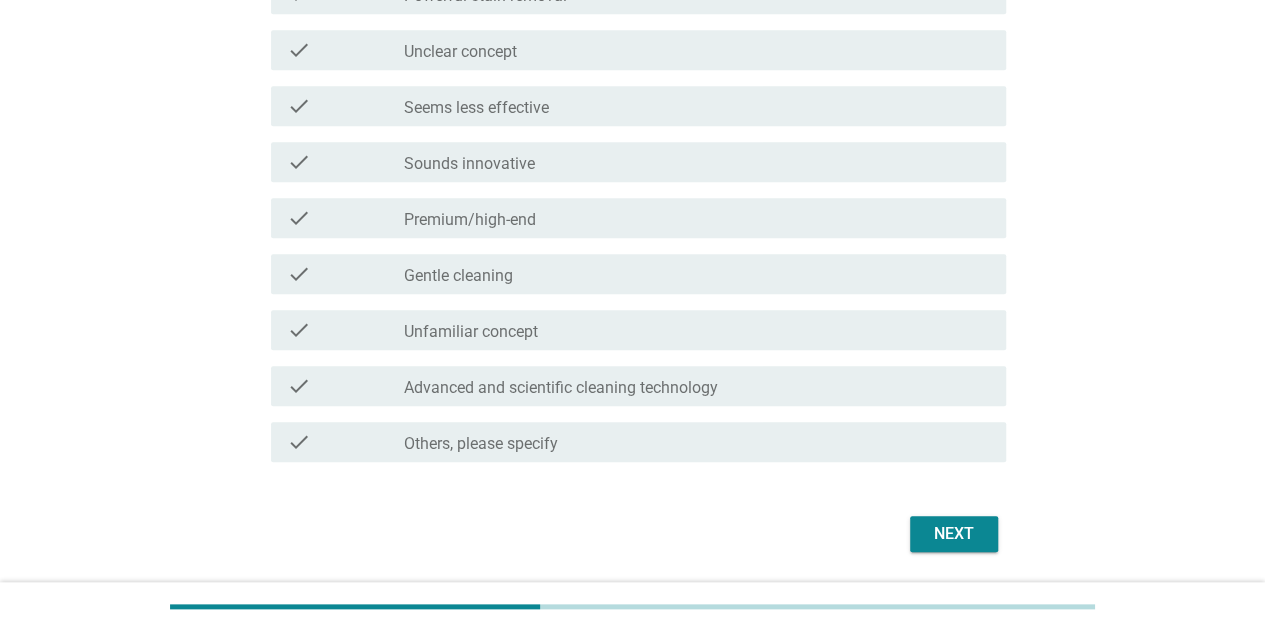 scroll, scrollTop: 736, scrollLeft: 0, axis: vertical 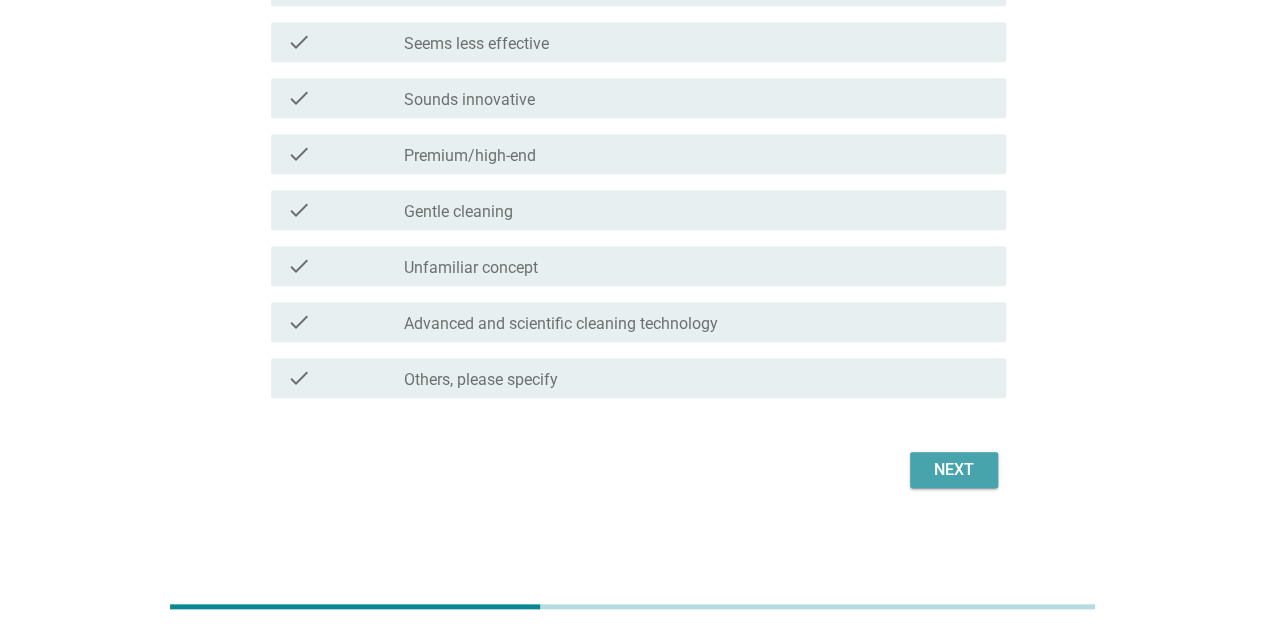 click on "Next" at bounding box center [954, 470] 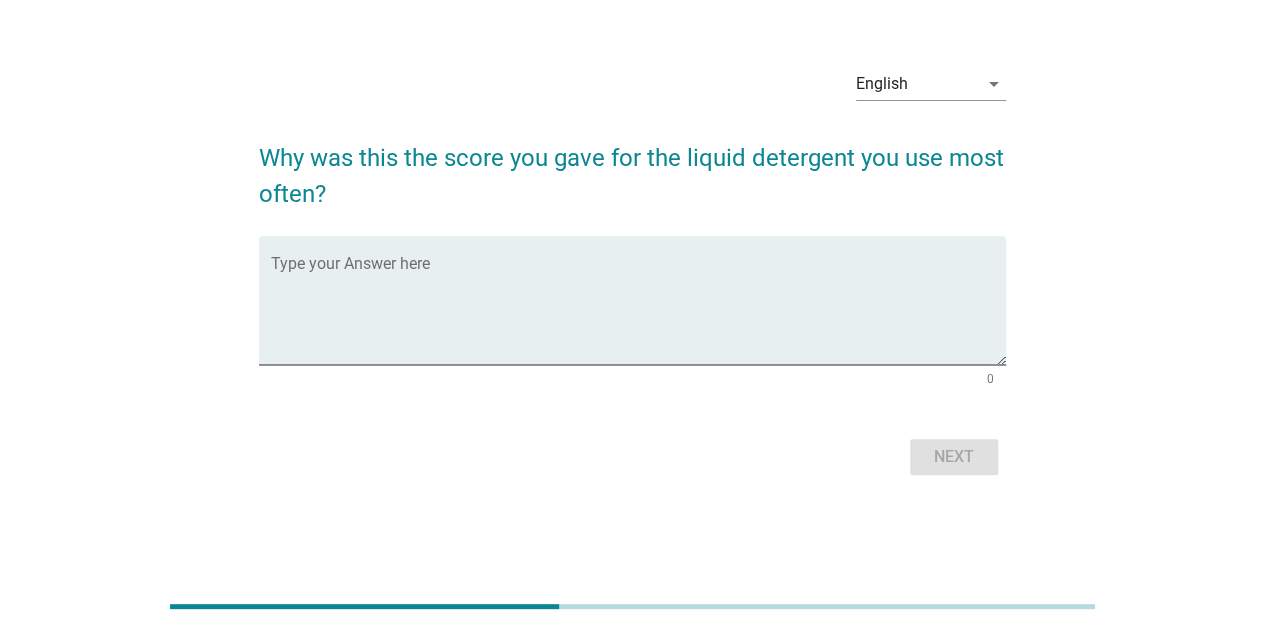 scroll, scrollTop: 0, scrollLeft: 0, axis: both 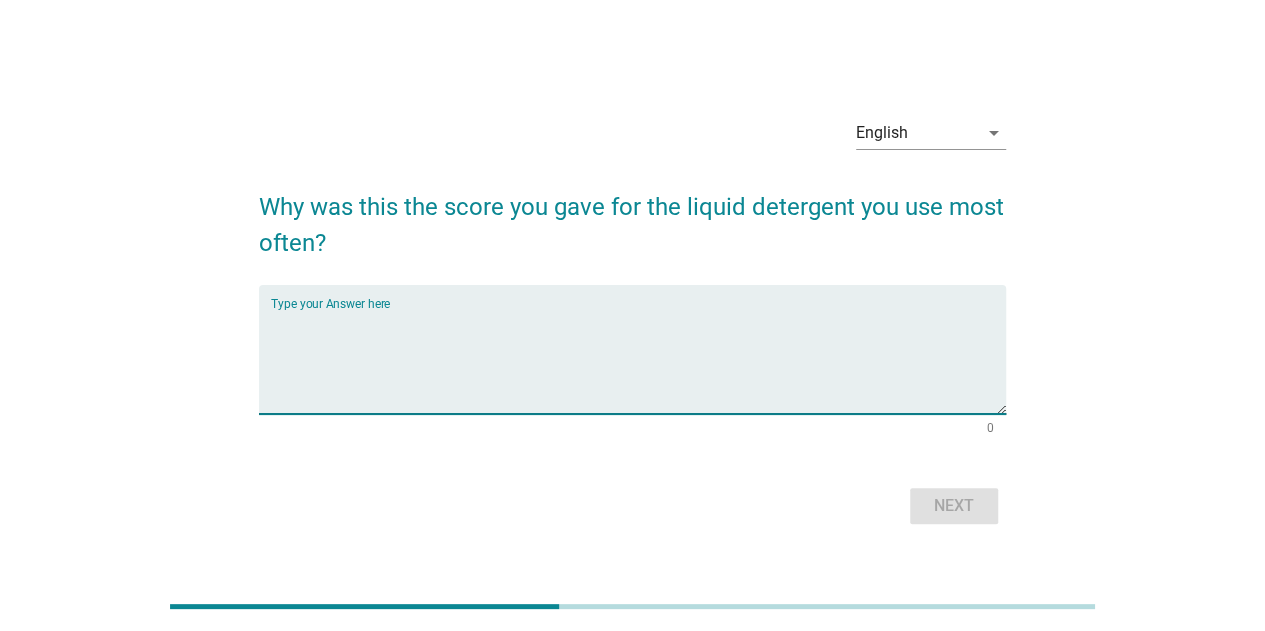 click at bounding box center [638, 361] 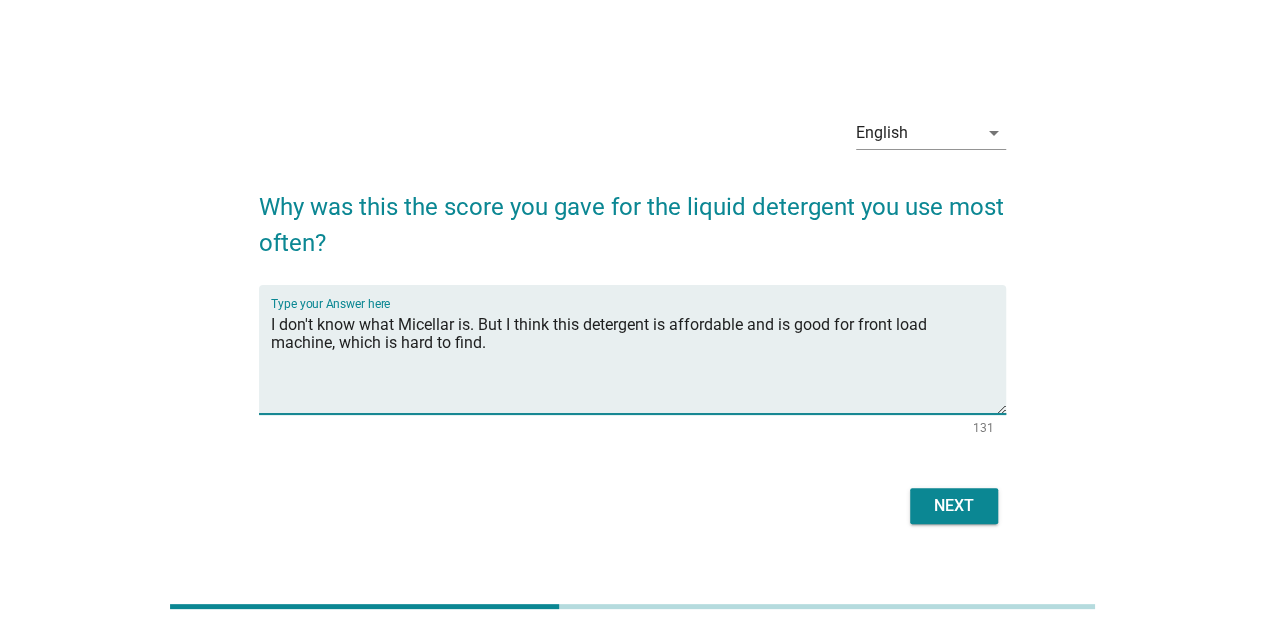 type on "I don't know what Micellar is. But I think this detergent is affordable and is good for front load machine, which is hard to find." 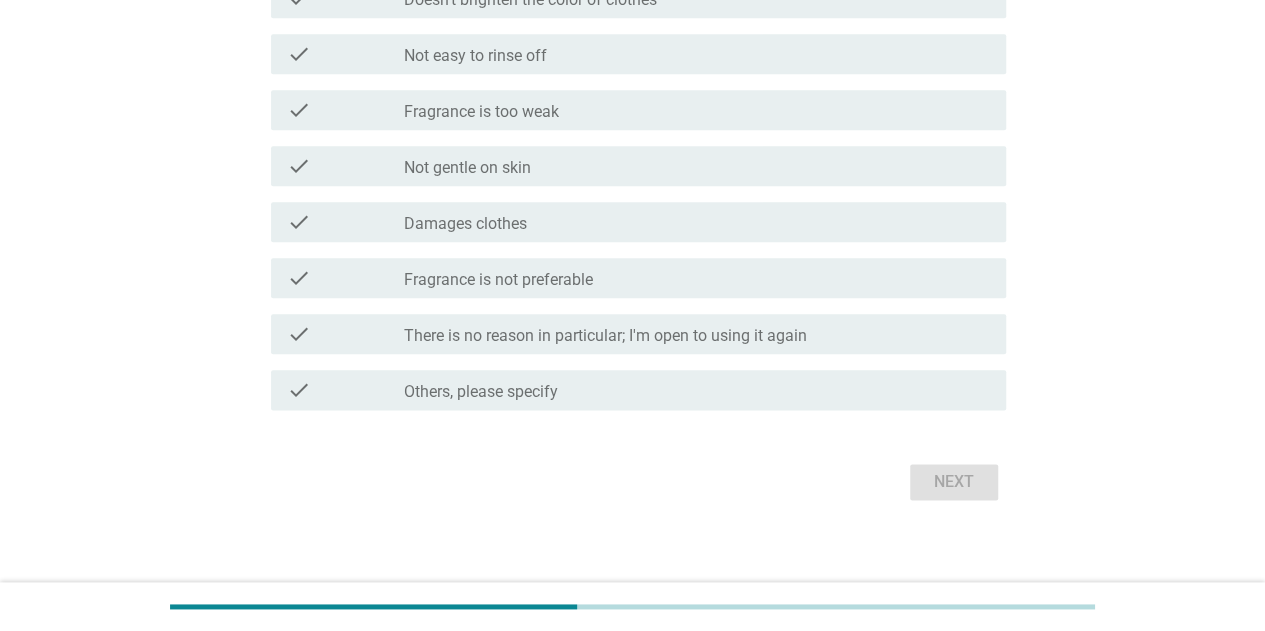 scroll, scrollTop: 1036, scrollLeft: 0, axis: vertical 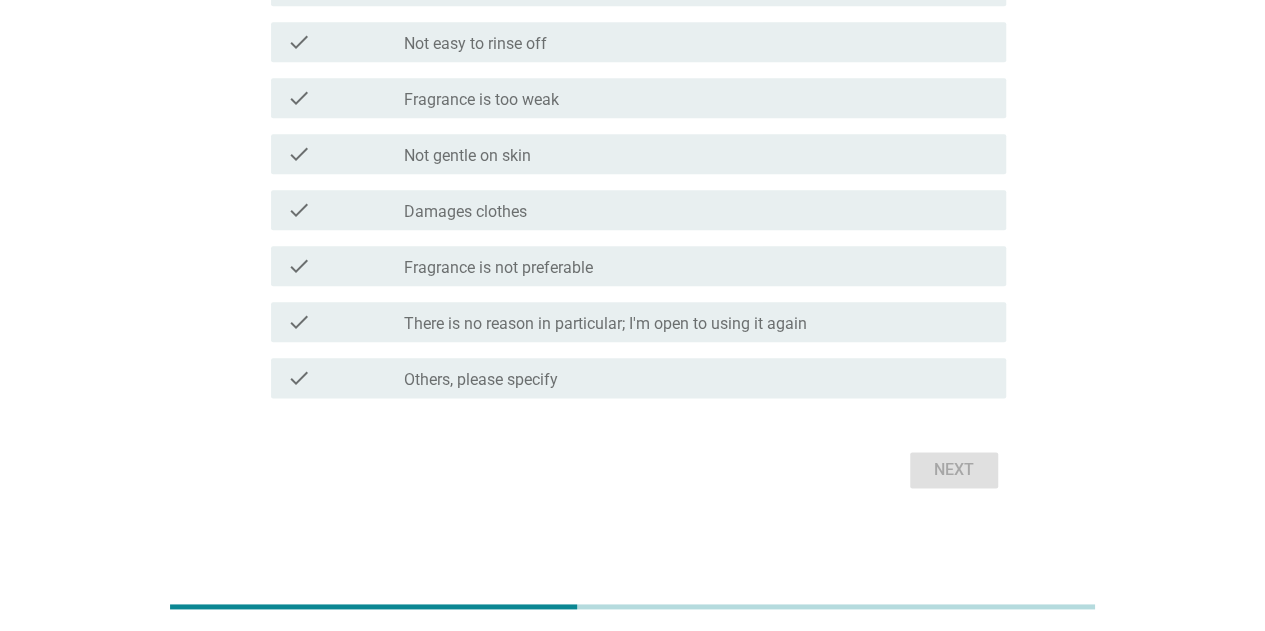 click on "There is no reason in particular; I'm open to using it again" at bounding box center (605, 324) 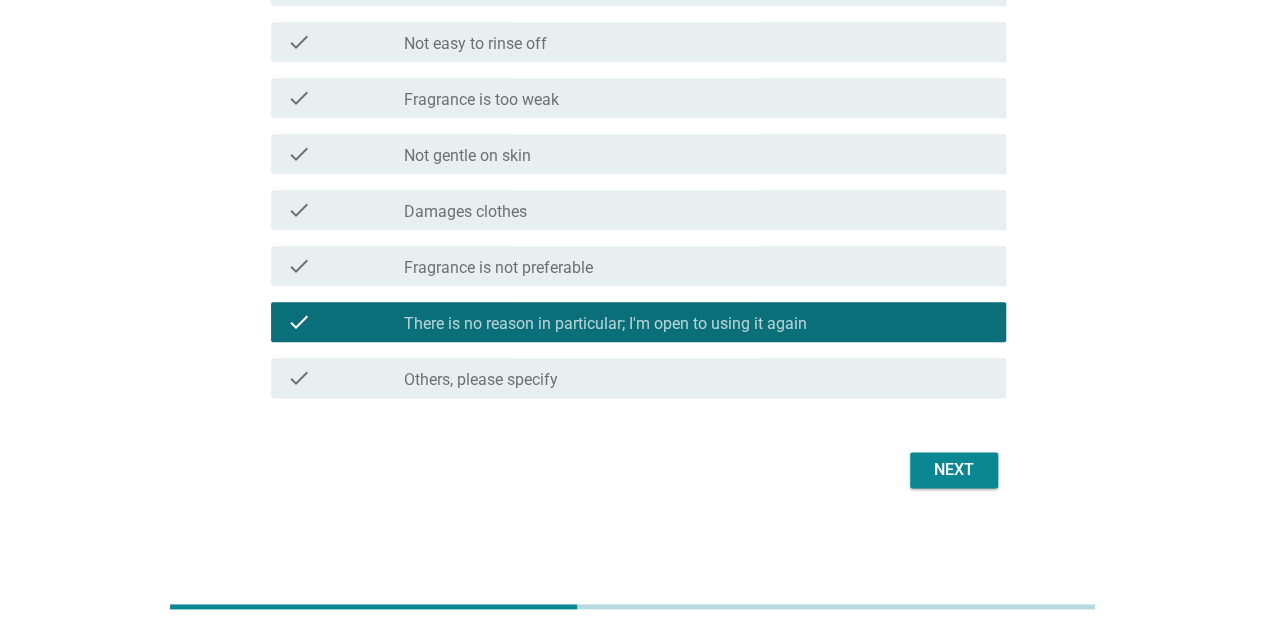 click on "Next" at bounding box center (954, 470) 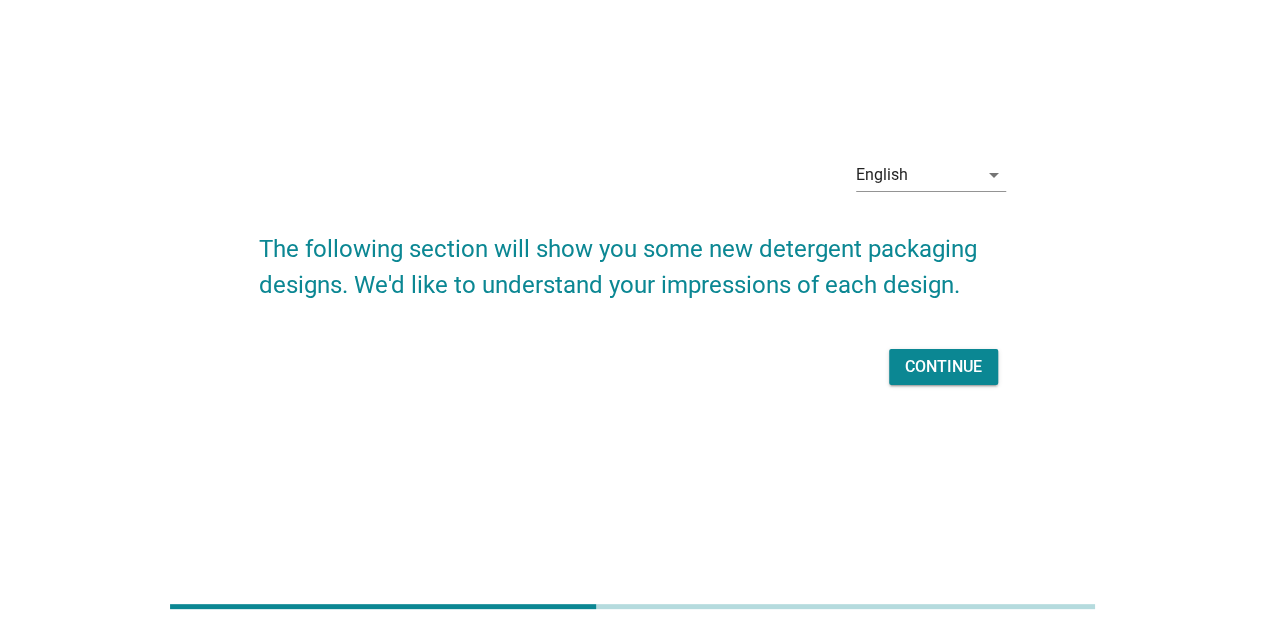 scroll, scrollTop: 0, scrollLeft: 0, axis: both 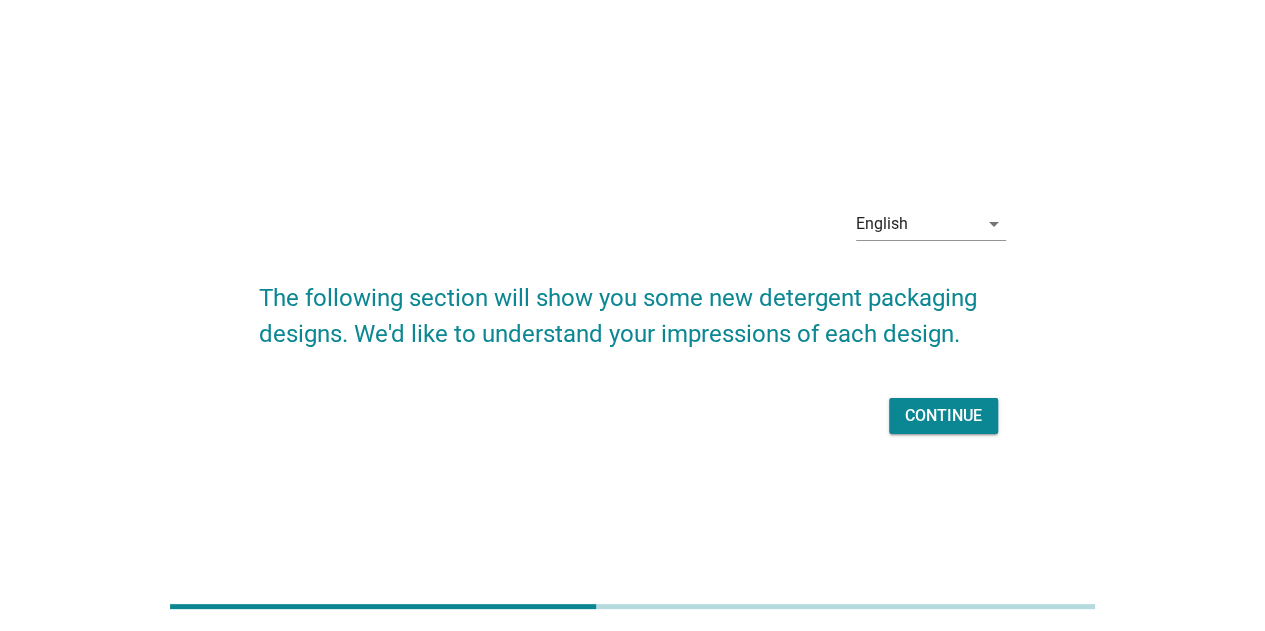click on "Continue" at bounding box center [943, 416] 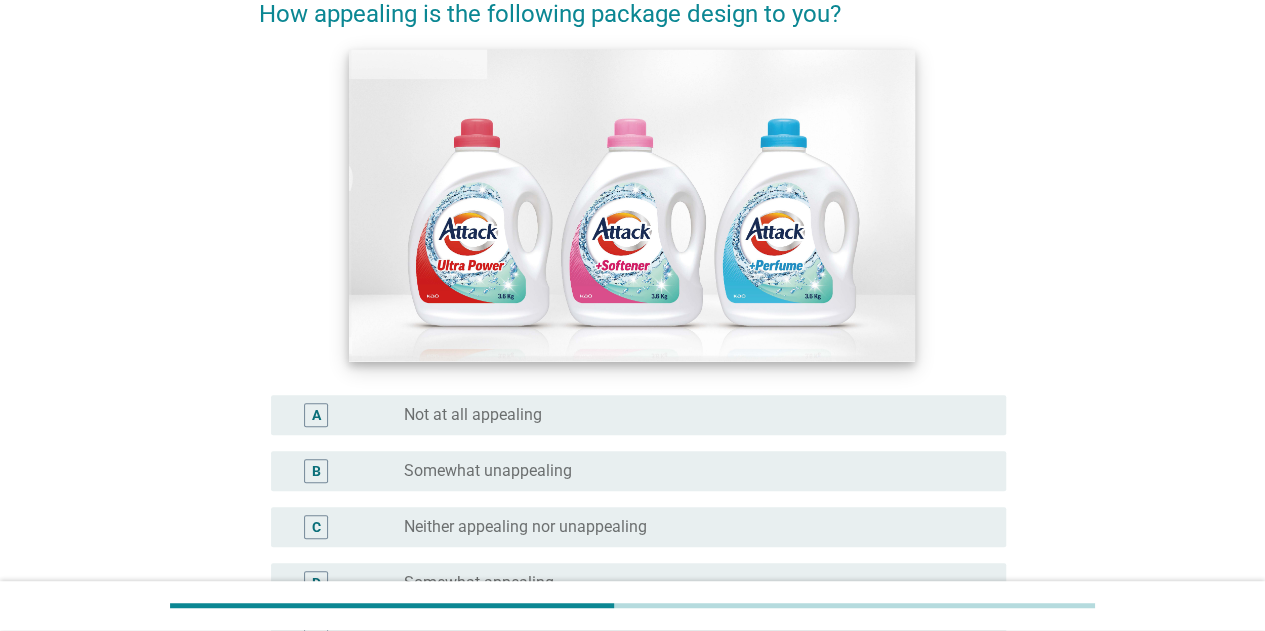 scroll, scrollTop: 300, scrollLeft: 0, axis: vertical 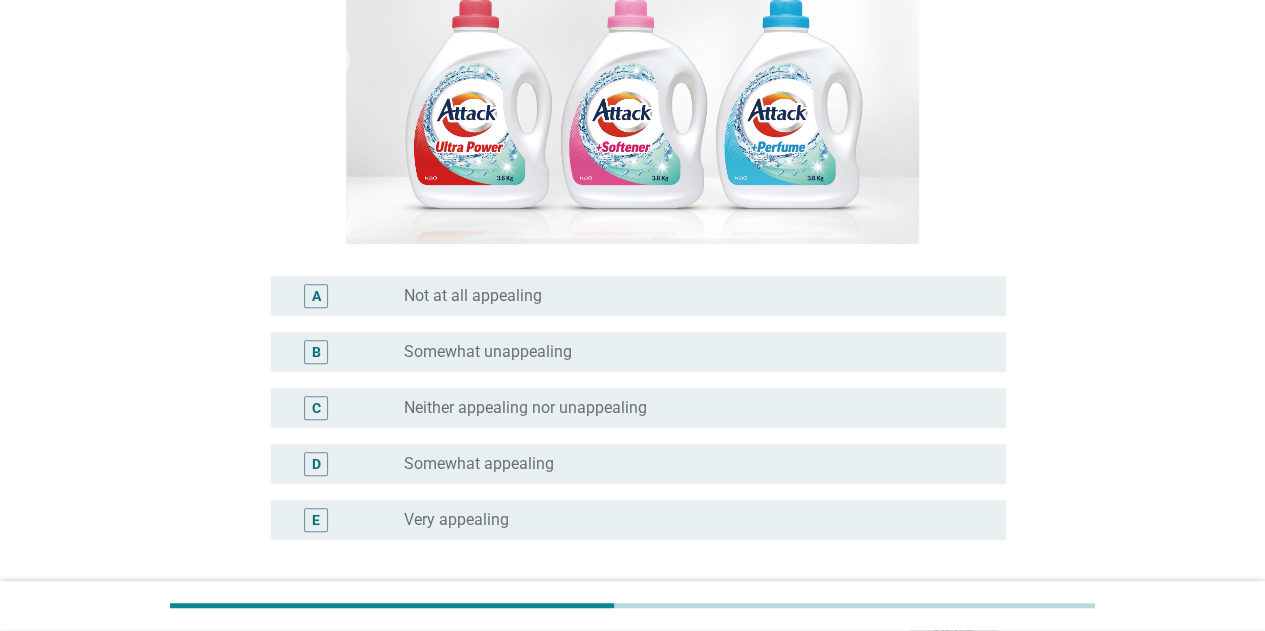 click on "Neither appealing nor unappealing" at bounding box center (525, 408) 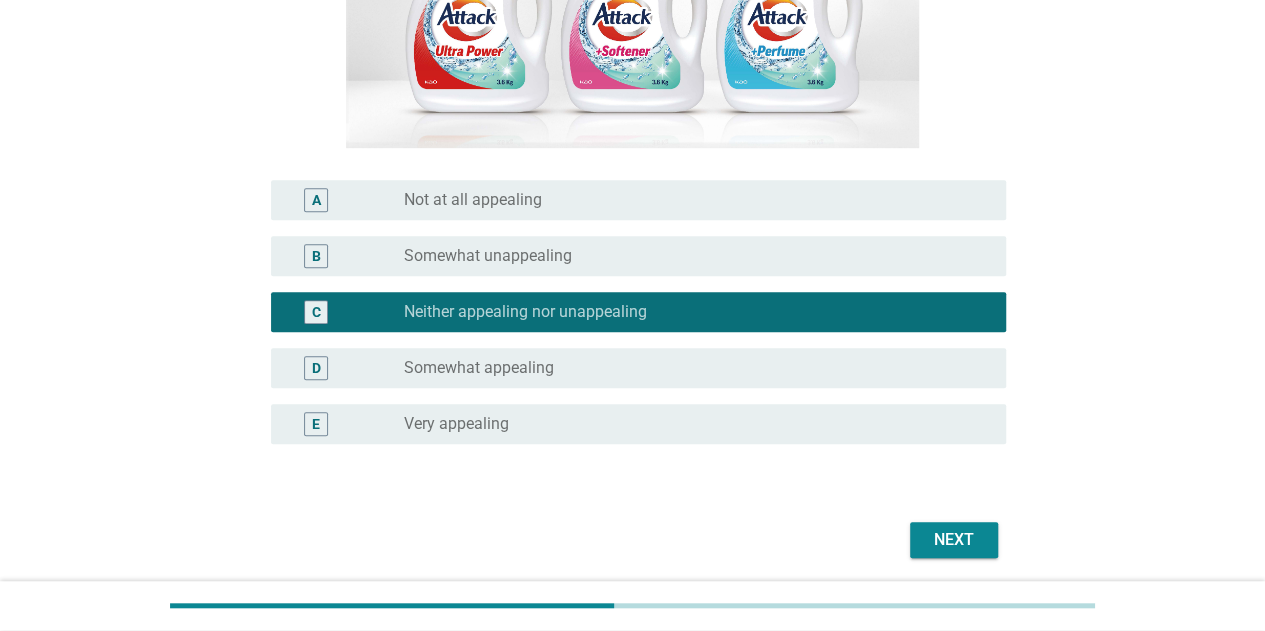 scroll, scrollTop: 466, scrollLeft: 0, axis: vertical 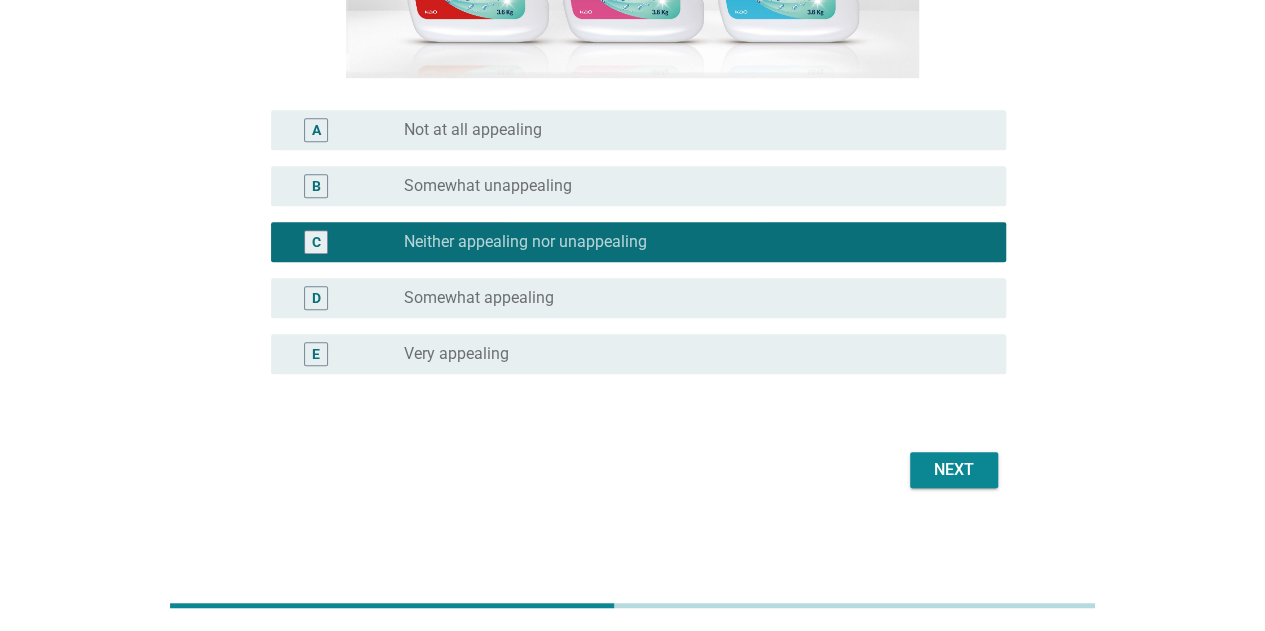 click on "Next" at bounding box center [954, 470] 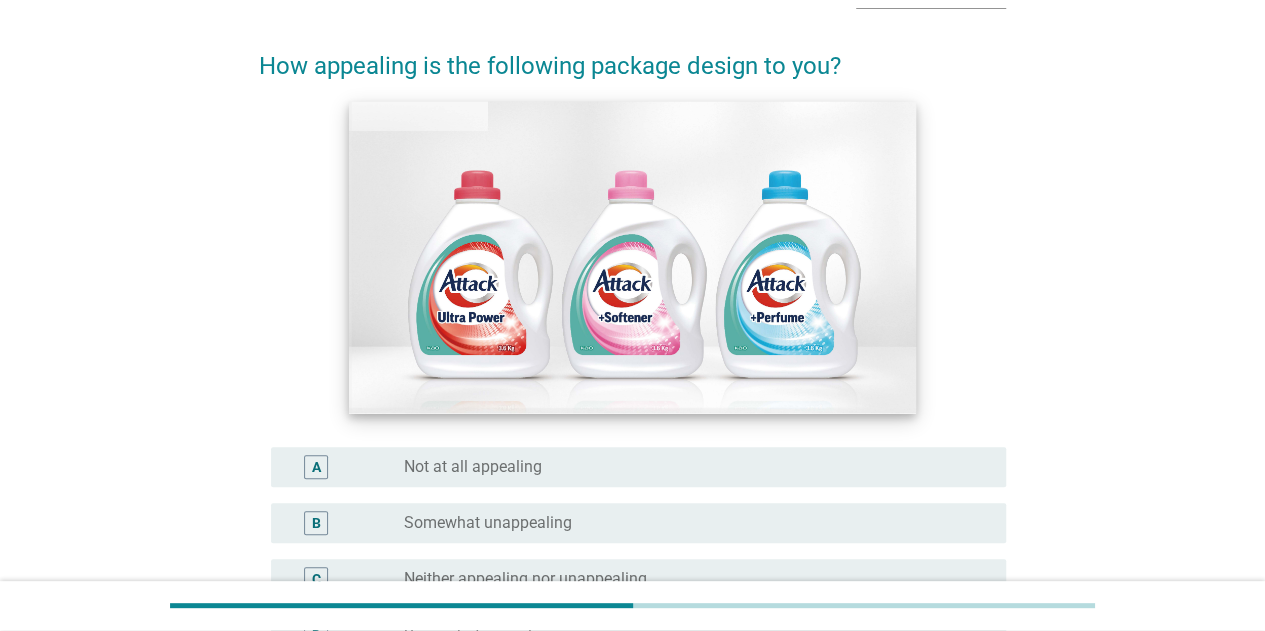 scroll, scrollTop: 466, scrollLeft: 0, axis: vertical 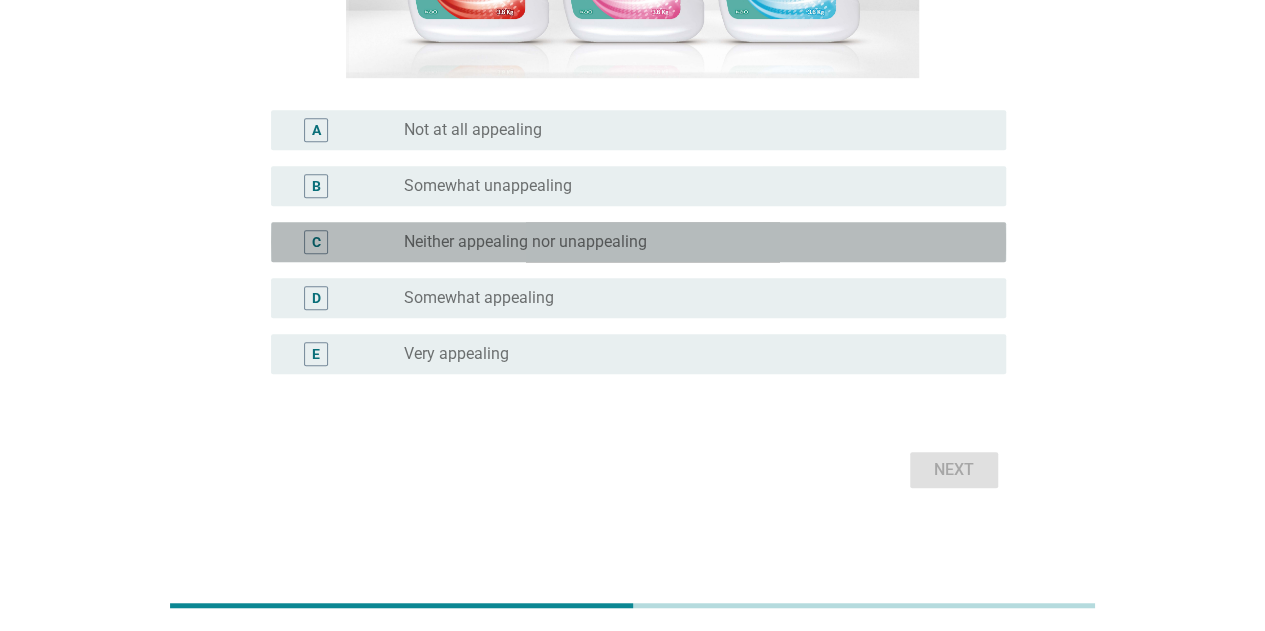 click on "Neither appealing nor unappealing" at bounding box center (525, 242) 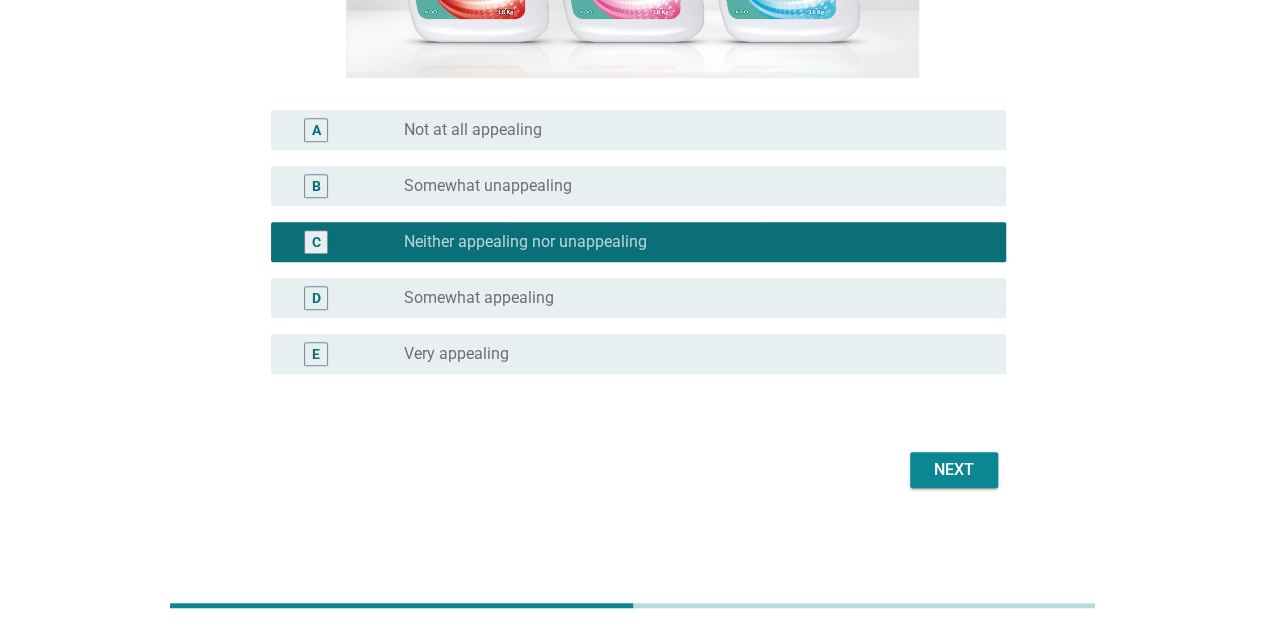click on "Next" at bounding box center [954, 470] 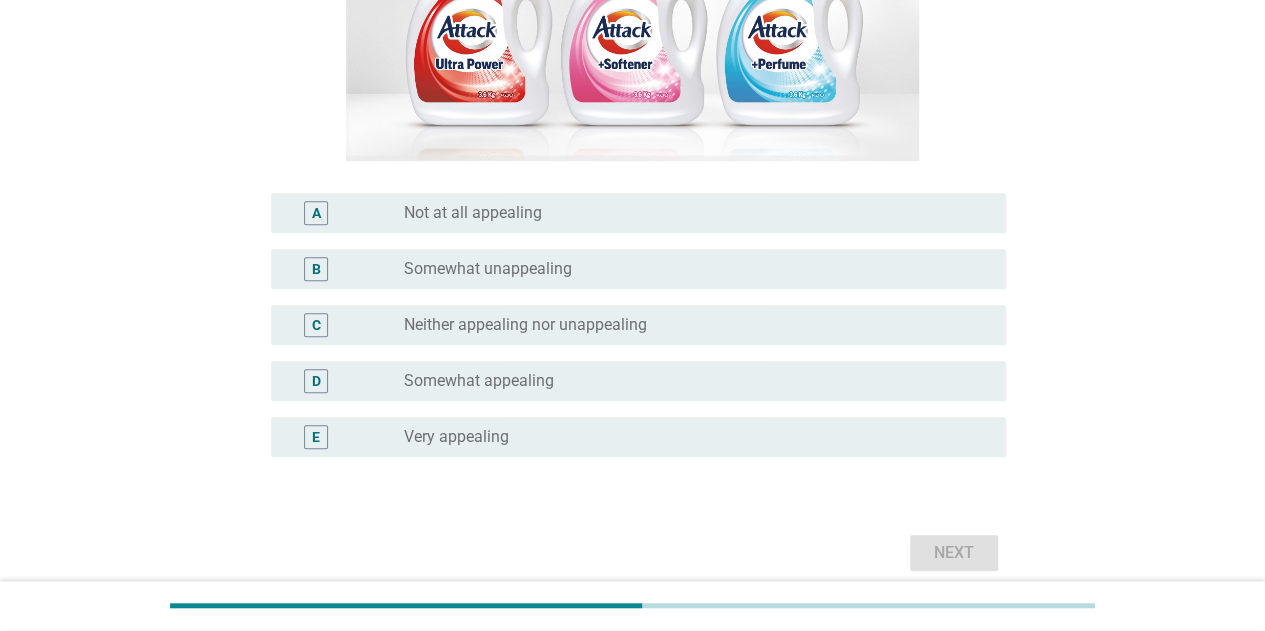 scroll, scrollTop: 466, scrollLeft: 0, axis: vertical 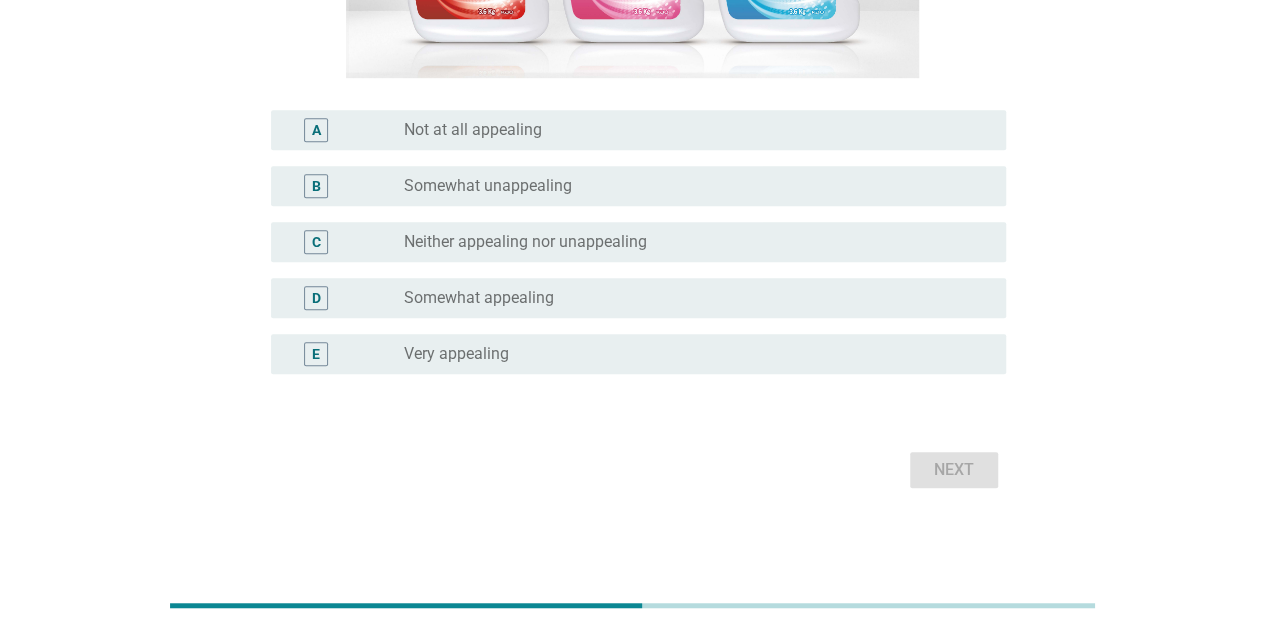 click on "radio_button_unchecked Somewhat appealing" at bounding box center [689, 298] 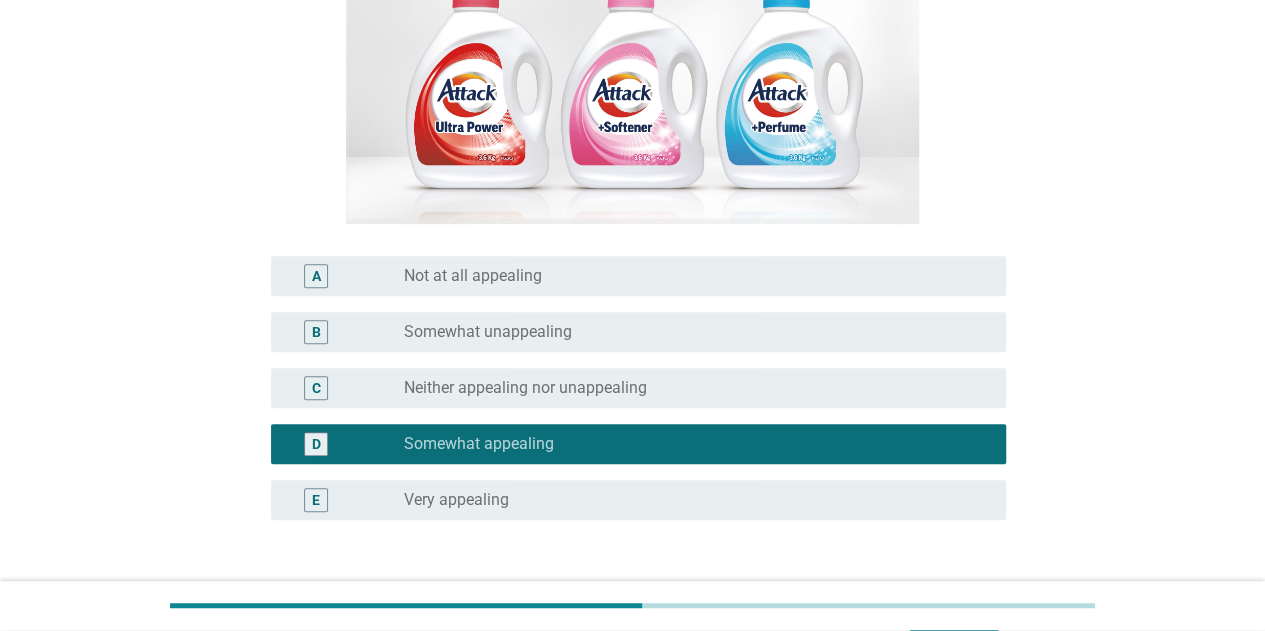 scroll, scrollTop: 366, scrollLeft: 0, axis: vertical 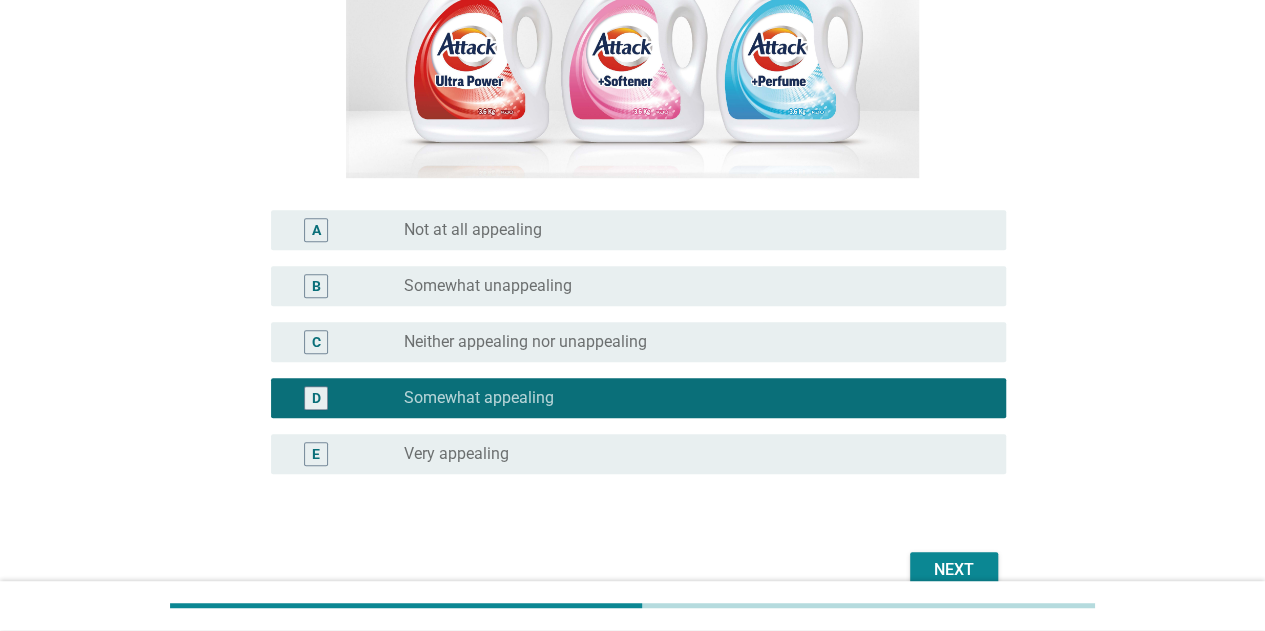 click on "Next" at bounding box center (954, 570) 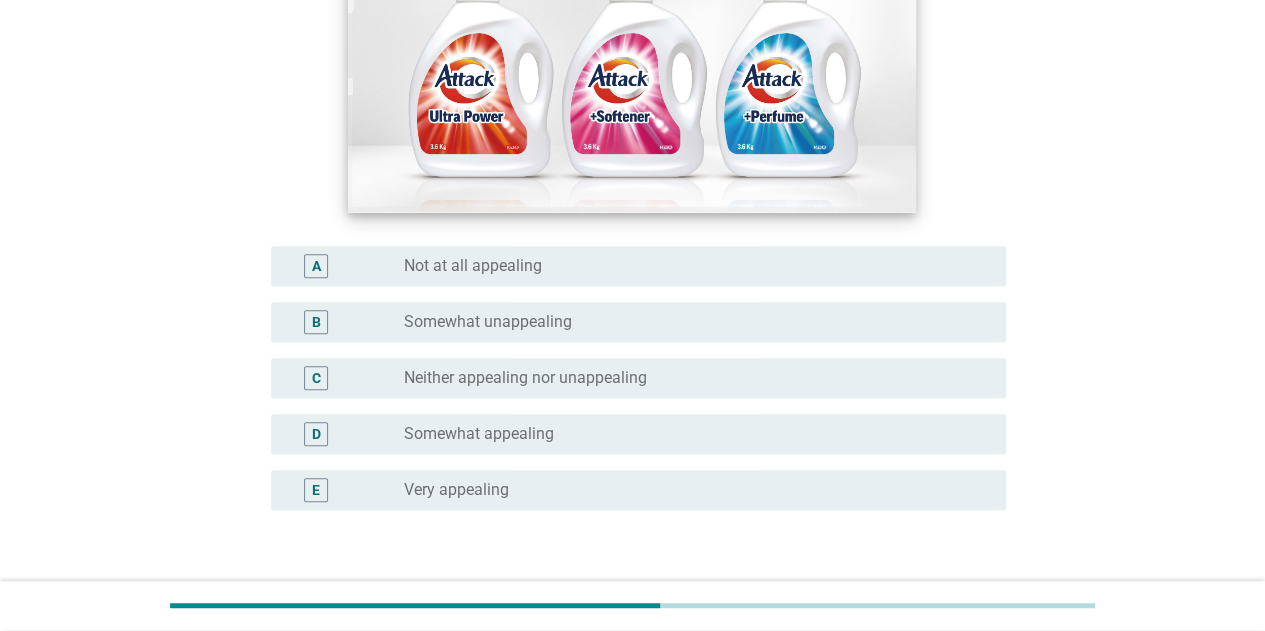 scroll, scrollTop: 300, scrollLeft: 0, axis: vertical 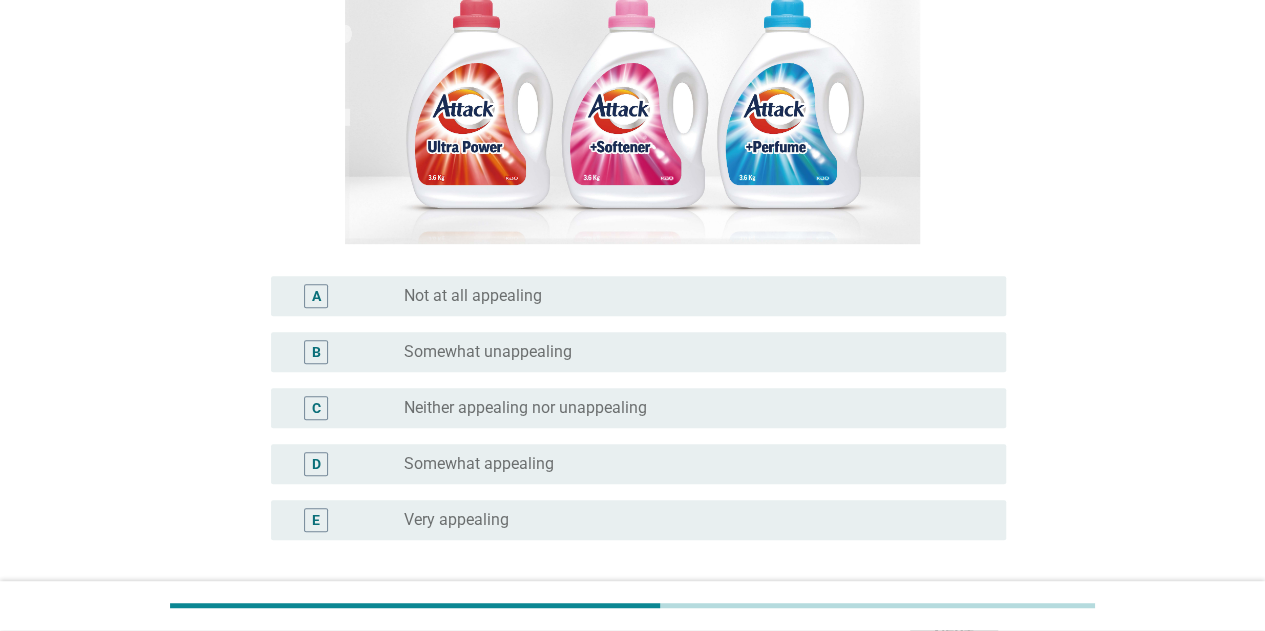 click on "radio_button_unchecked Somewhat appealing" at bounding box center (689, 464) 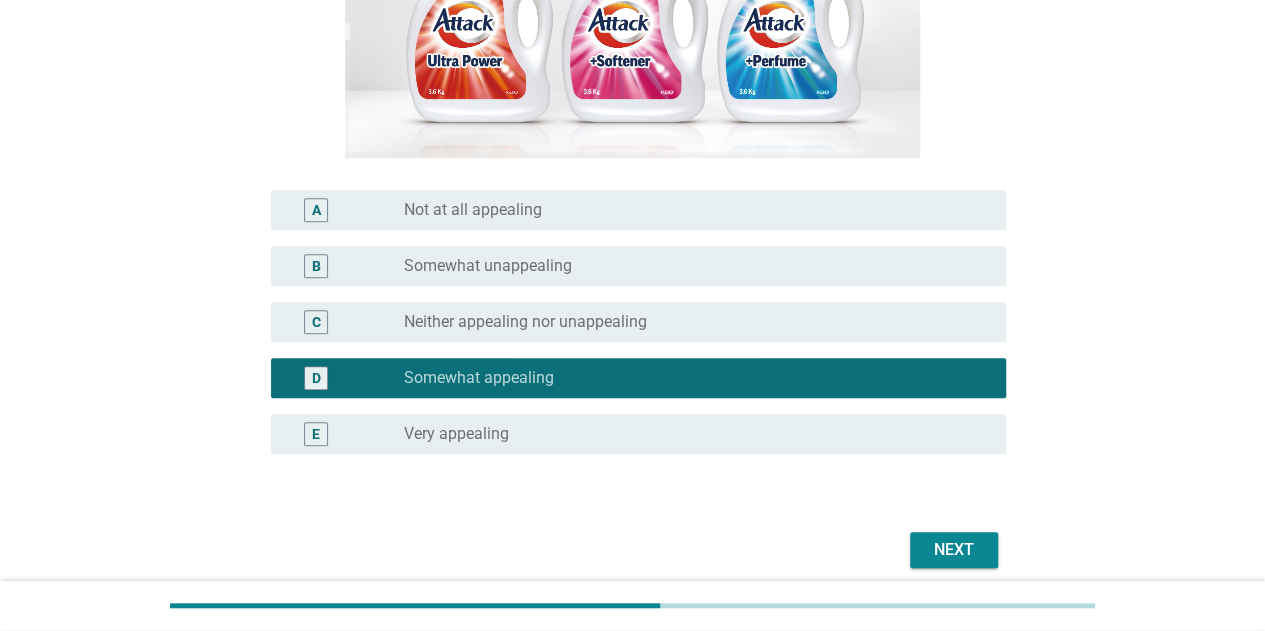 scroll, scrollTop: 466, scrollLeft: 0, axis: vertical 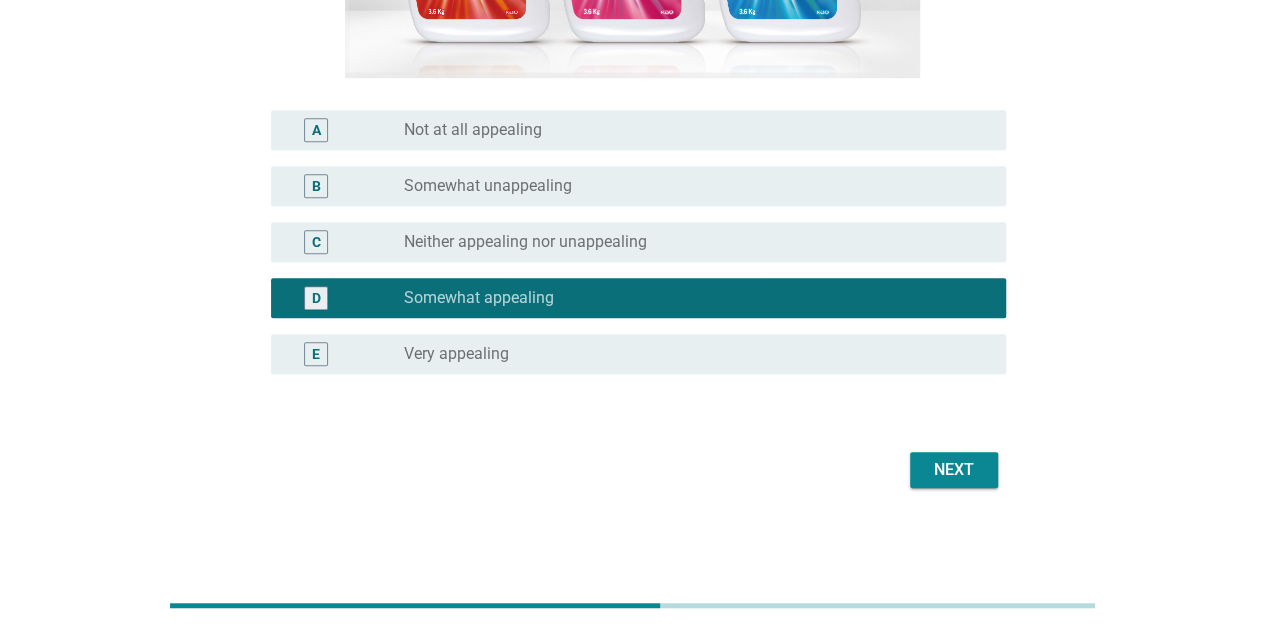 click on "Next" at bounding box center [954, 470] 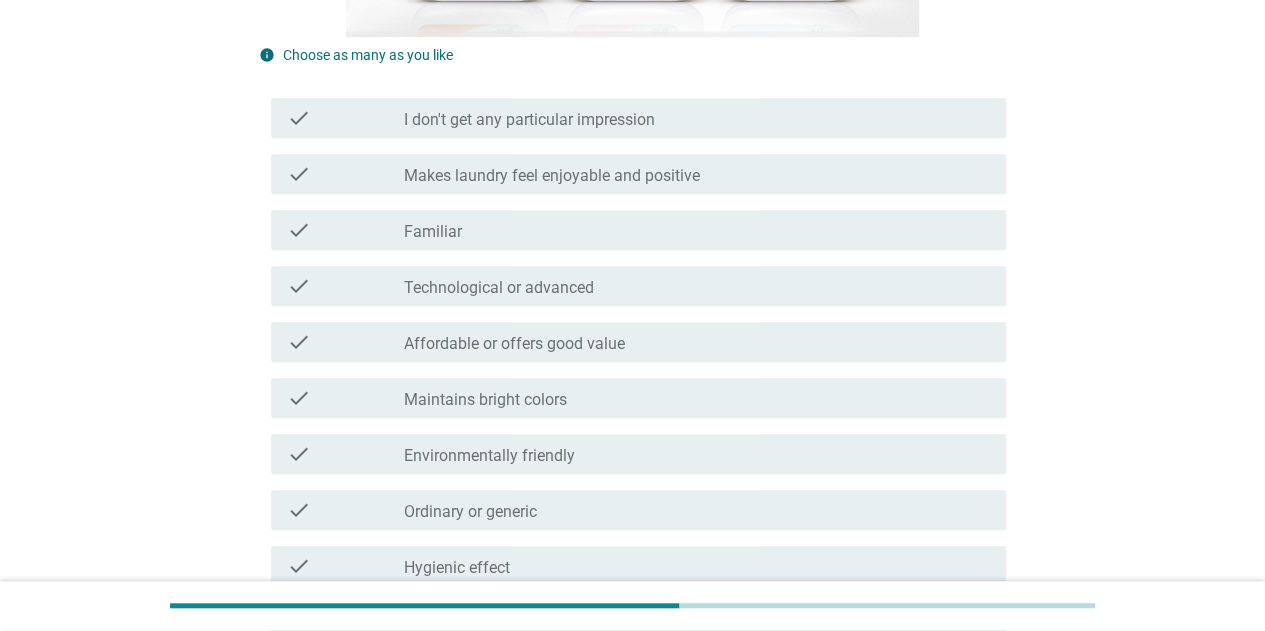 scroll, scrollTop: 600, scrollLeft: 0, axis: vertical 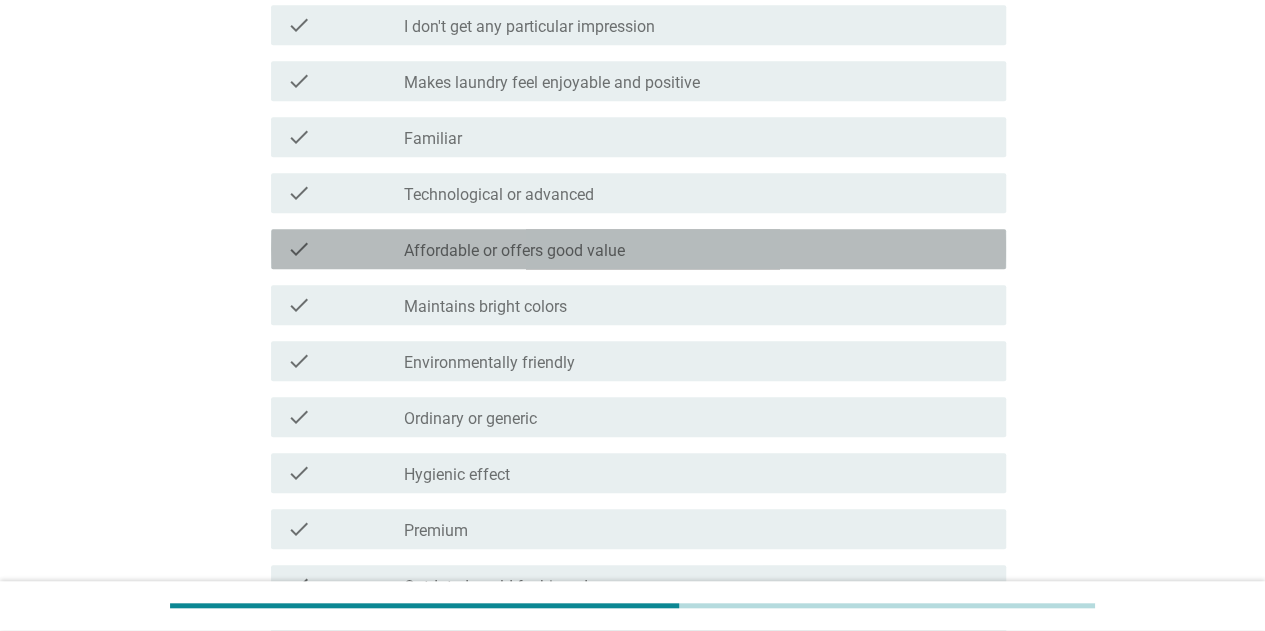 click on "Affordable or offers good value" at bounding box center (514, 251) 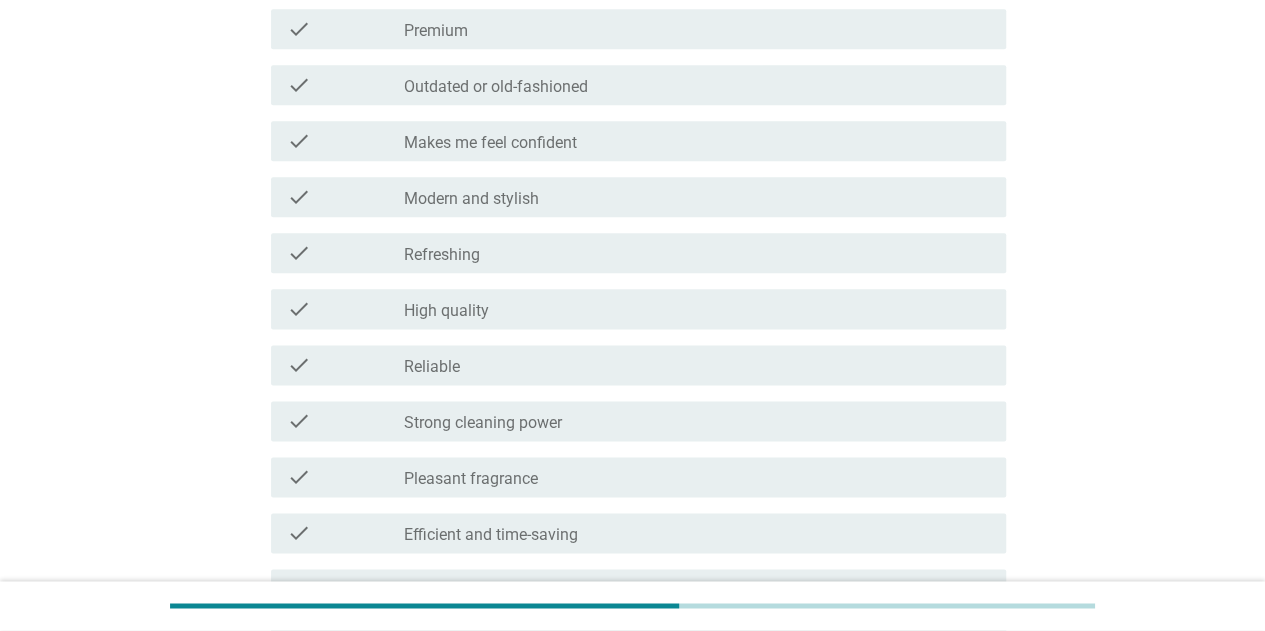 scroll, scrollTop: 1535, scrollLeft: 0, axis: vertical 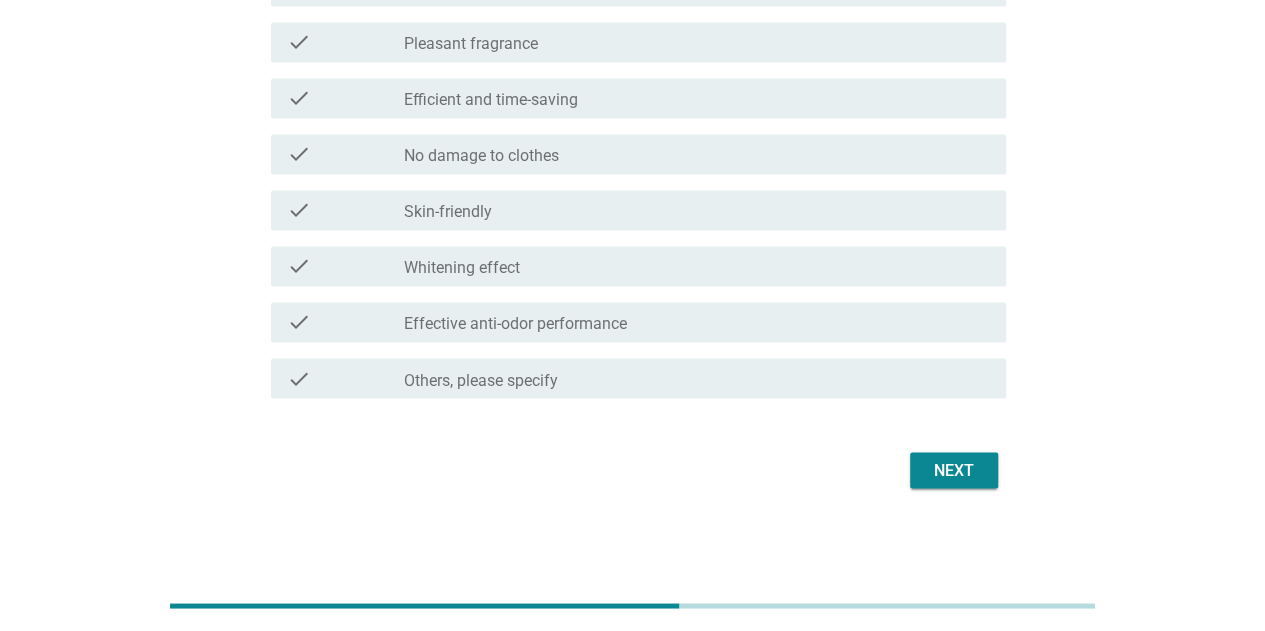 click on "Next" at bounding box center [954, 470] 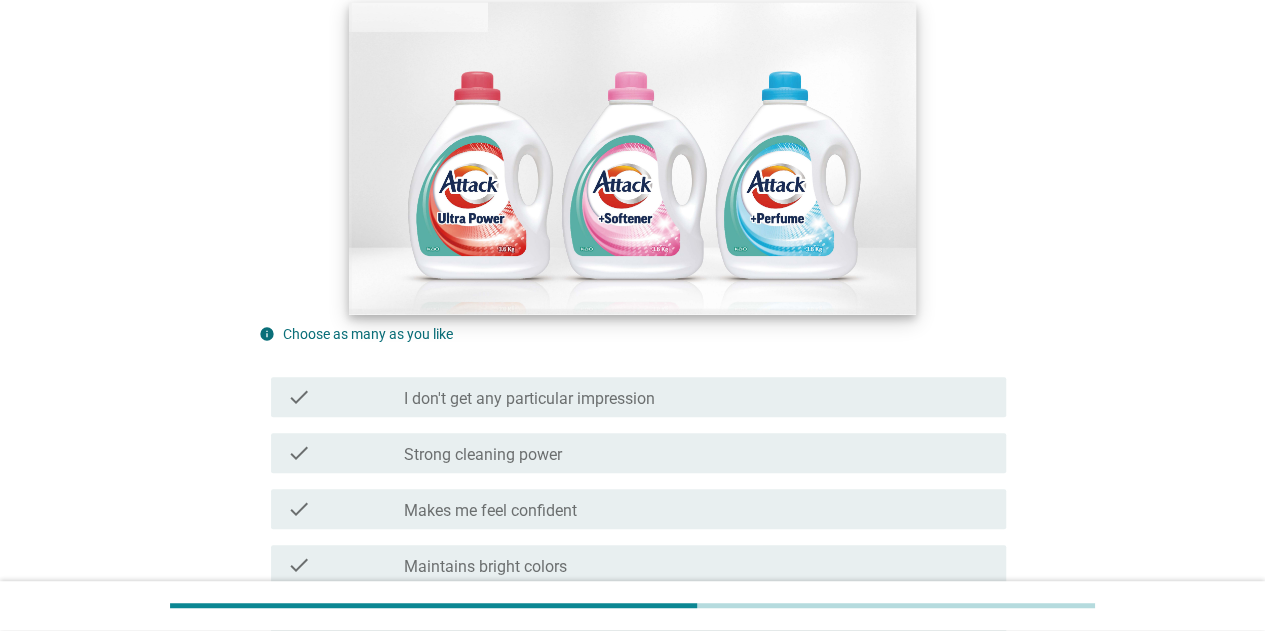 scroll, scrollTop: 400, scrollLeft: 0, axis: vertical 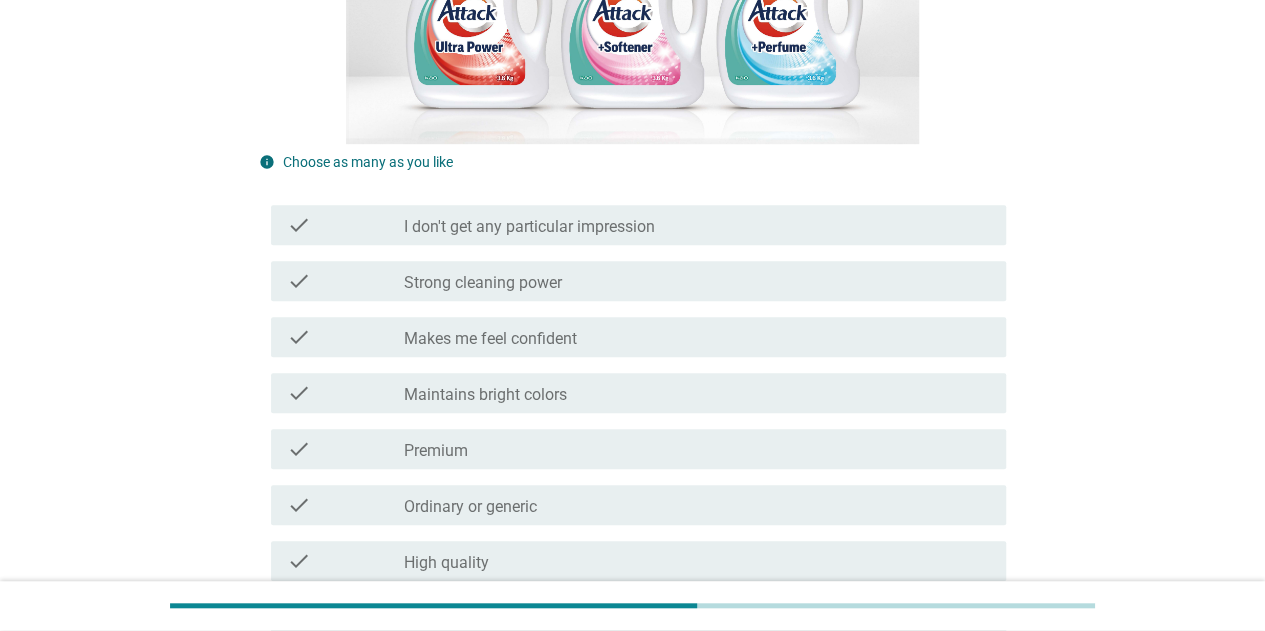 click on "check_box_outline_blank Strong cleaning power" at bounding box center (697, 281) 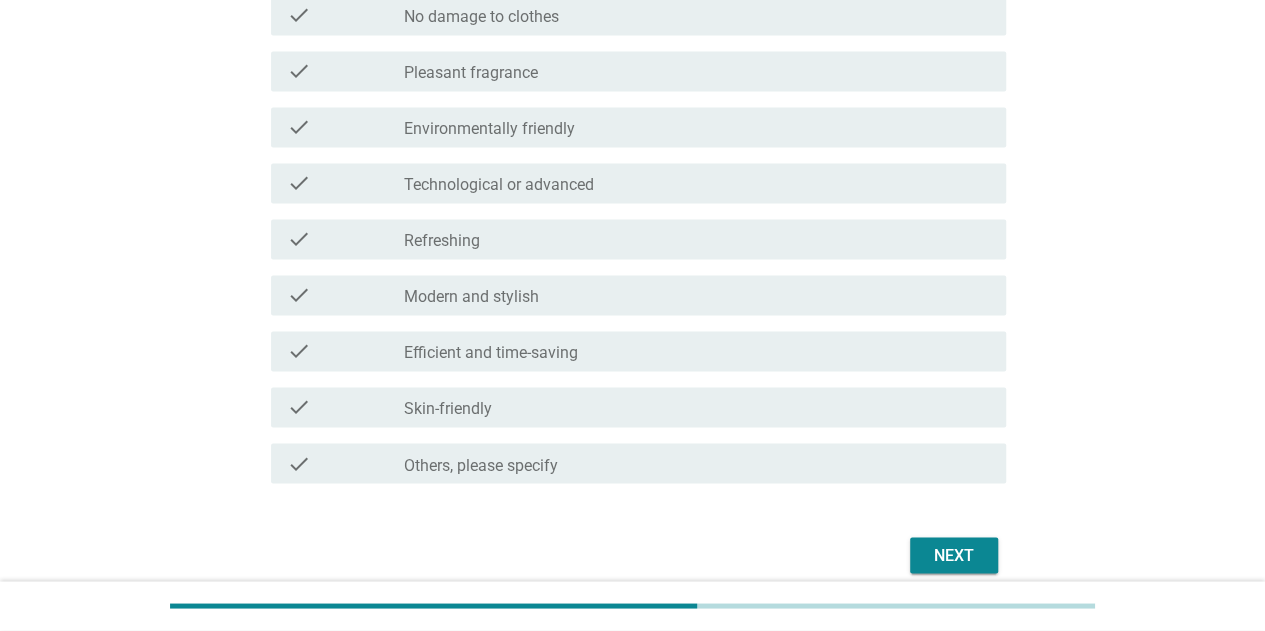 scroll, scrollTop: 1535, scrollLeft: 0, axis: vertical 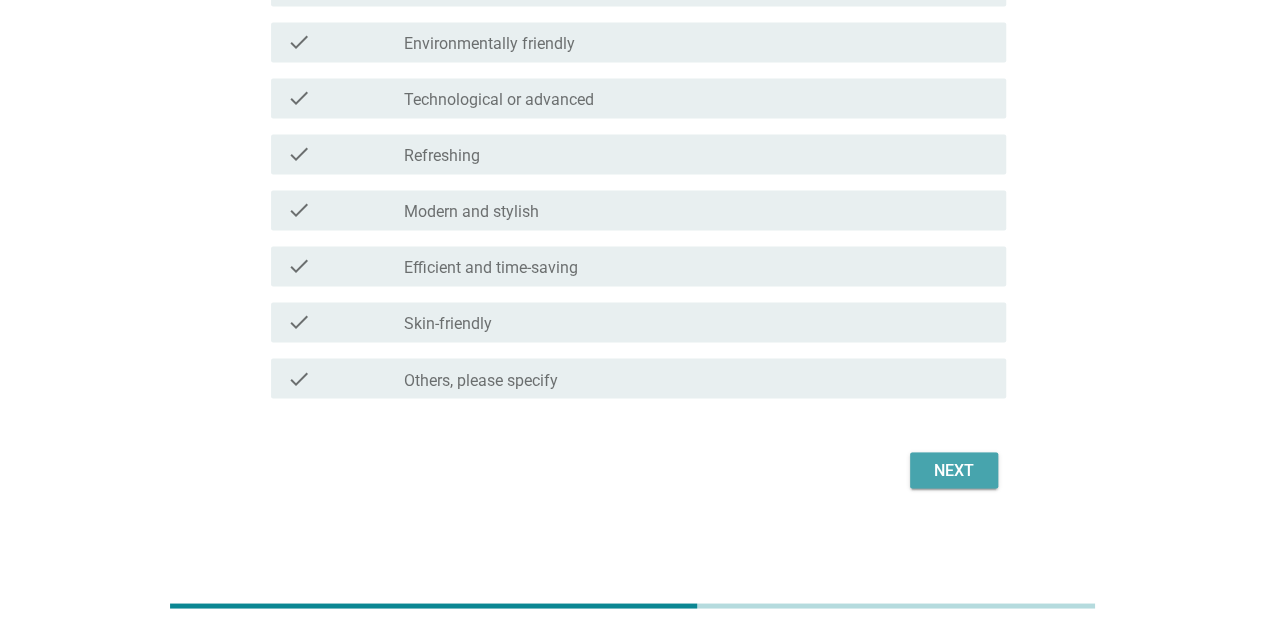 click on "Next" at bounding box center [954, 470] 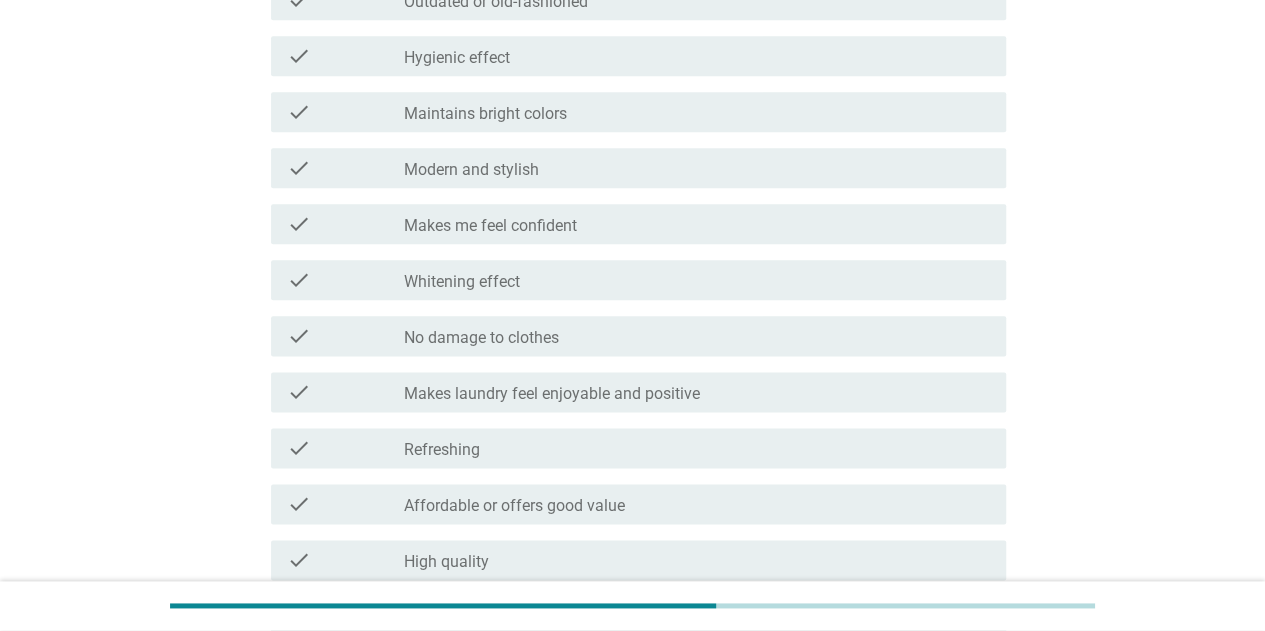 scroll, scrollTop: 1100, scrollLeft: 0, axis: vertical 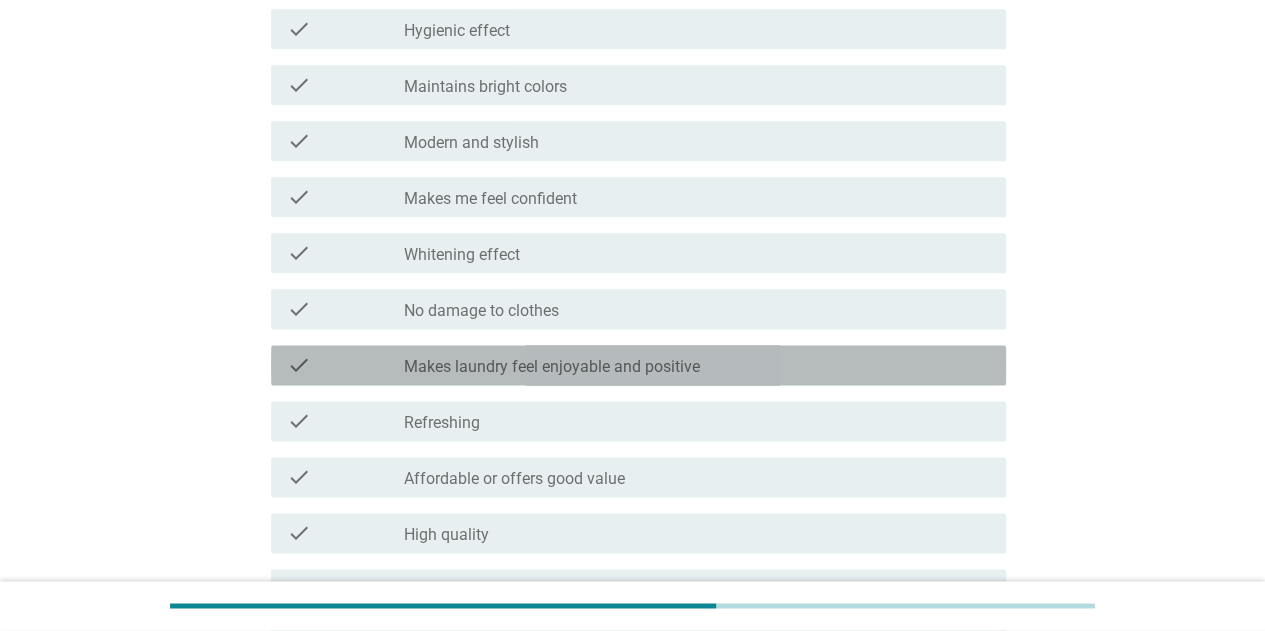 click on "Makes laundry feel enjoyable and positive" at bounding box center (552, 367) 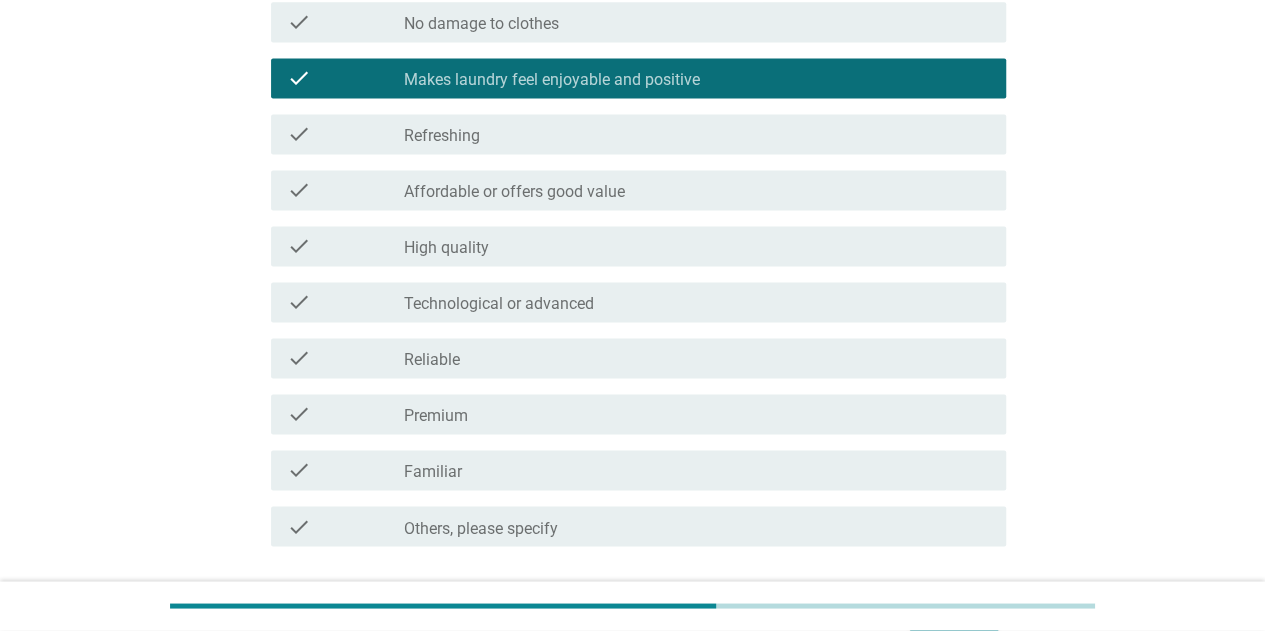 scroll, scrollTop: 1400, scrollLeft: 0, axis: vertical 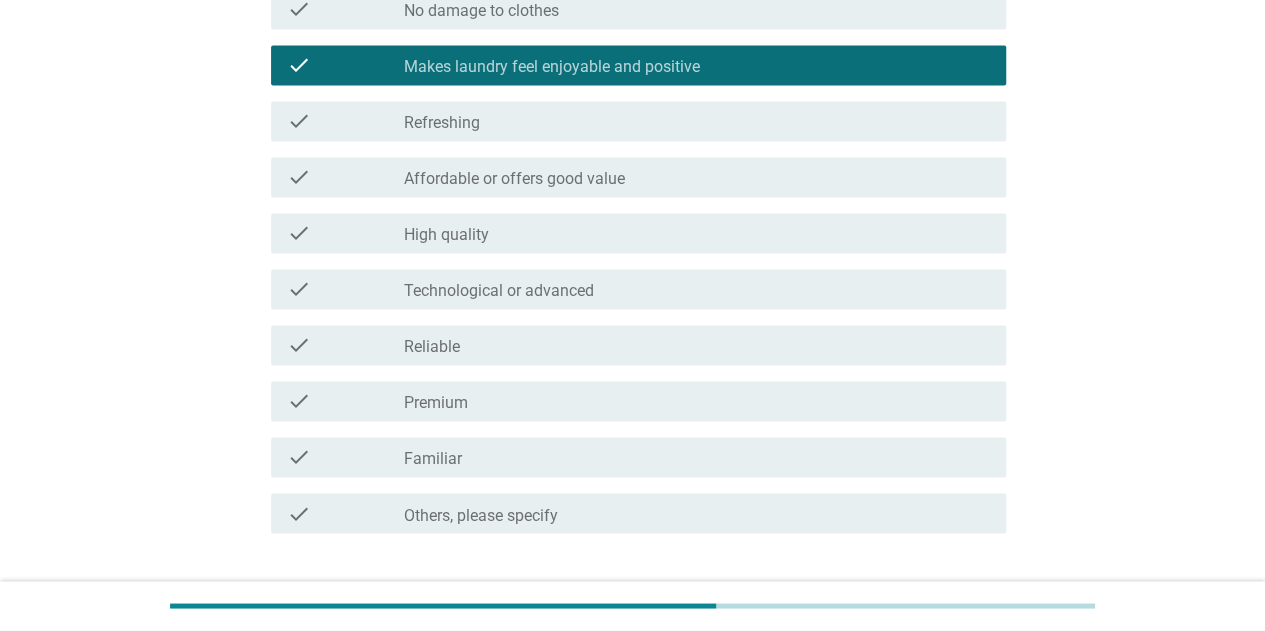 click on "Technological or advanced" at bounding box center (499, 291) 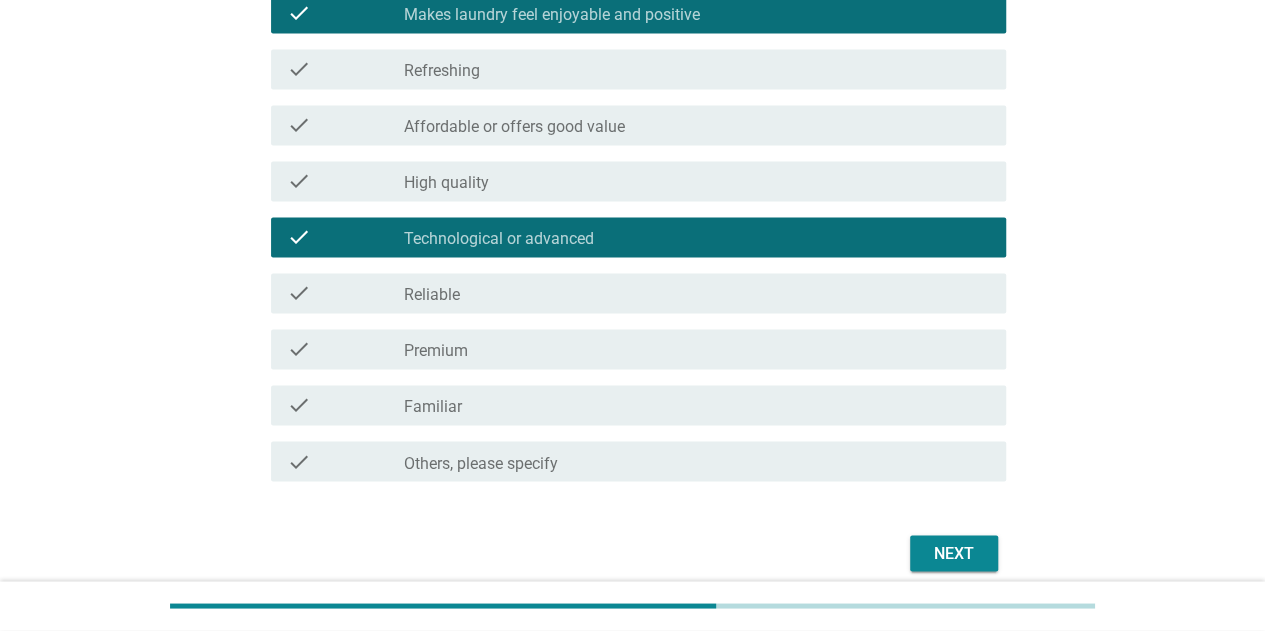 scroll, scrollTop: 1535, scrollLeft: 0, axis: vertical 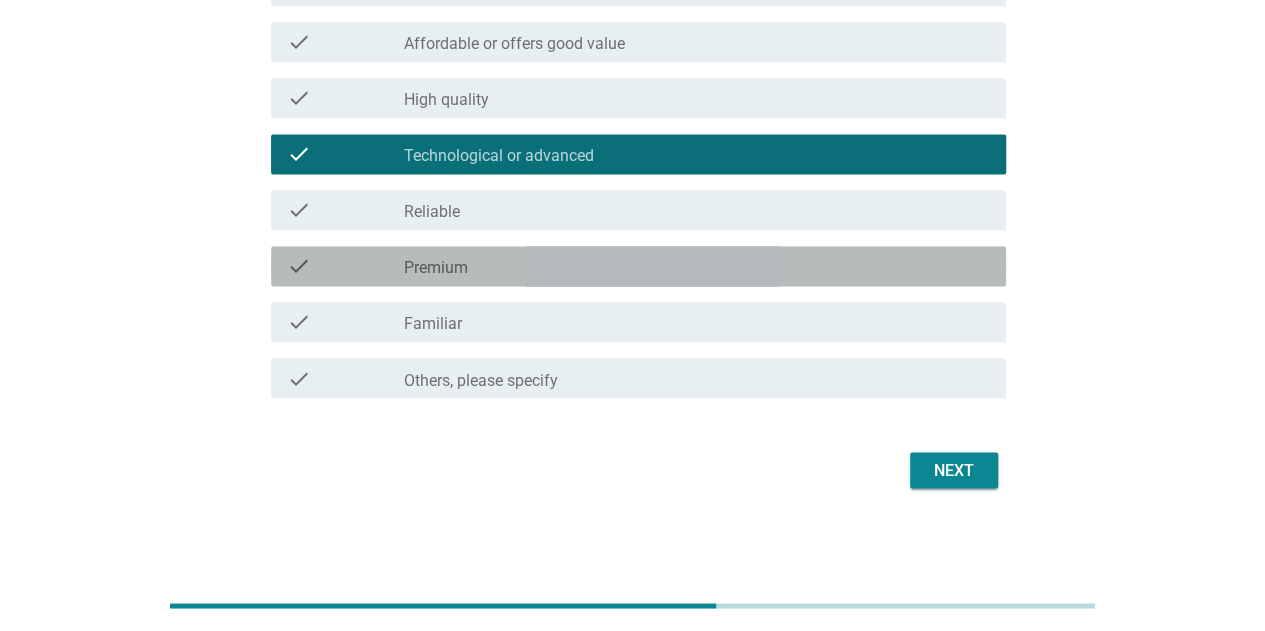 click on "check_box_outline_blank Premium" at bounding box center [697, 266] 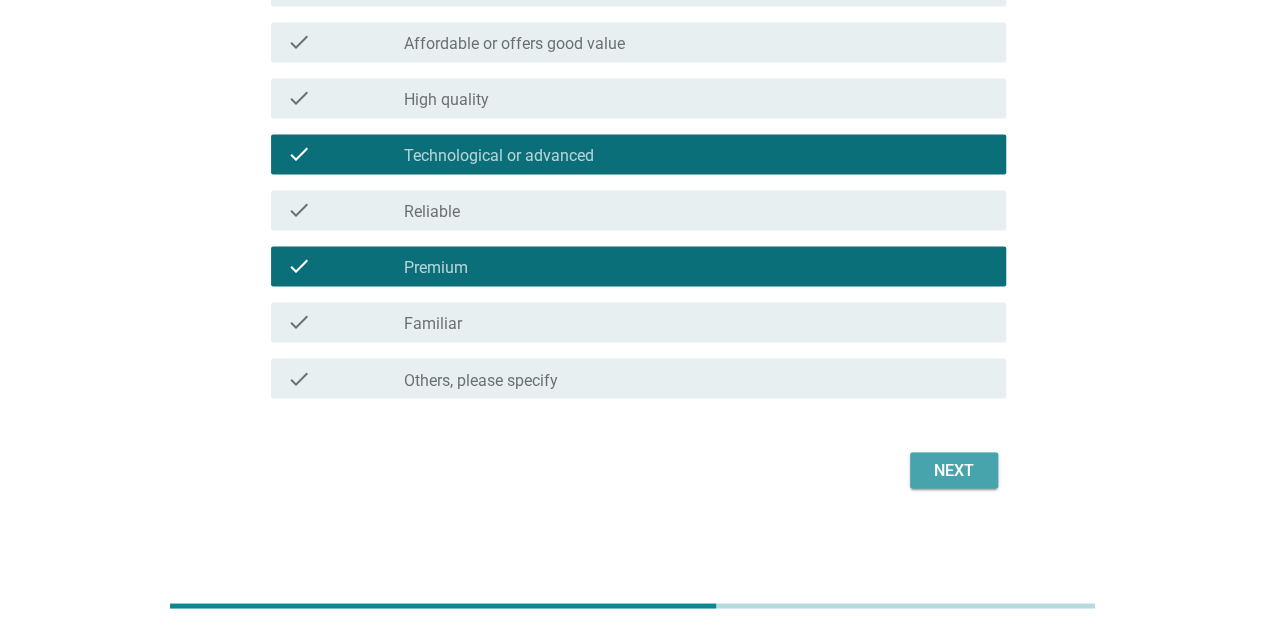 click on "Next" at bounding box center [954, 470] 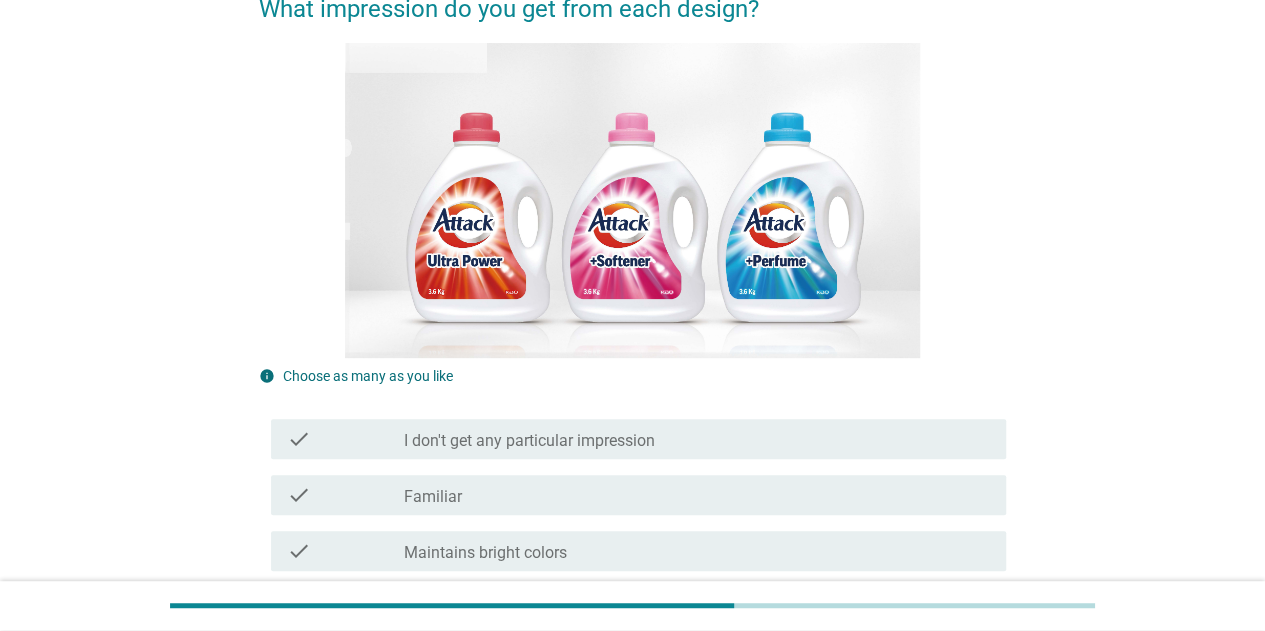 scroll, scrollTop: 400, scrollLeft: 0, axis: vertical 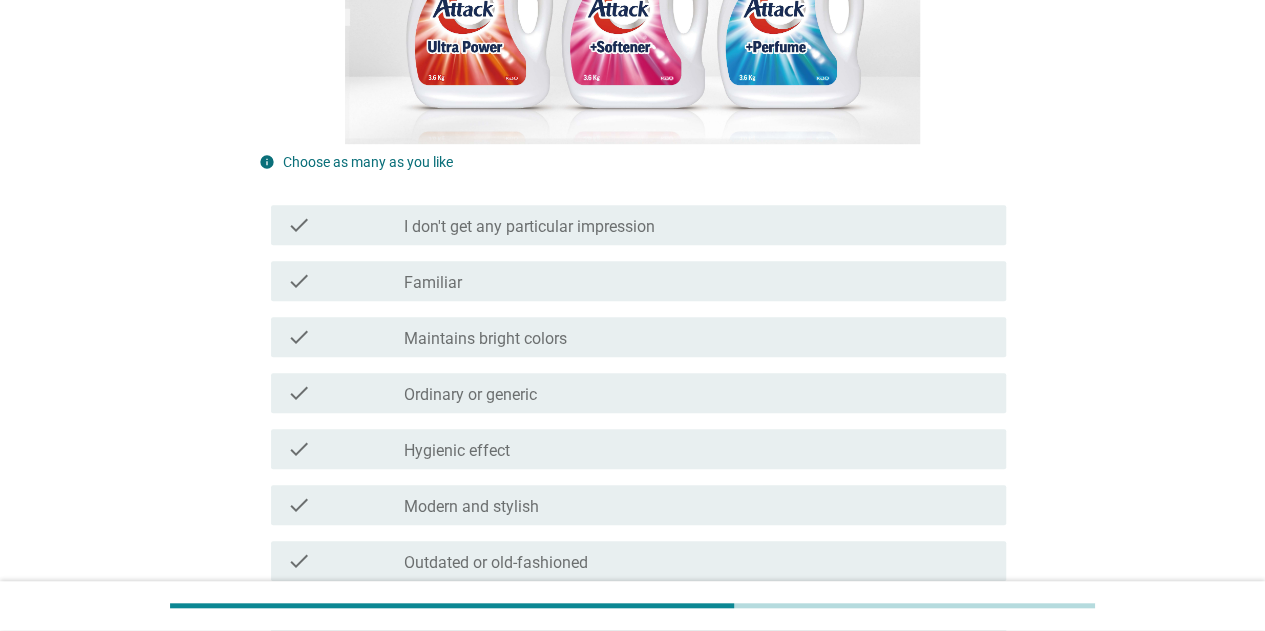 click on "check_box_outline_blank I don't get any particular impression" at bounding box center (697, 225) 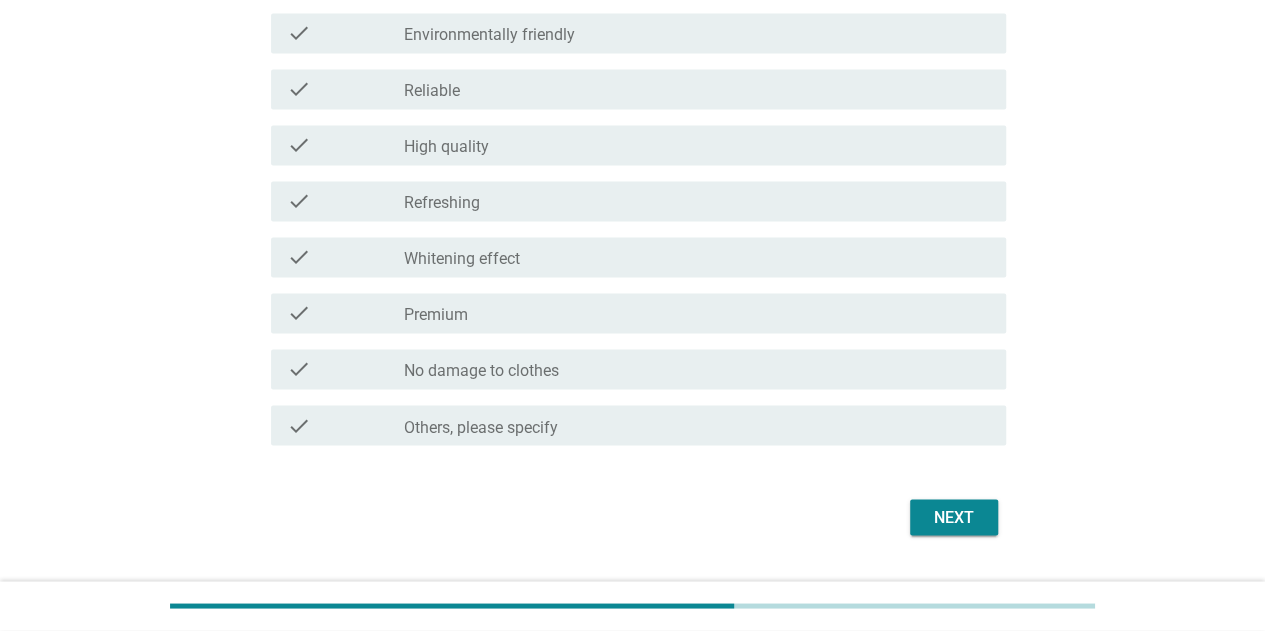 scroll 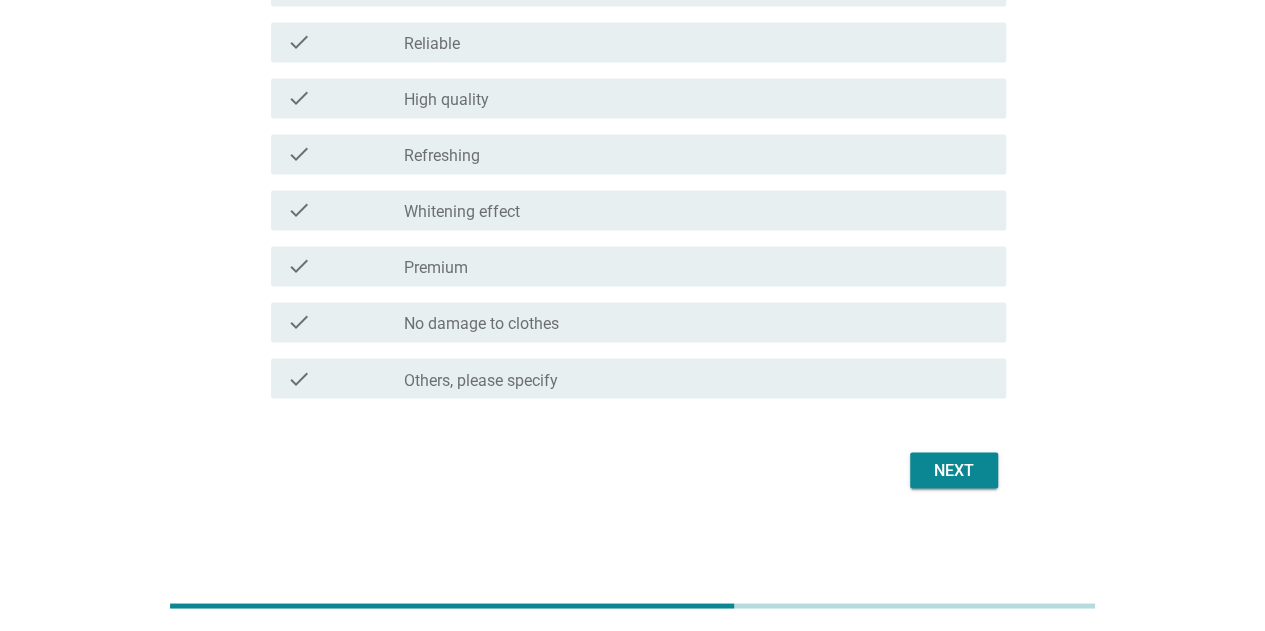 click on "Next" at bounding box center [954, 470] 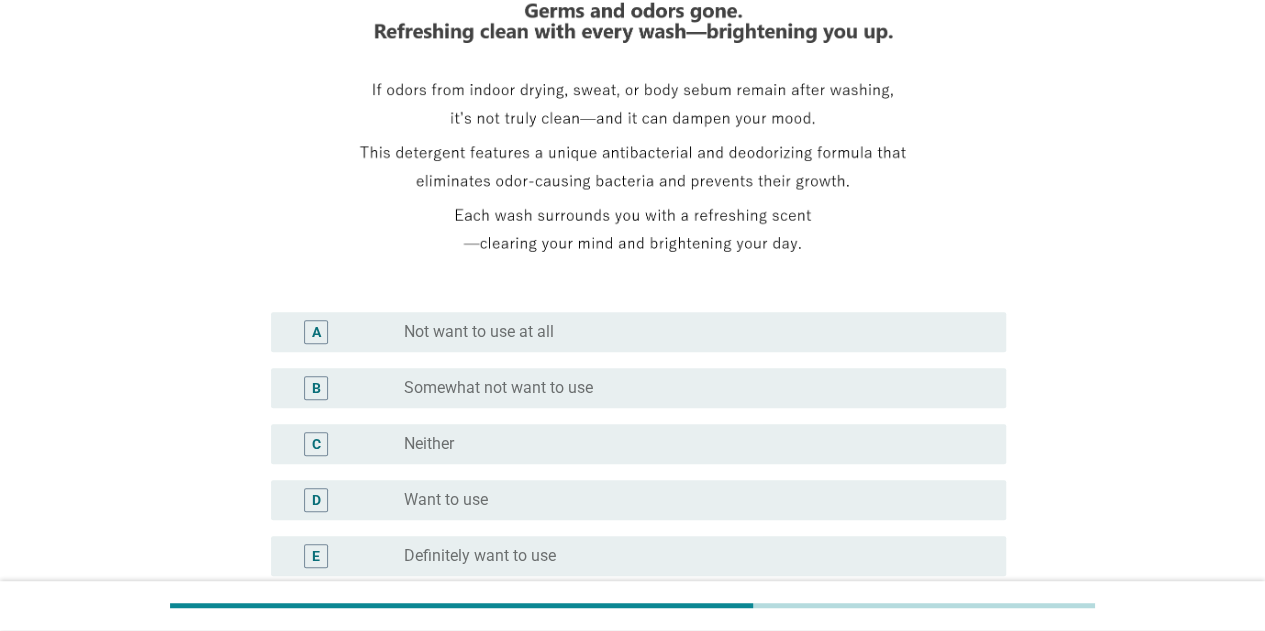 scroll, scrollTop: 400, scrollLeft: 0, axis: vertical 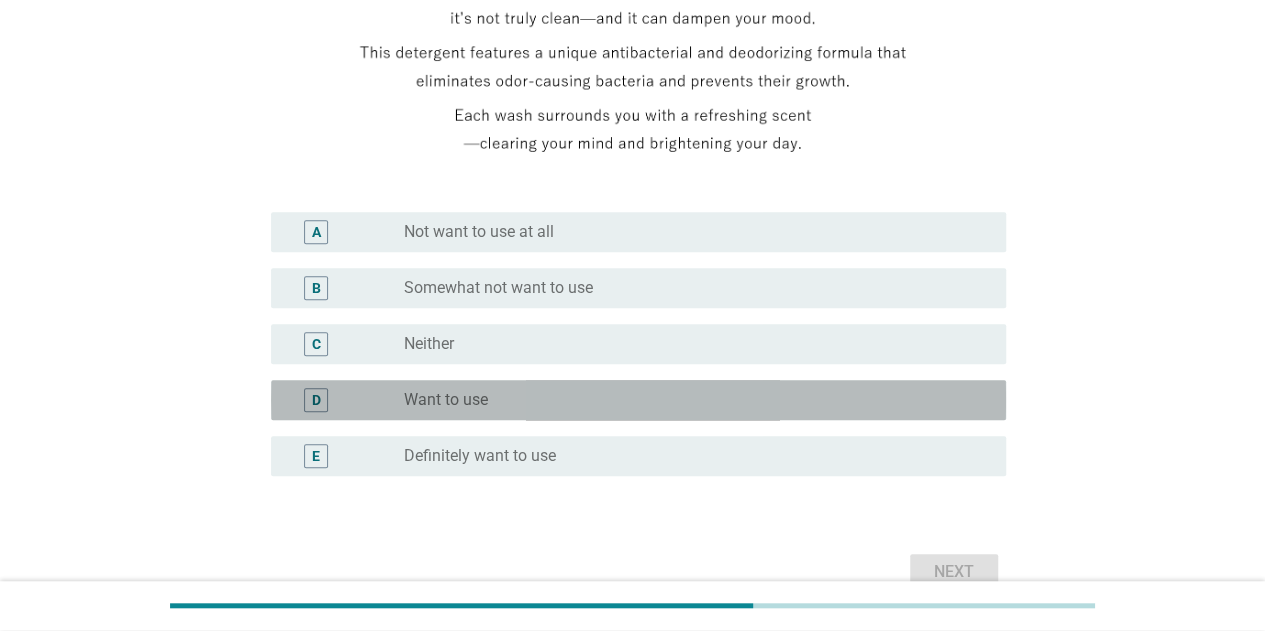 click on "radio_button_unchecked Want to use" at bounding box center (689, 400) 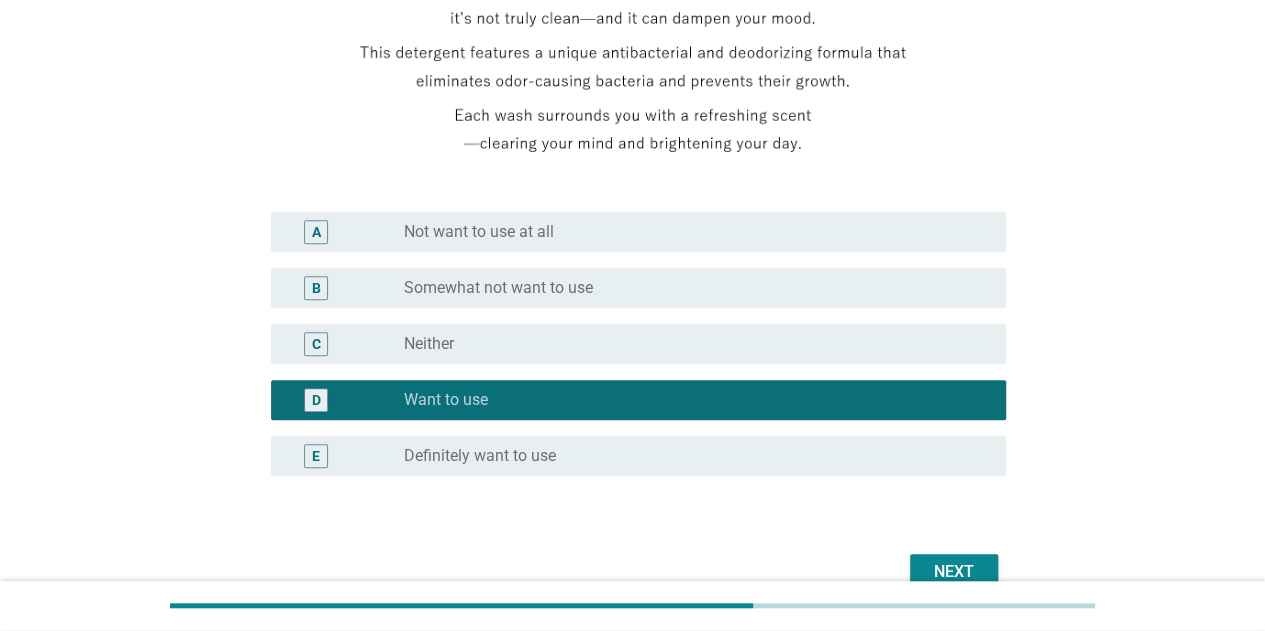 click on "Next" at bounding box center (954, 572) 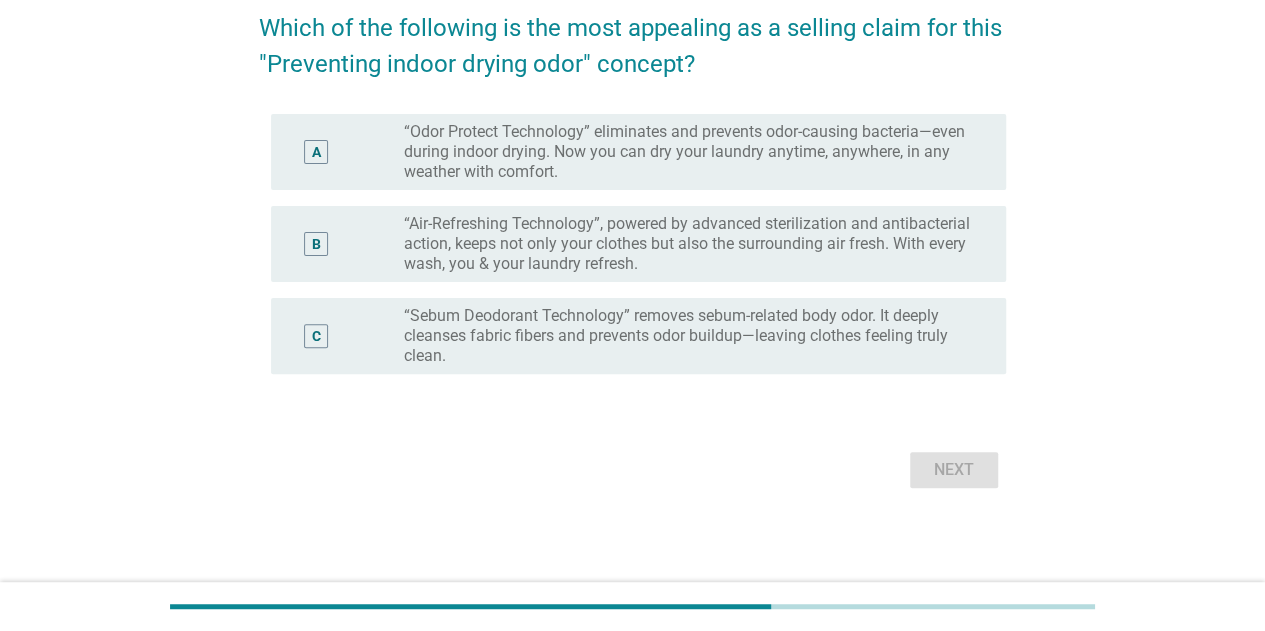 scroll, scrollTop: 0, scrollLeft: 0, axis: both 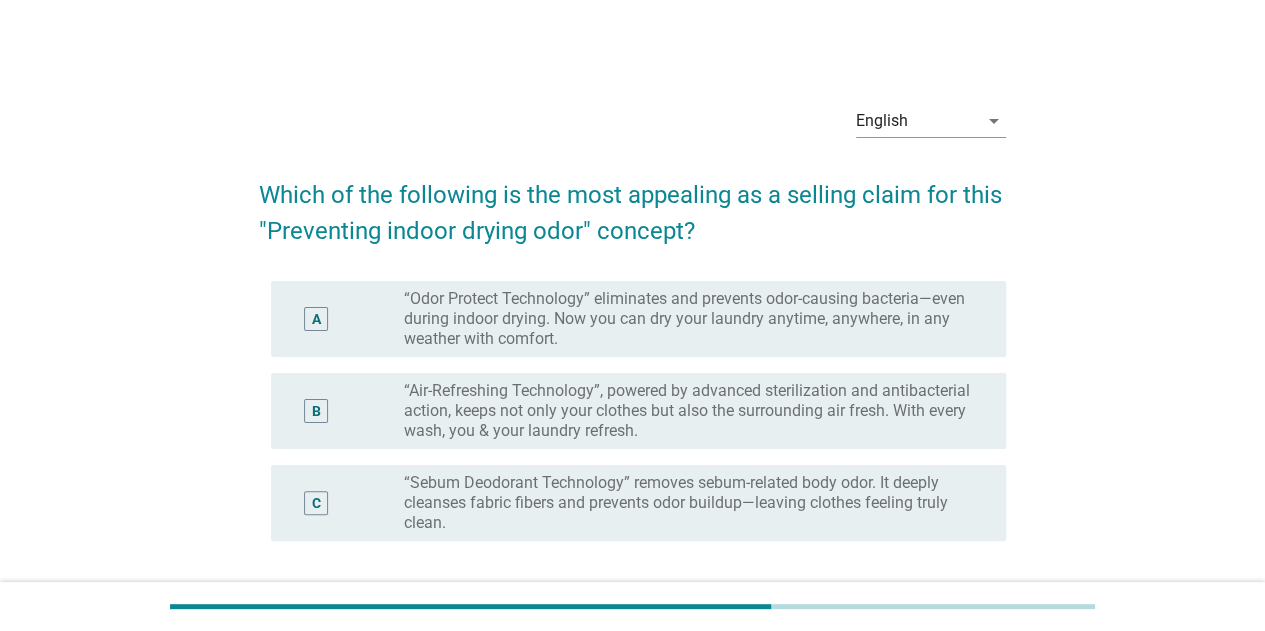 click on "“Odor Protect Technology” eliminates and prevents odor-causing bacteria—even during indoor drying. Now you can dry your laundry anytime, anywhere, in any weather with comfort." at bounding box center [689, 319] 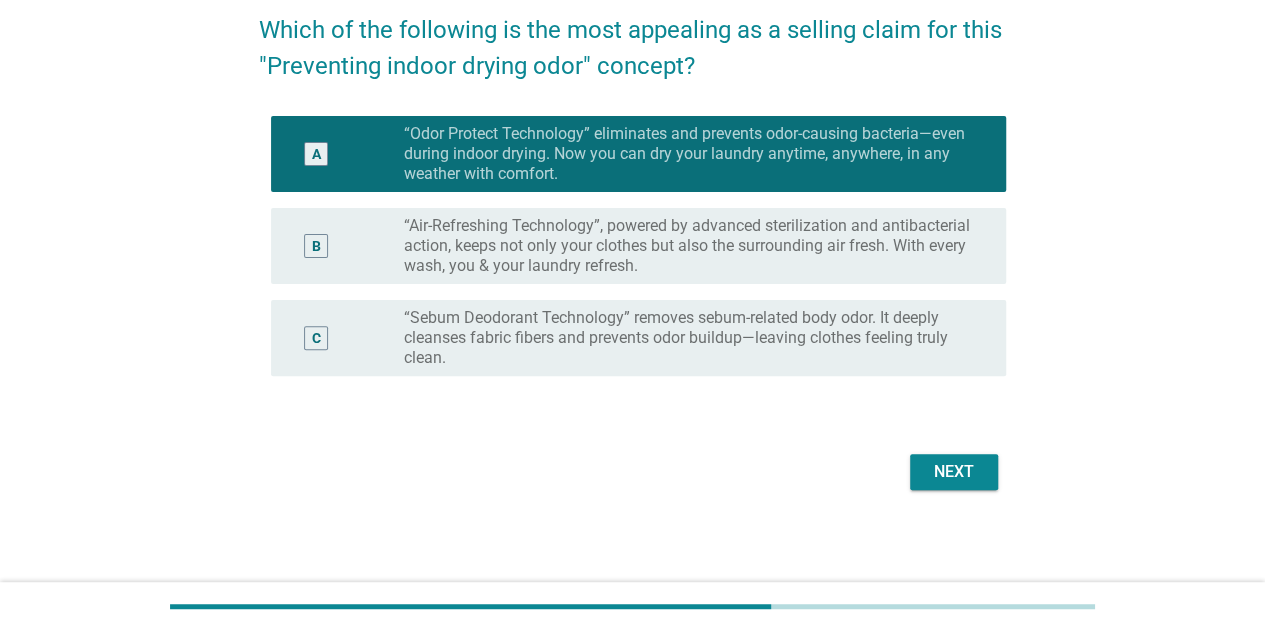 scroll, scrollTop: 166, scrollLeft: 0, axis: vertical 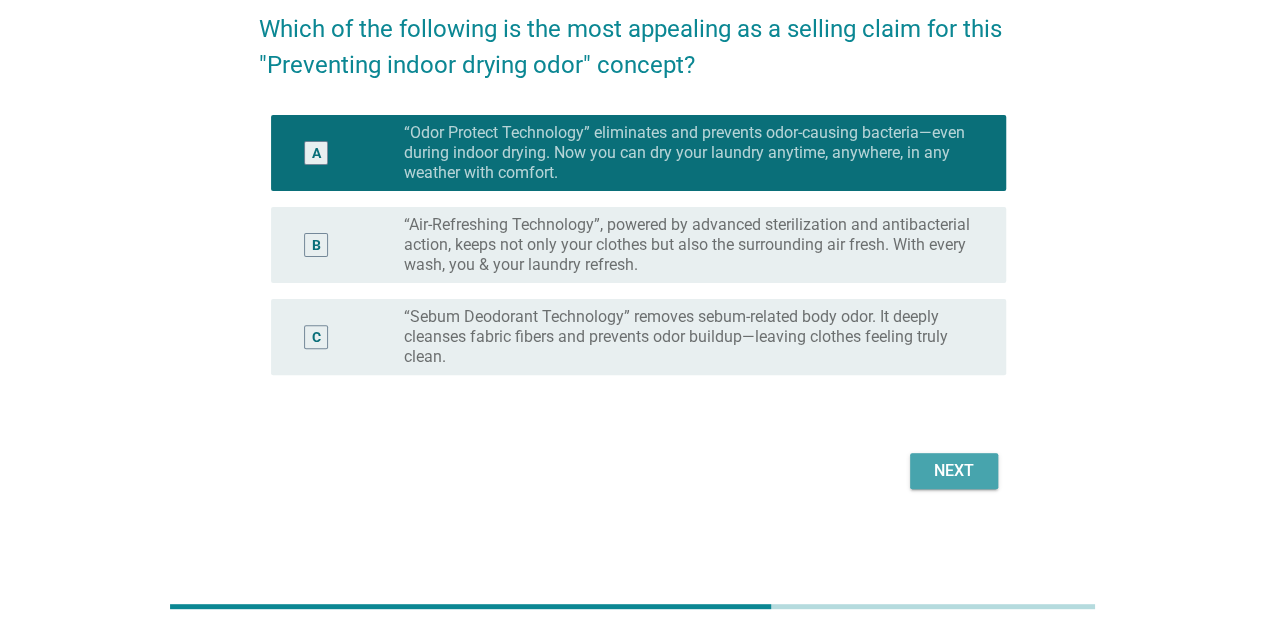 click on "Next" at bounding box center [954, 471] 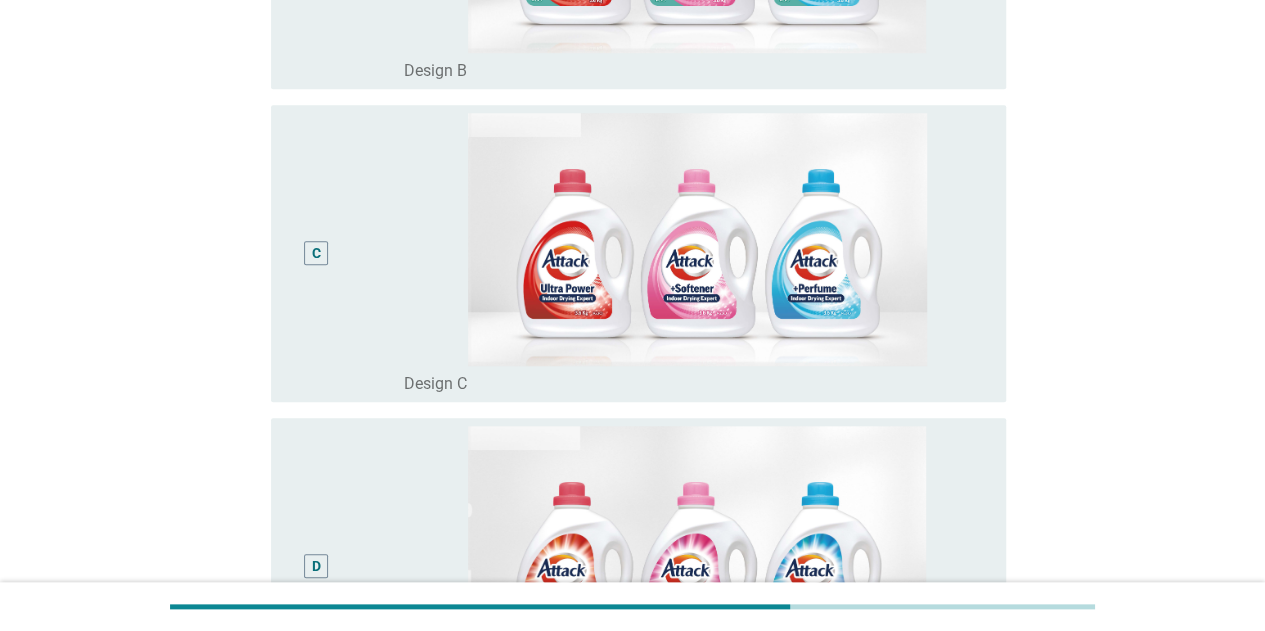 scroll, scrollTop: 900, scrollLeft: 0, axis: vertical 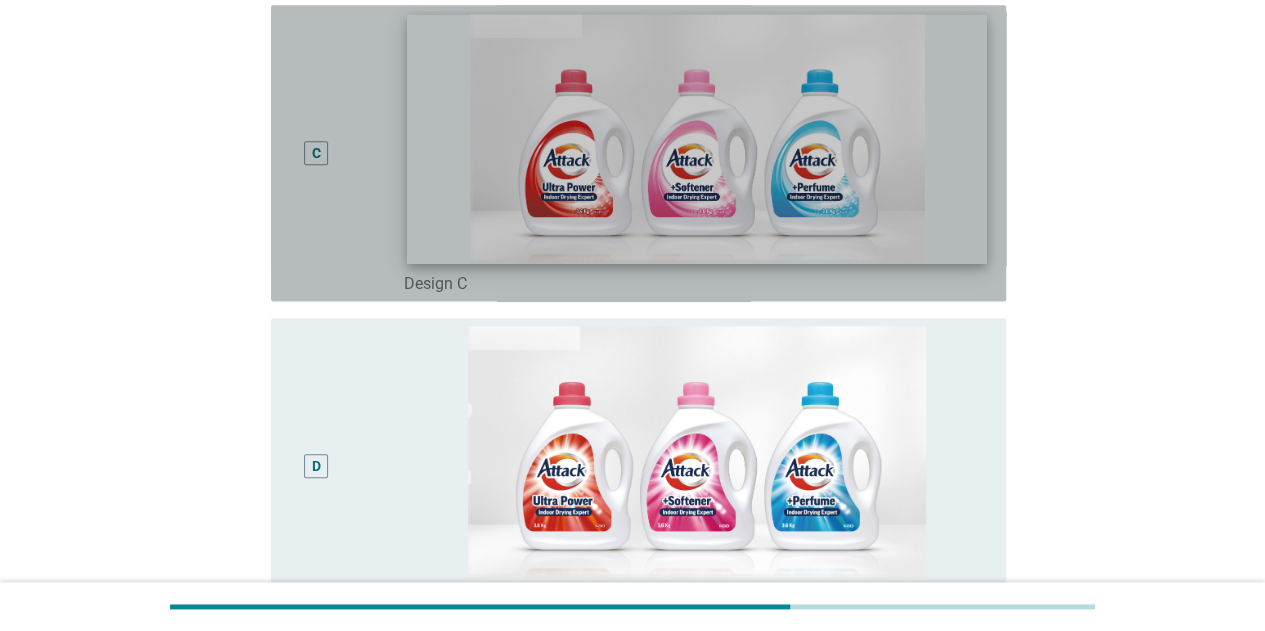 click at bounding box center [697, 140] 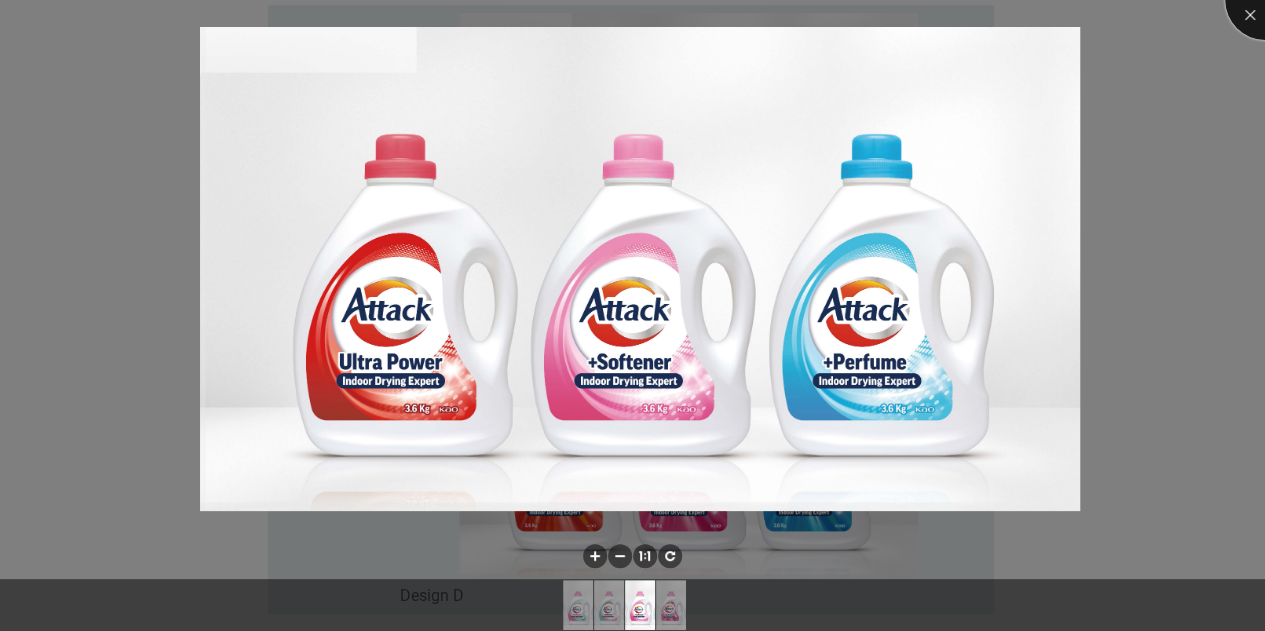 click at bounding box center [1265, 0] 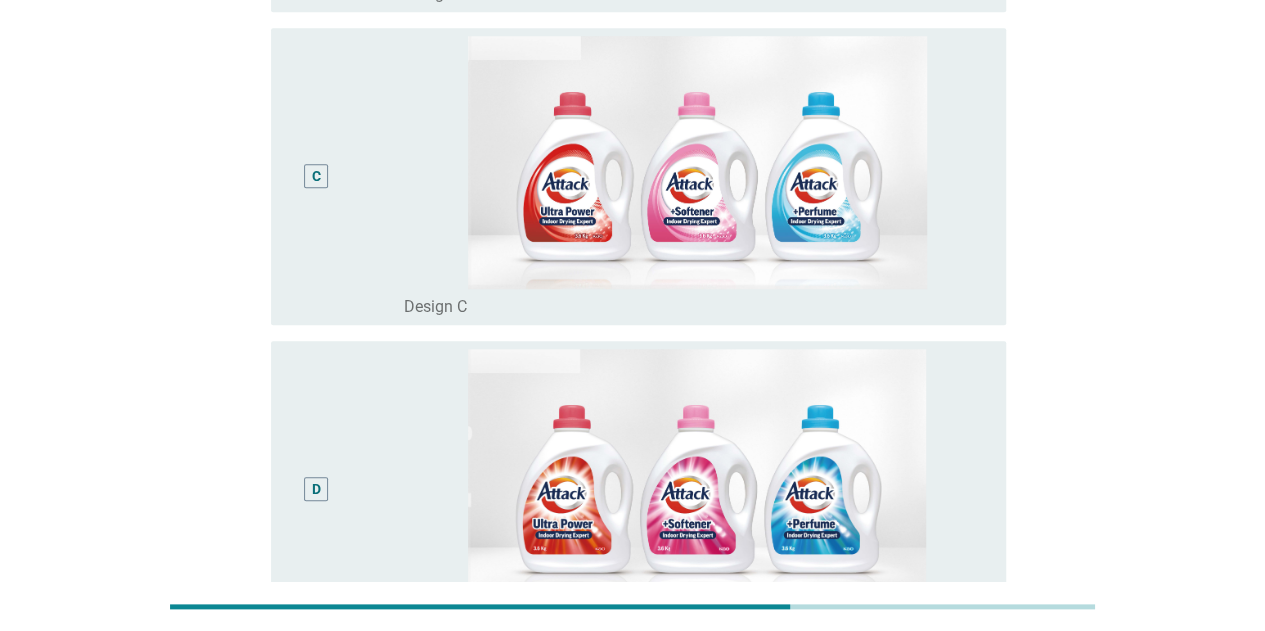 scroll, scrollTop: 740, scrollLeft: 0, axis: vertical 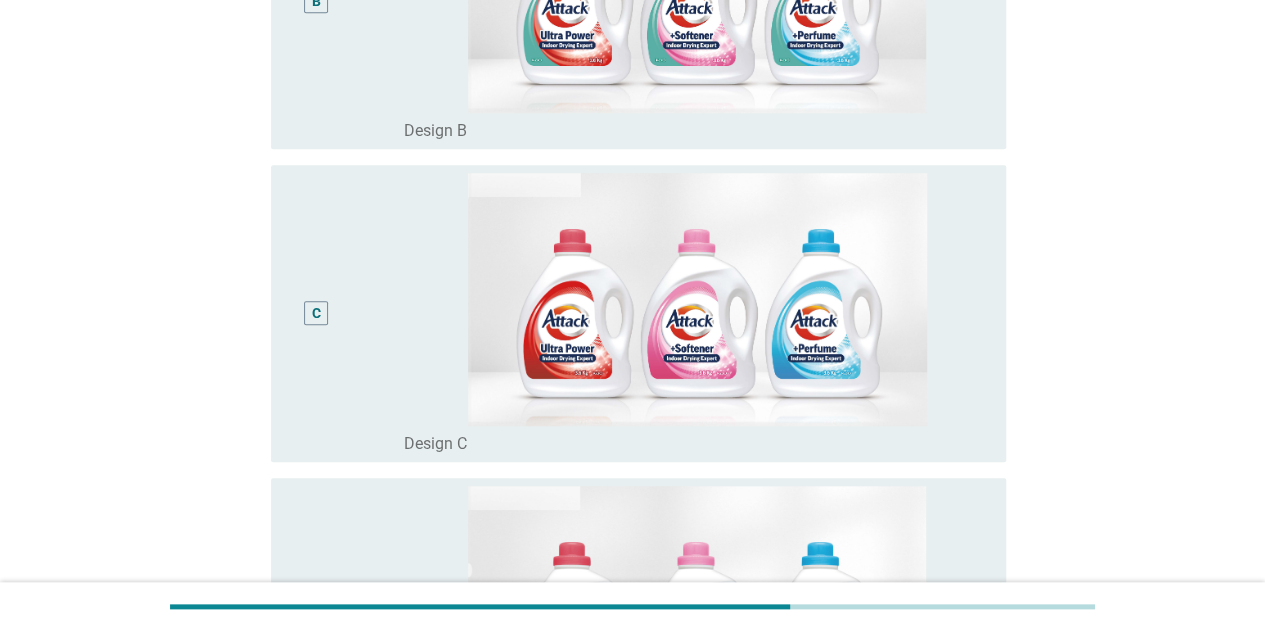 click on "C" at bounding box center (316, 313) 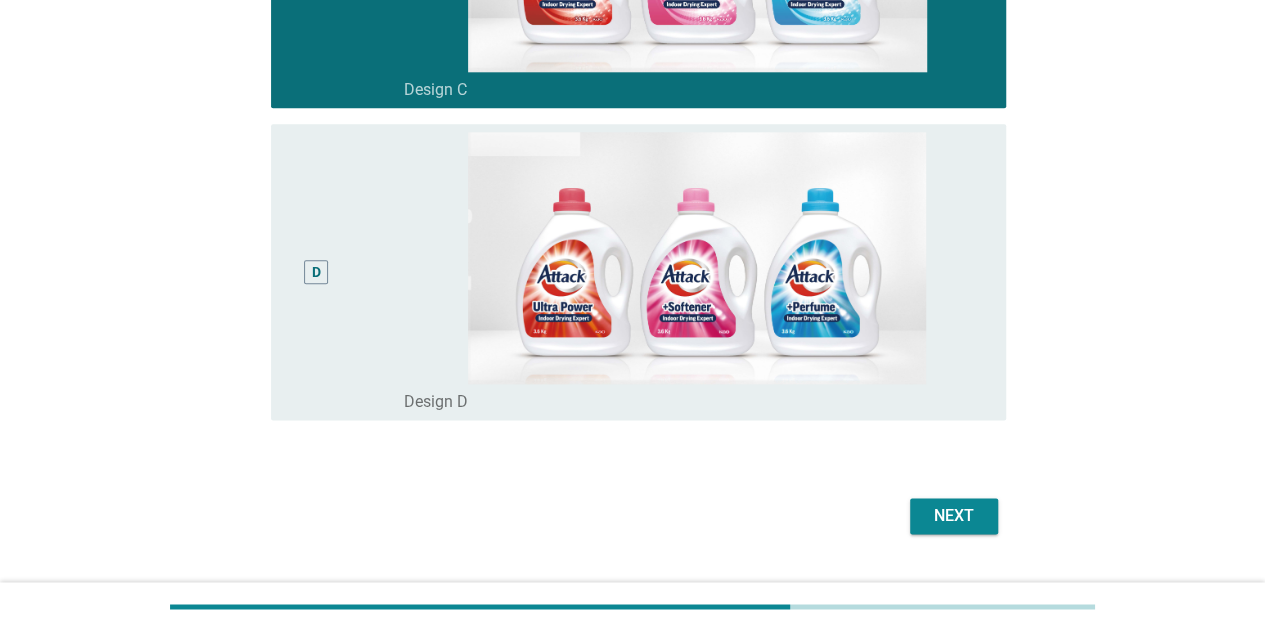 scroll, scrollTop: 1140, scrollLeft: 0, axis: vertical 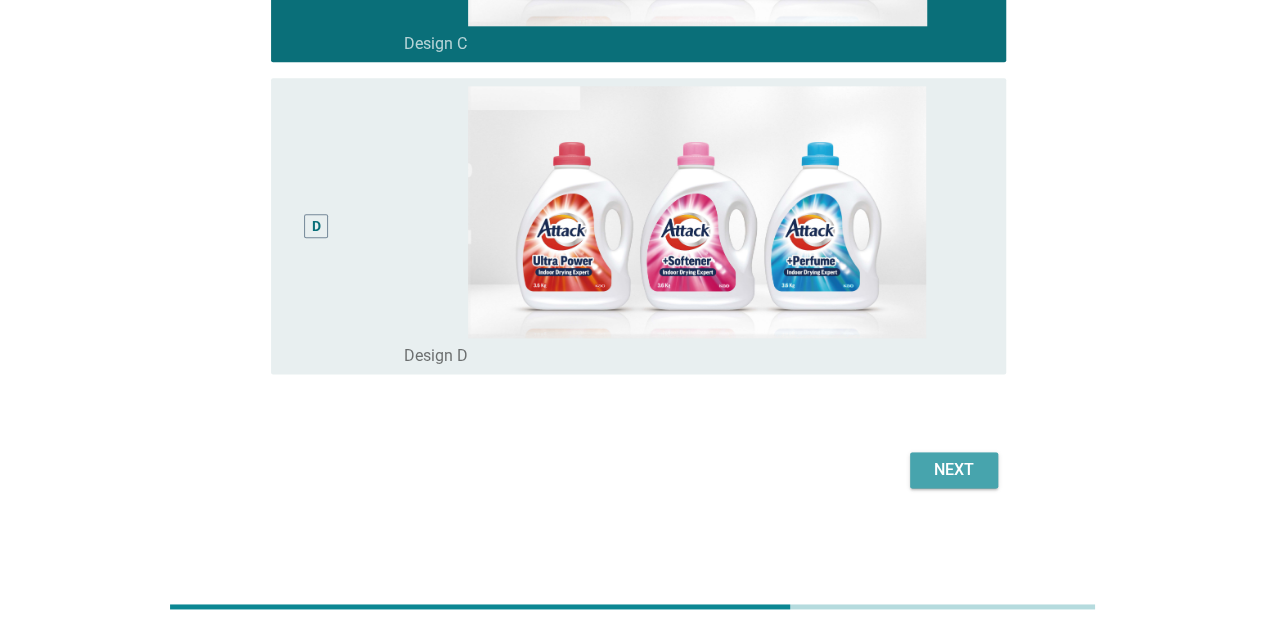 click on "Next" at bounding box center (954, 470) 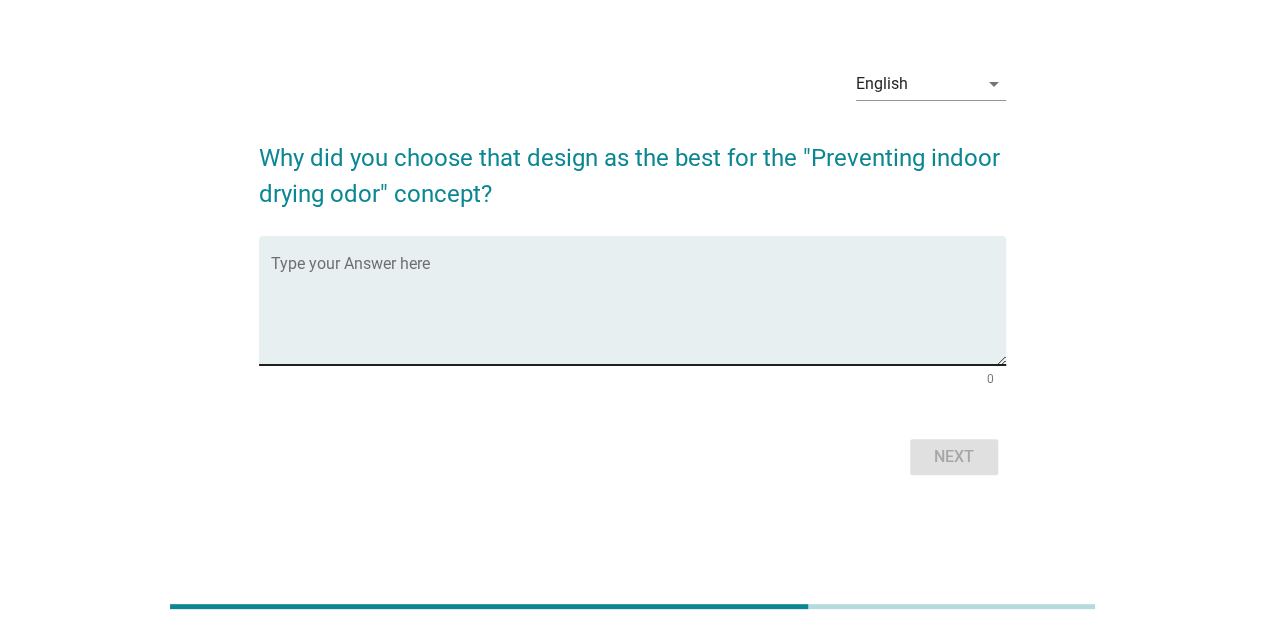 scroll, scrollTop: 0, scrollLeft: 0, axis: both 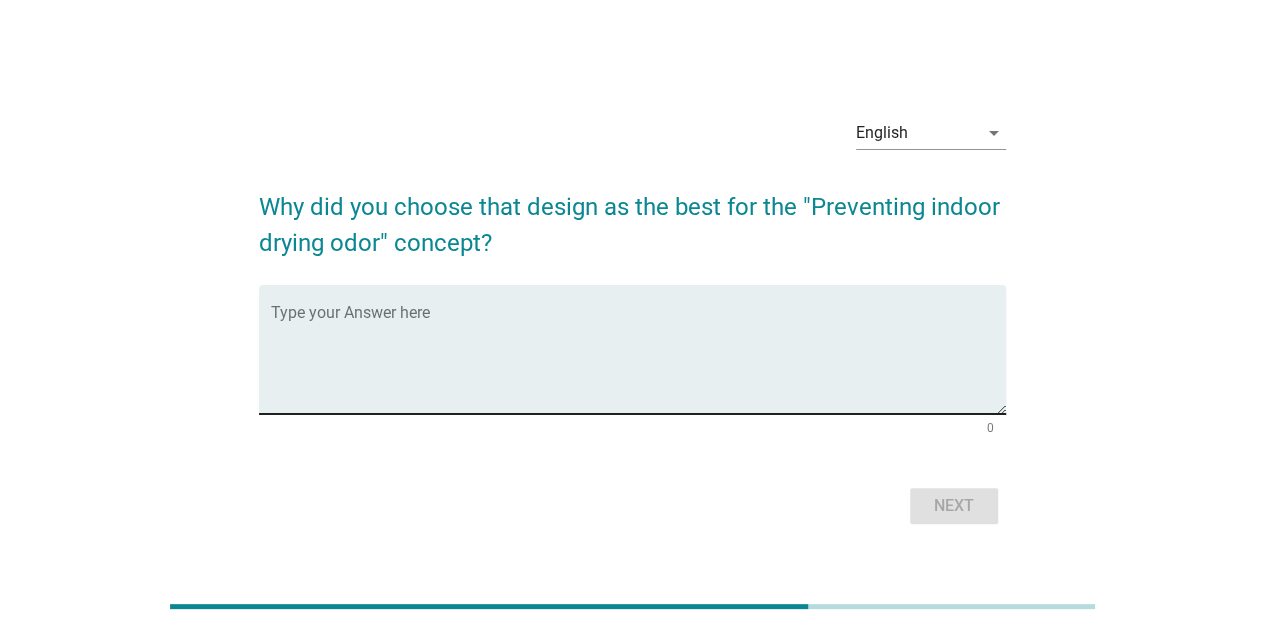 click on "Type your Answer here" at bounding box center [638, 349] 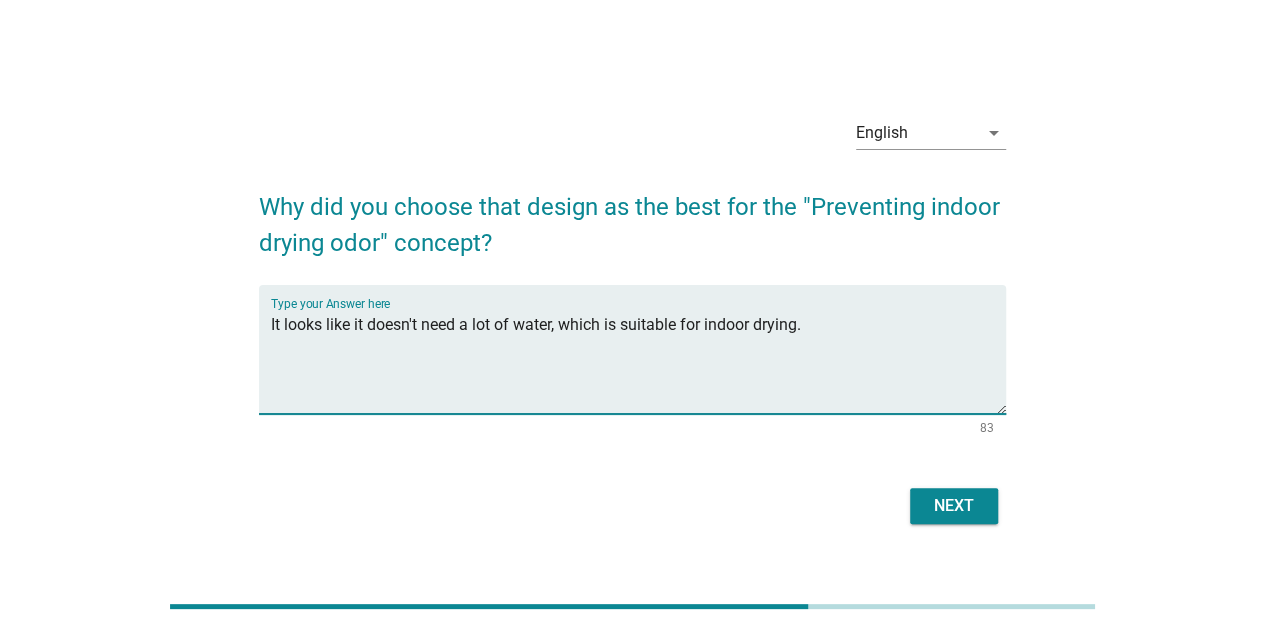 type on "It looks like it doesn't need a lot of water, which is suitable for indoor drying." 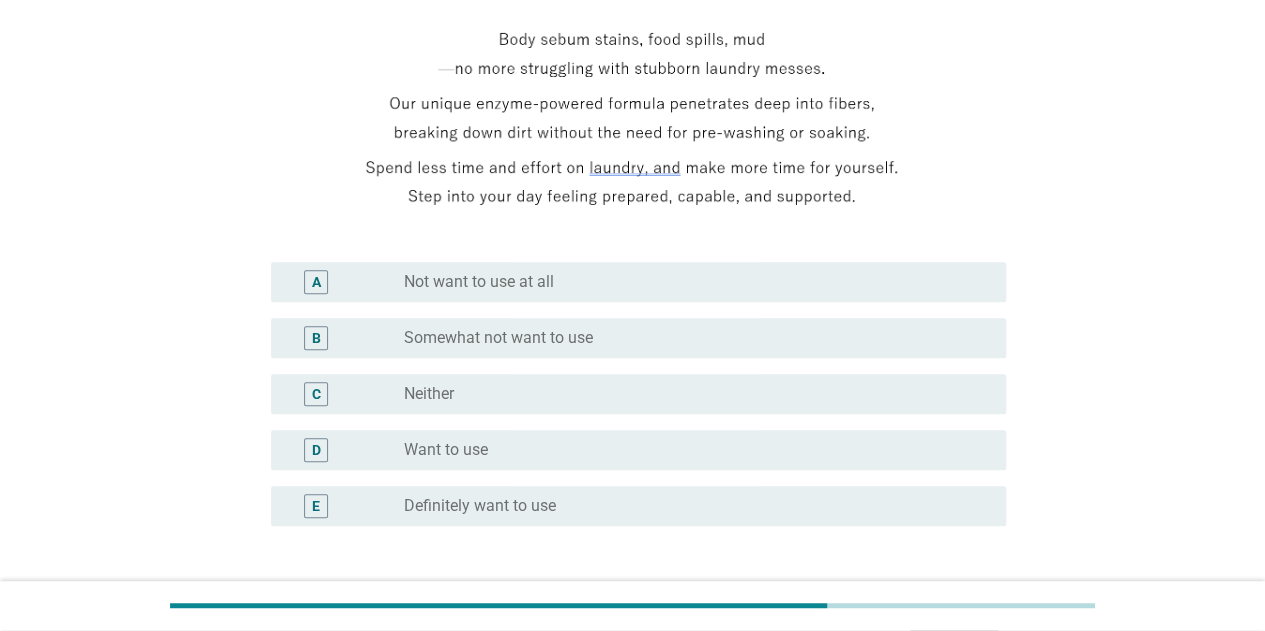 scroll, scrollTop: 400, scrollLeft: 0, axis: vertical 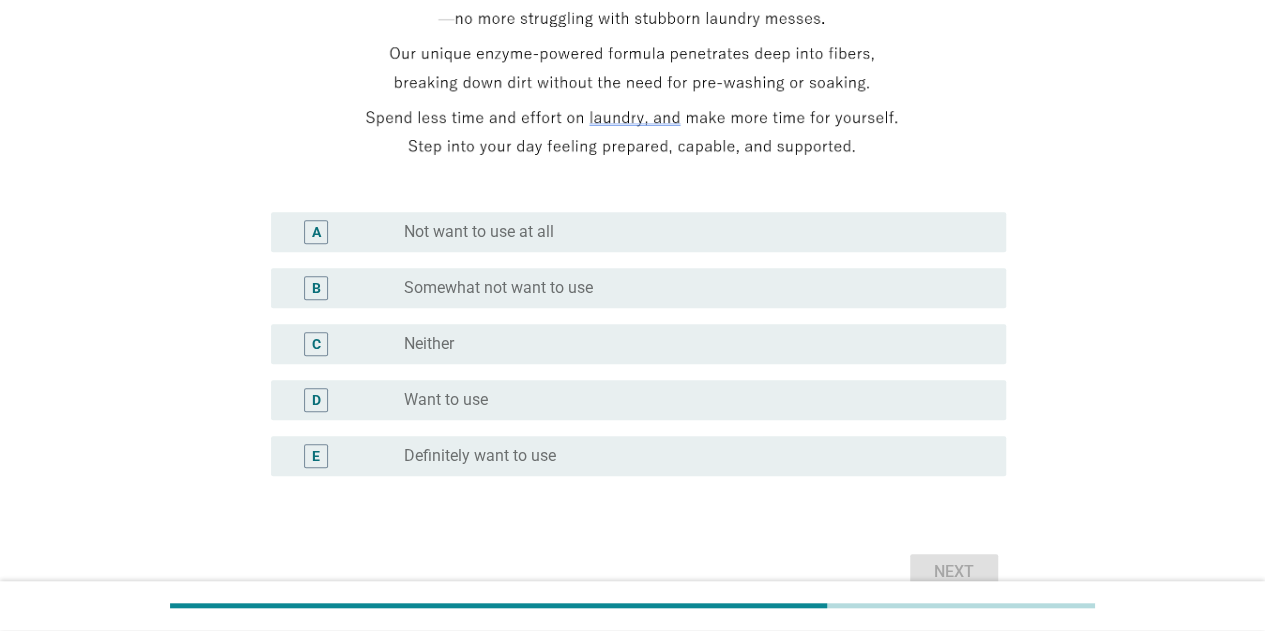 click on "radio_button_unchecked Want to use" at bounding box center (689, 400) 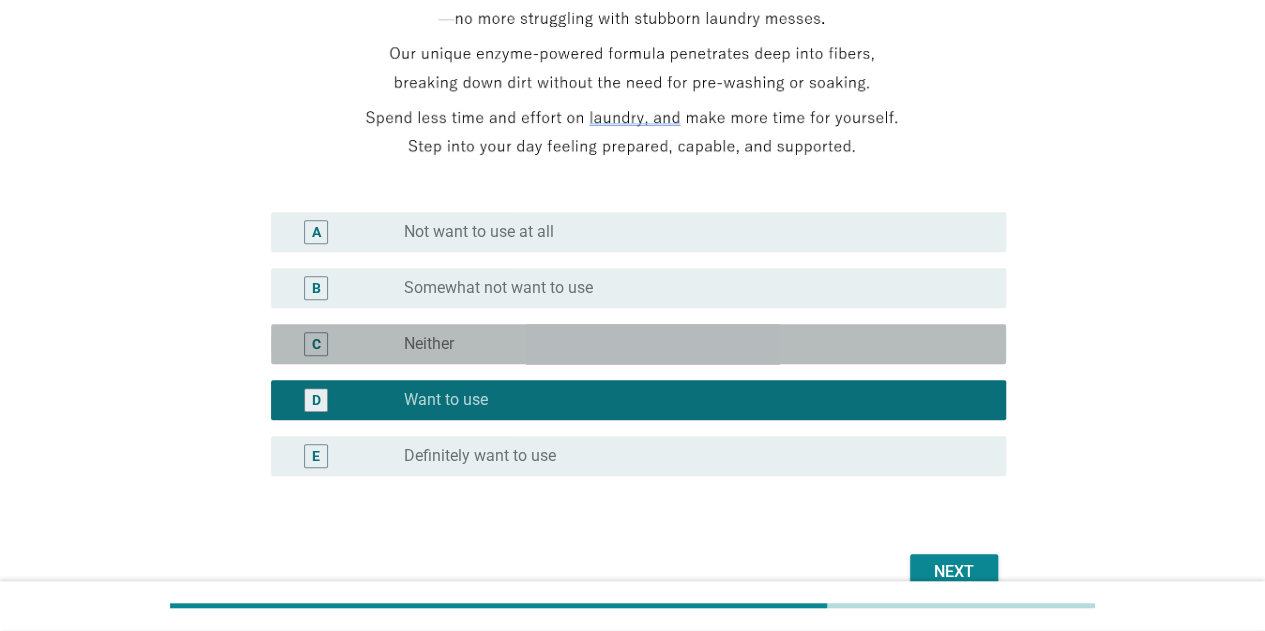 click on "C     radio_button_unchecked Neither" at bounding box center (638, 344) 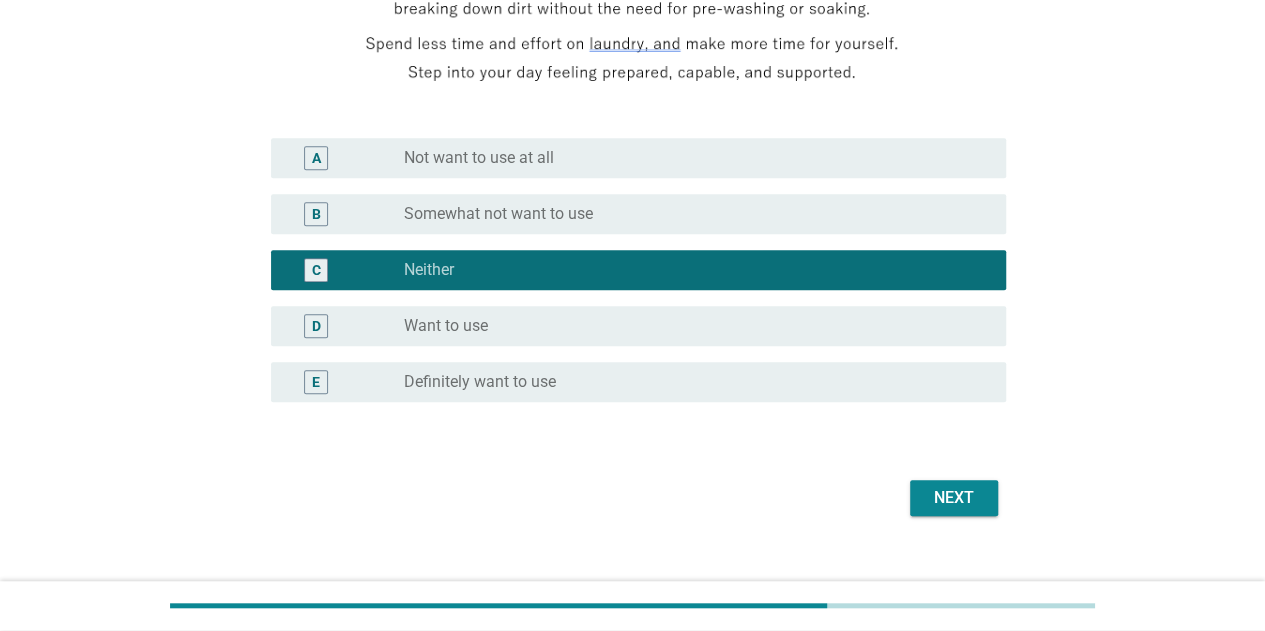 scroll, scrollTop: 500, scrollLeft: 0, axis: vertical 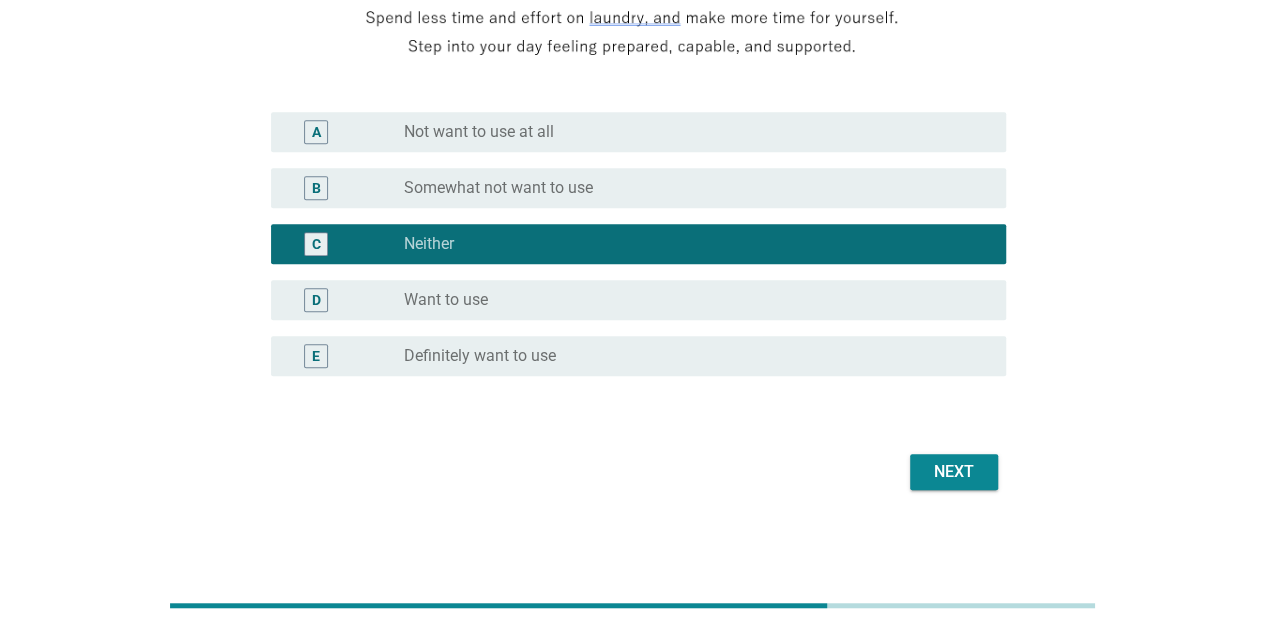 click on "Next" at bounding box center [954, 472] 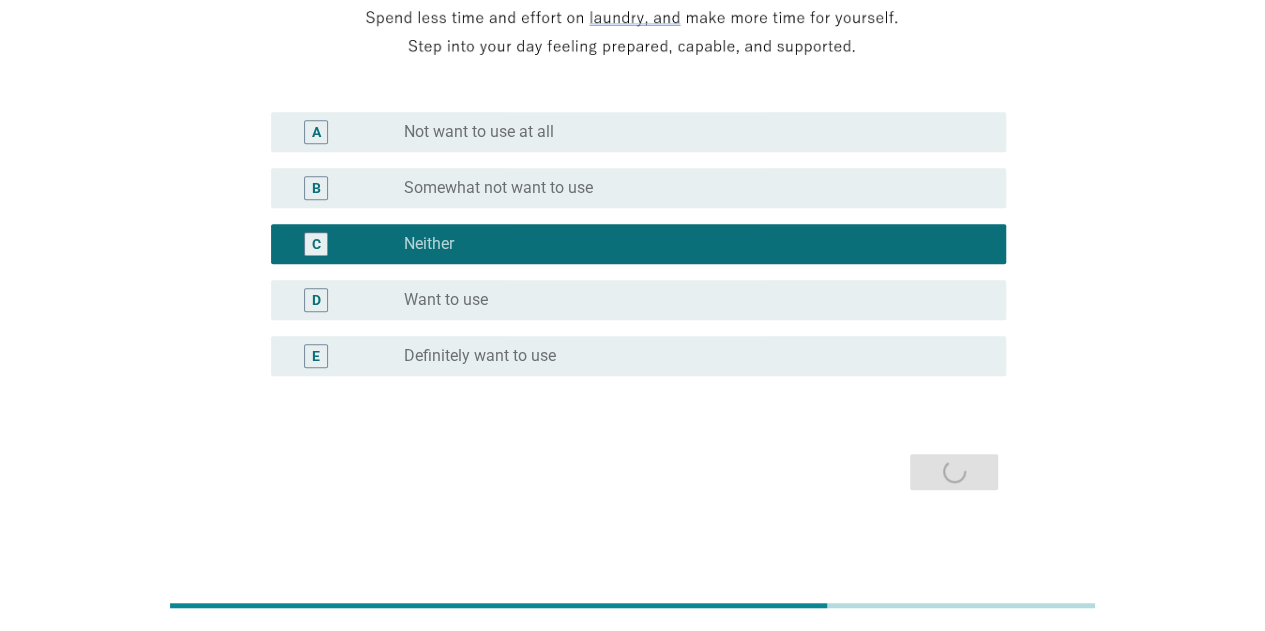 scroll, scrollTop: 0, scrollLeft: 0, axis: both 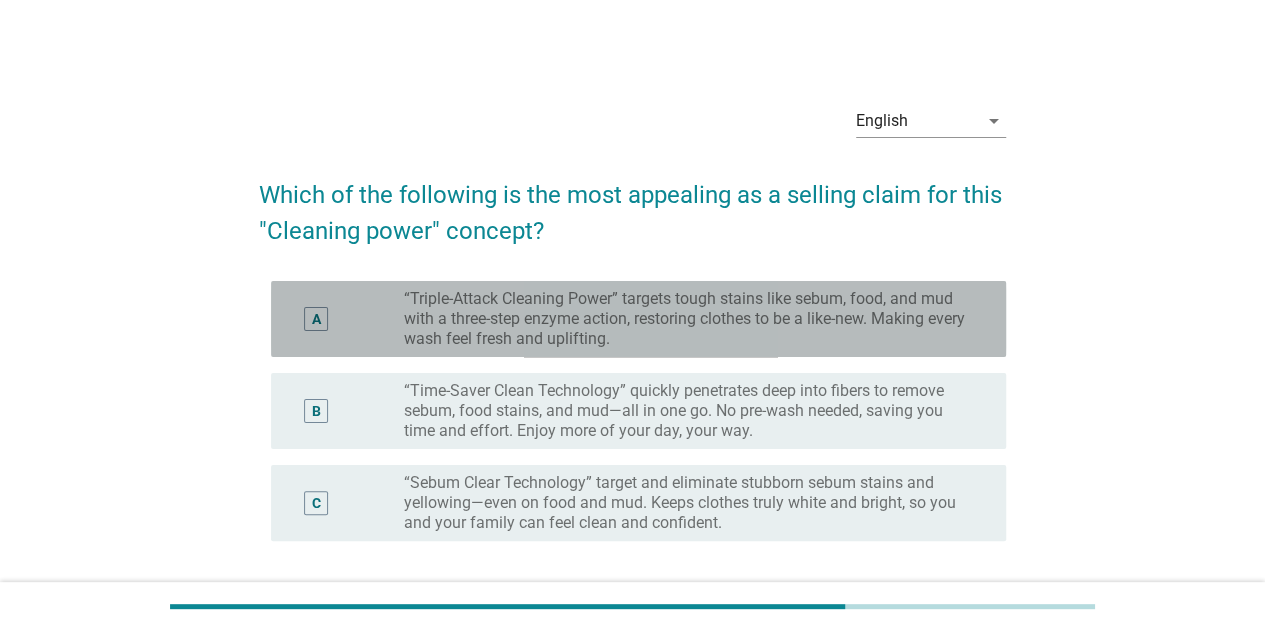 click on "“Triple-Attack Cleaning Power” targets tough stains like sebum, food, and mud with a three-step enzyme action, restoring clothes to be a like-new. Making every wash feel fresh and uplifting." at bounding box center (689, 319) 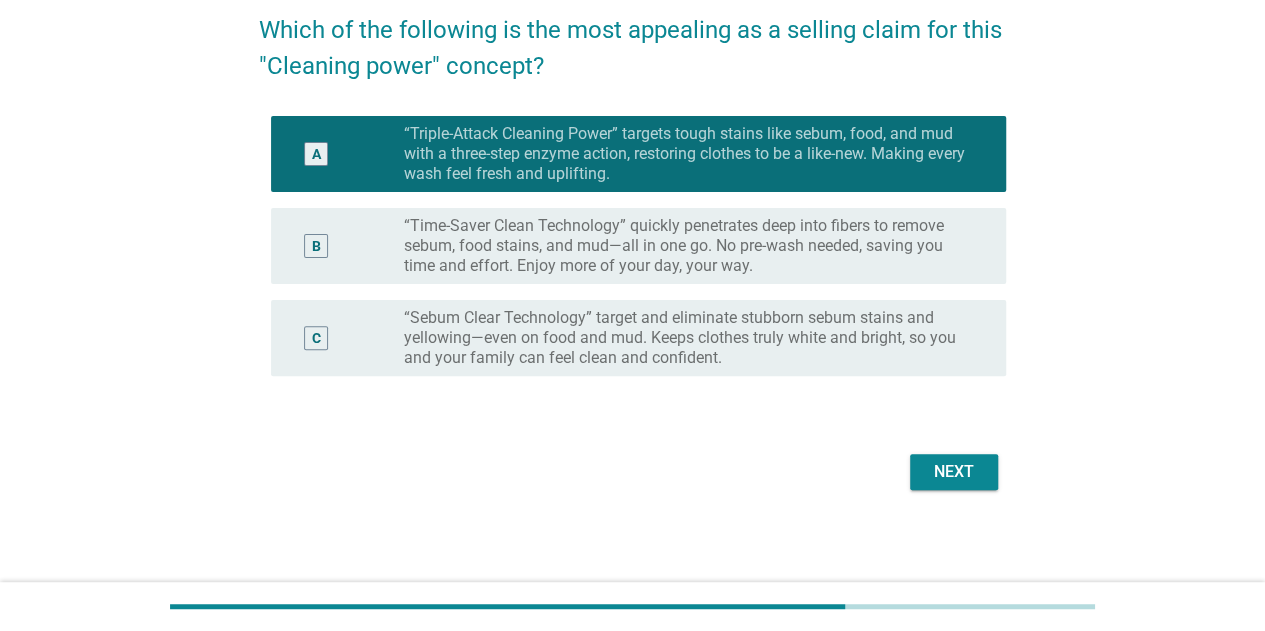 scroll, scrollTop: 166, scrollLeft: 0, axis: vertical 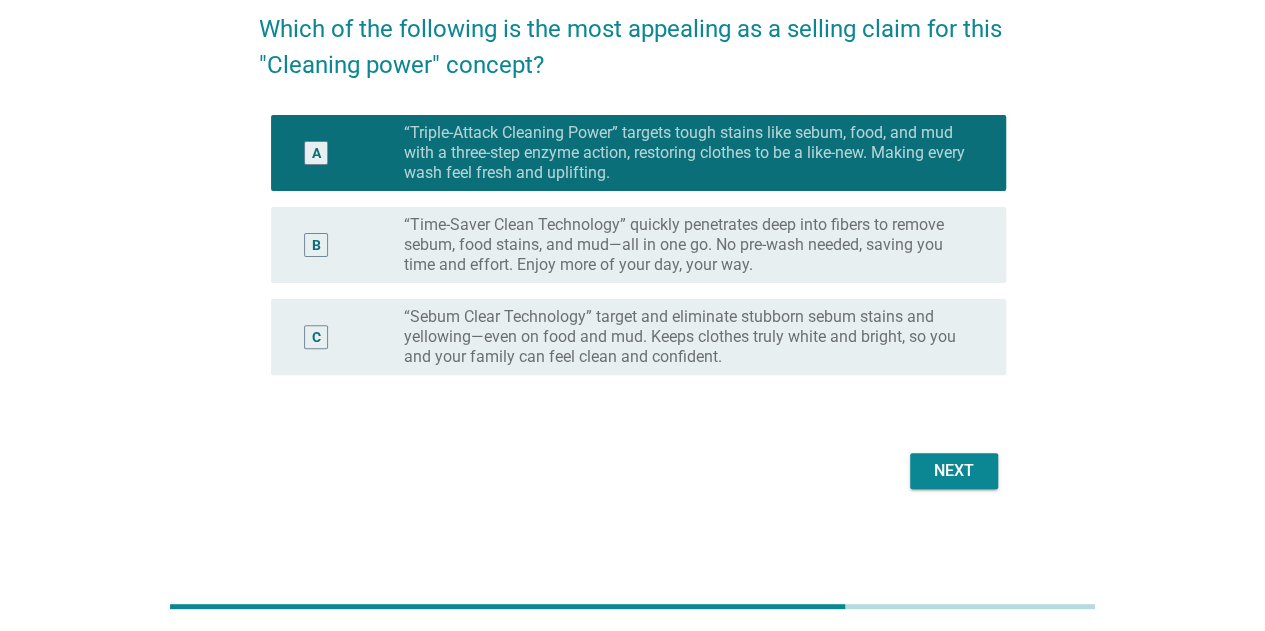 click on "Next" at bounding box center (954, 471) 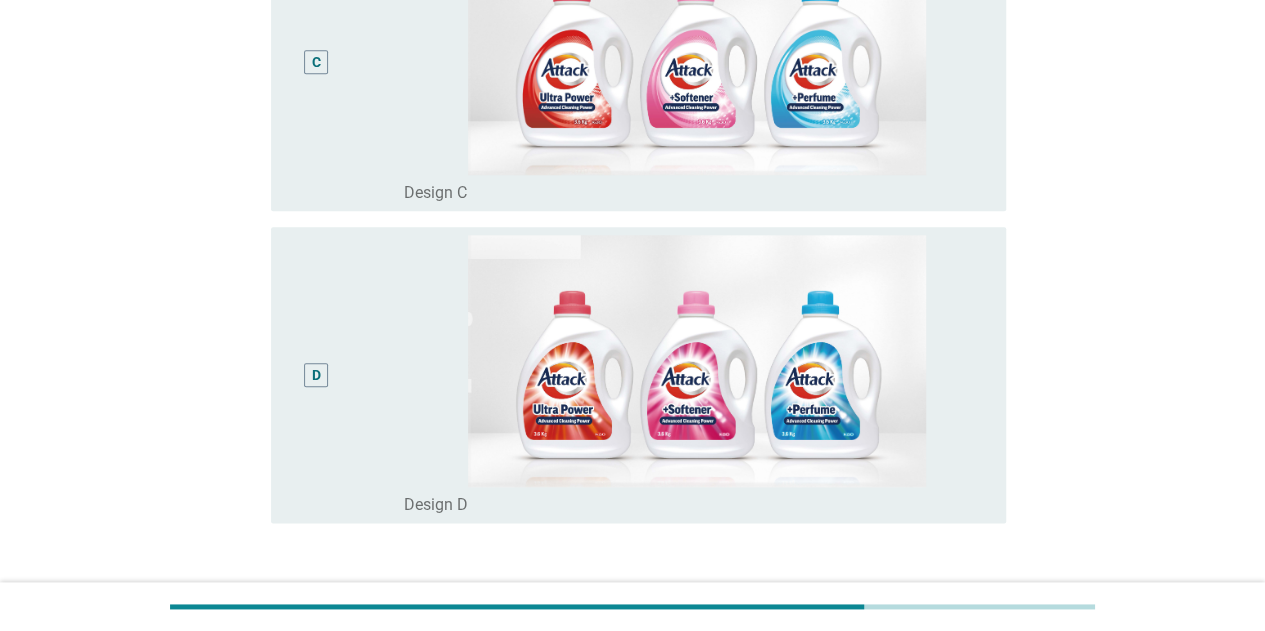 scroll, scrollTop: 1100, scrollLeft: 0, axis: vertical 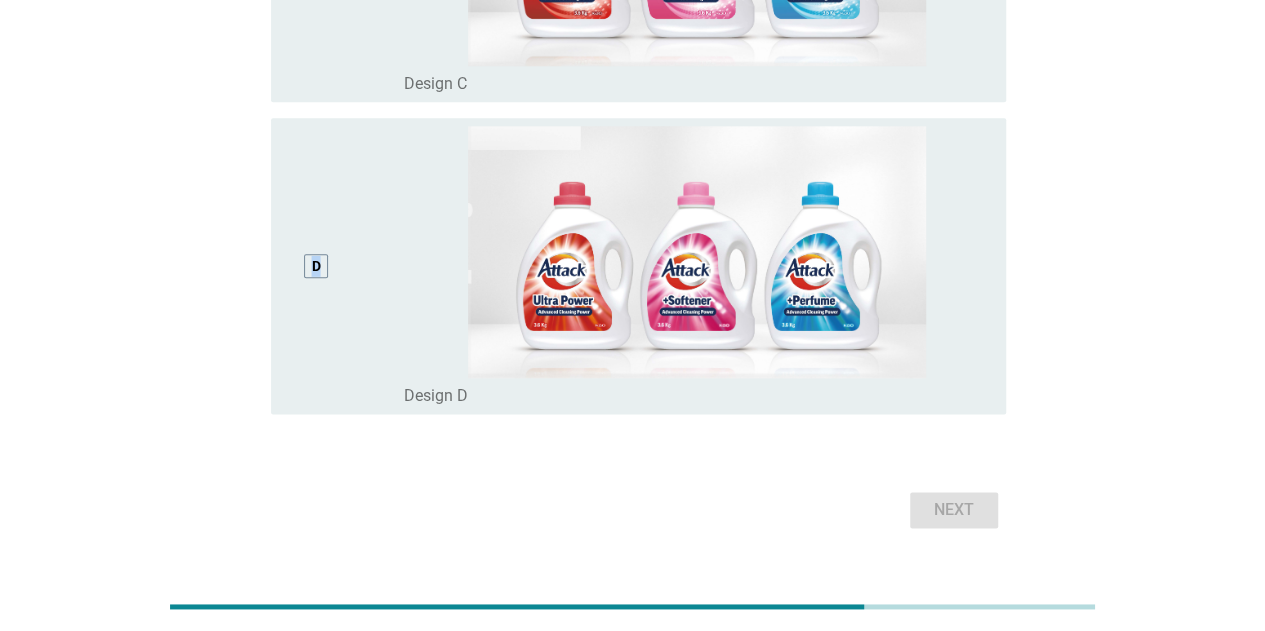 click on "D" at bounding box center (316, 265) 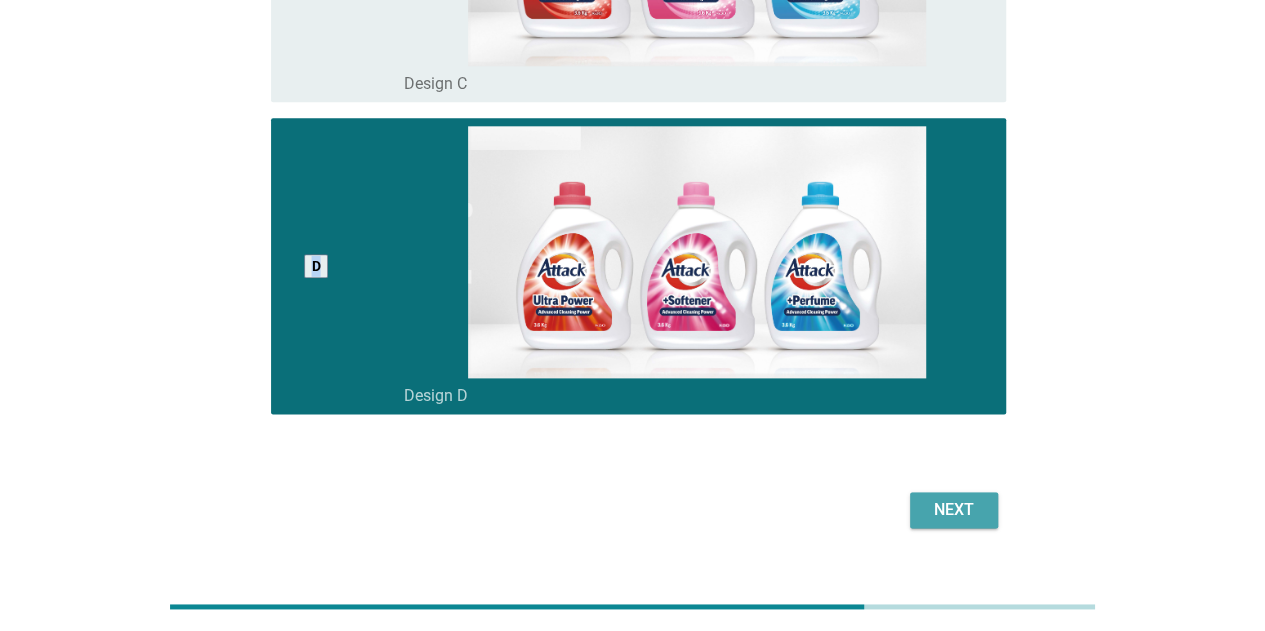 click on "Next" at bounding box center (954, 510) 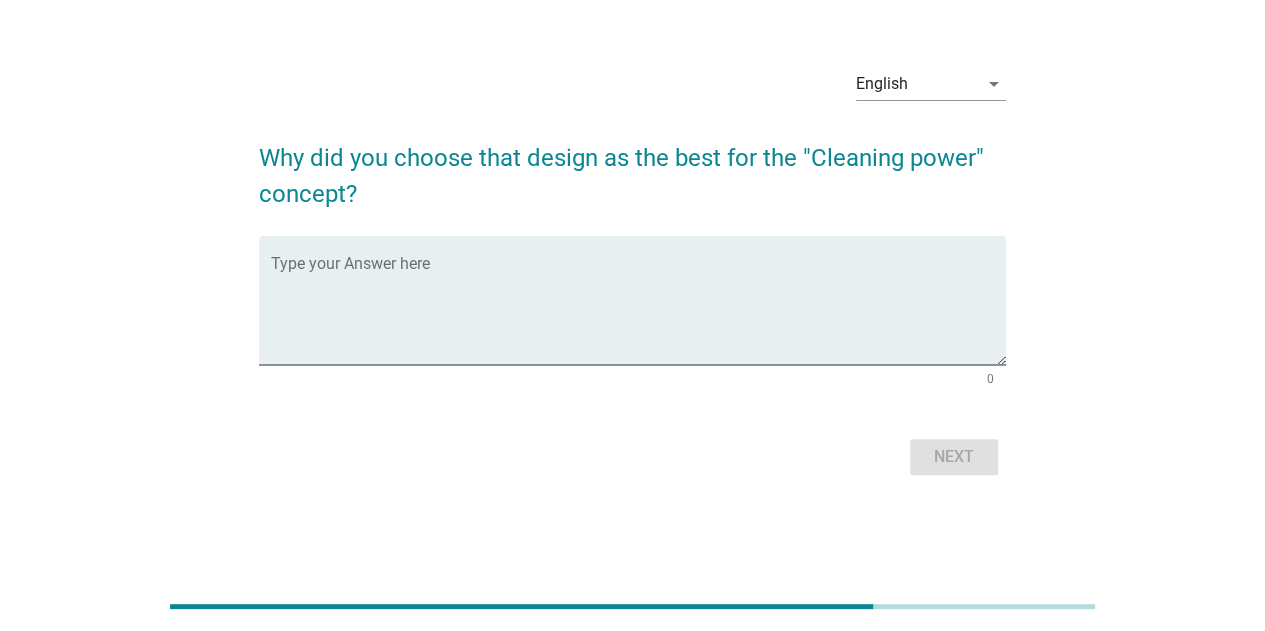 scroll, scrollTop: 0, scrollLeft: 0, axis: both 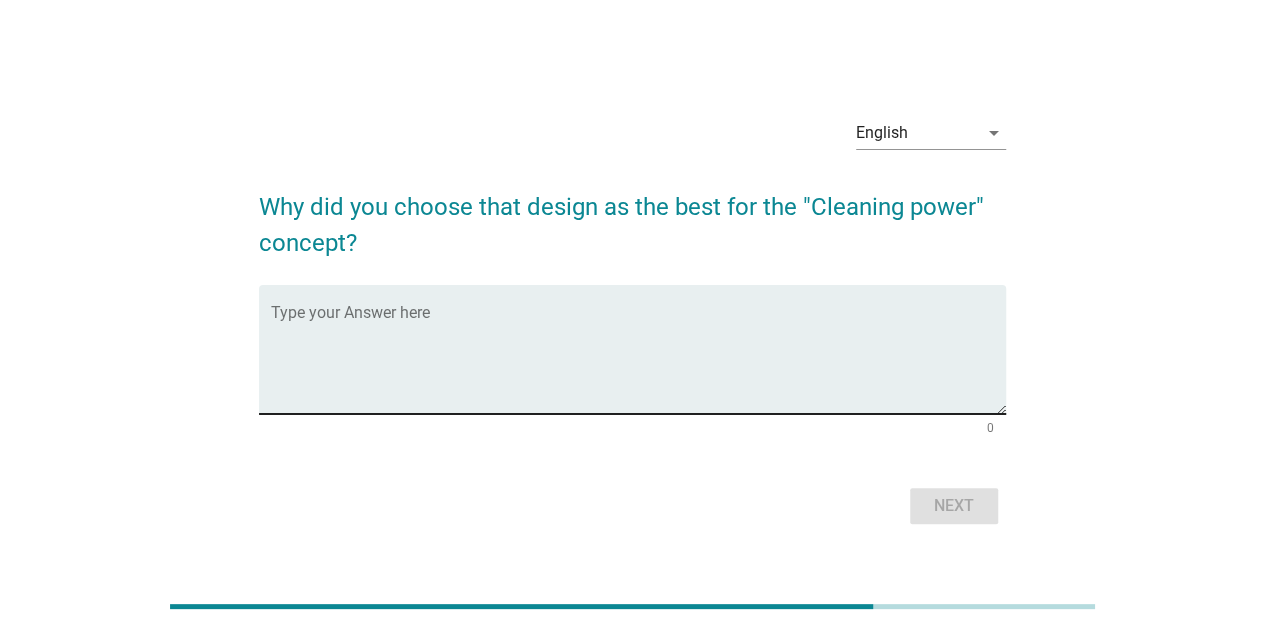 click at bounding box center (638, 361) 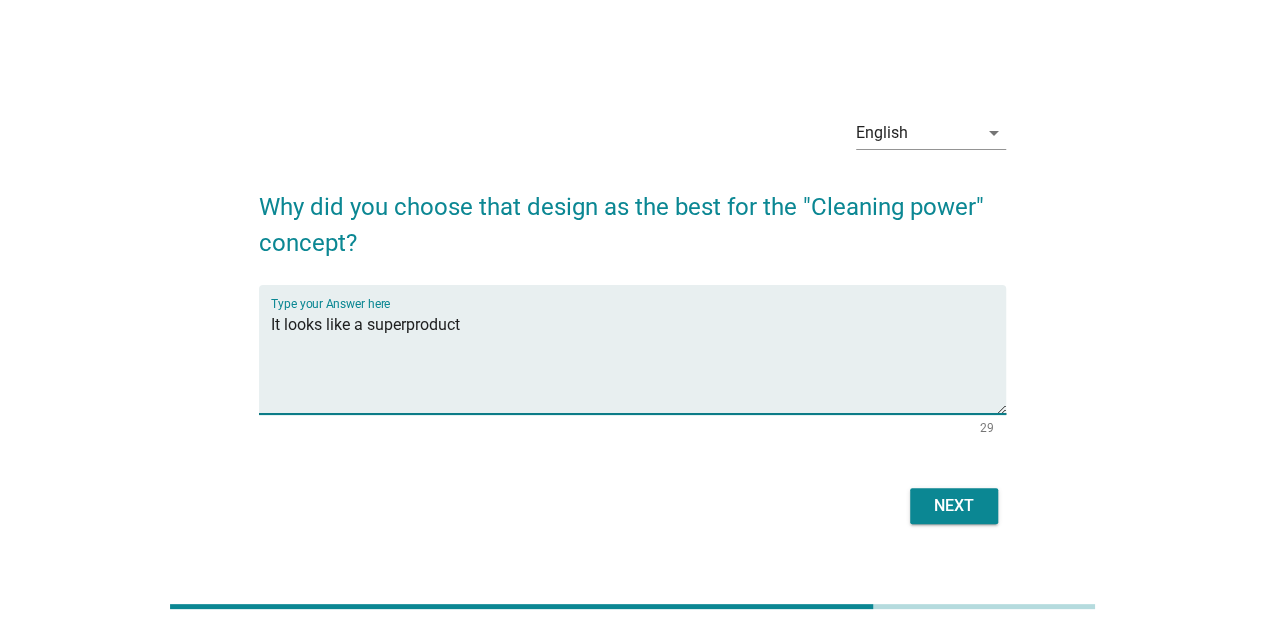 drag, startPoint x: 349, startPoint y: 324, endPoint x: 270, endPoint y: 315, distance: 79.51101 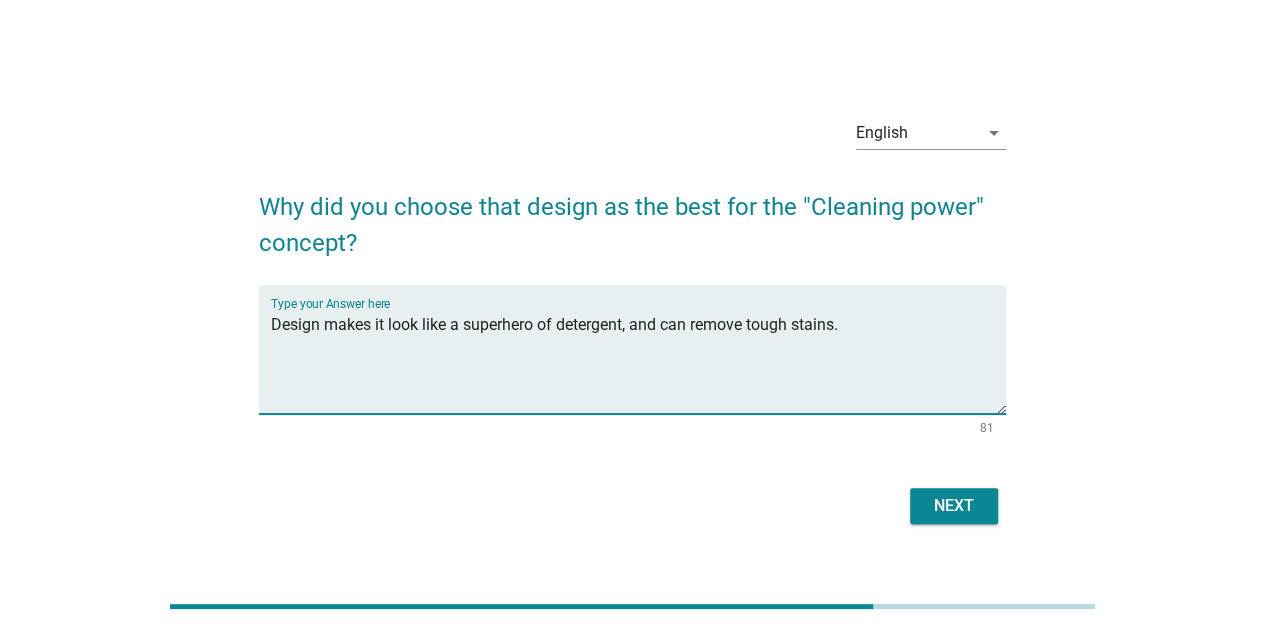 type on "Design makes it look like a superhero of detergent, and can remove tough stains." 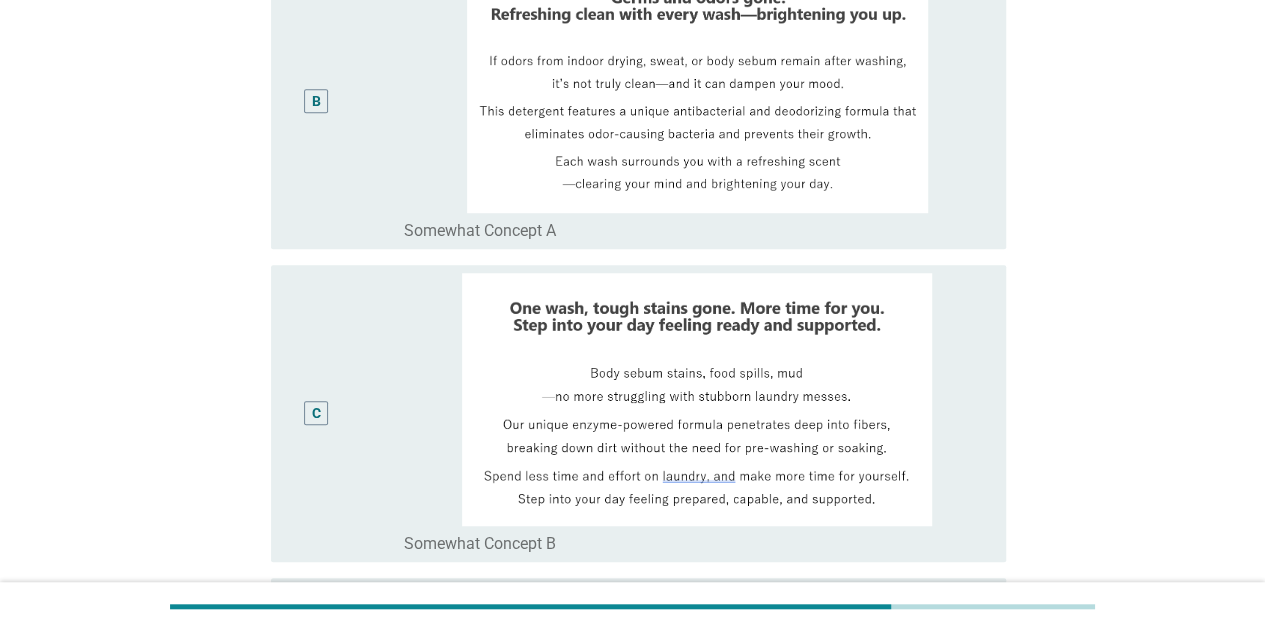 scroll, scrollTop: 104, scrollLeft: 0, axis: vertical 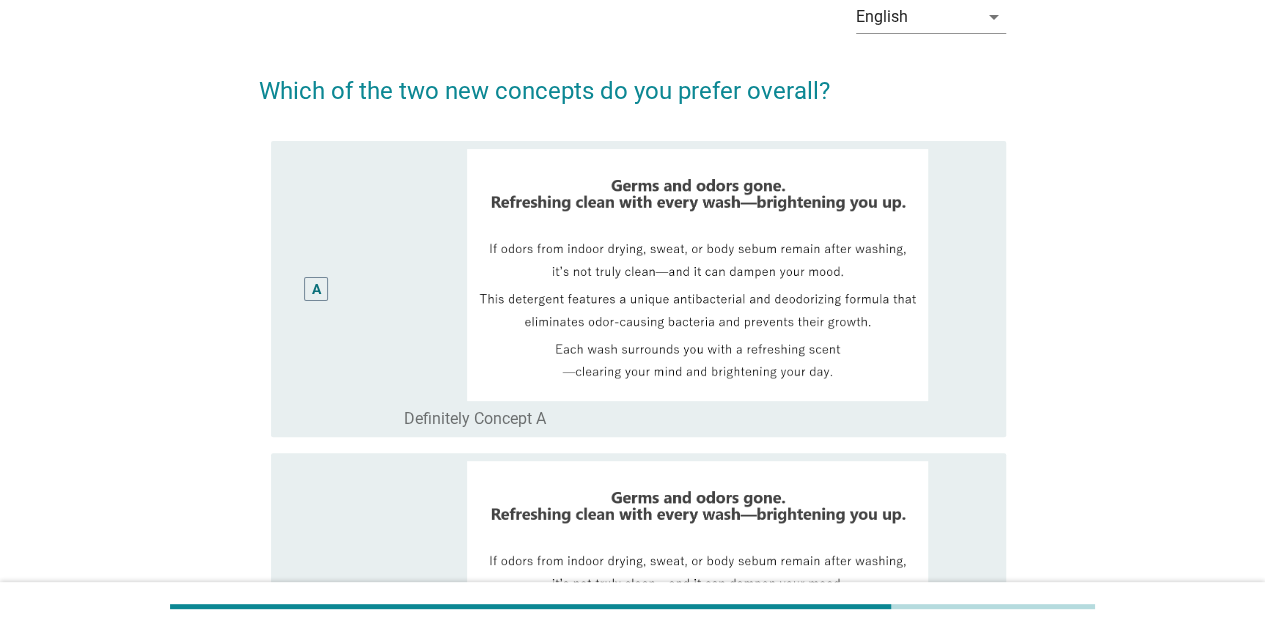 click on "A" at bounding box center [316, 289] 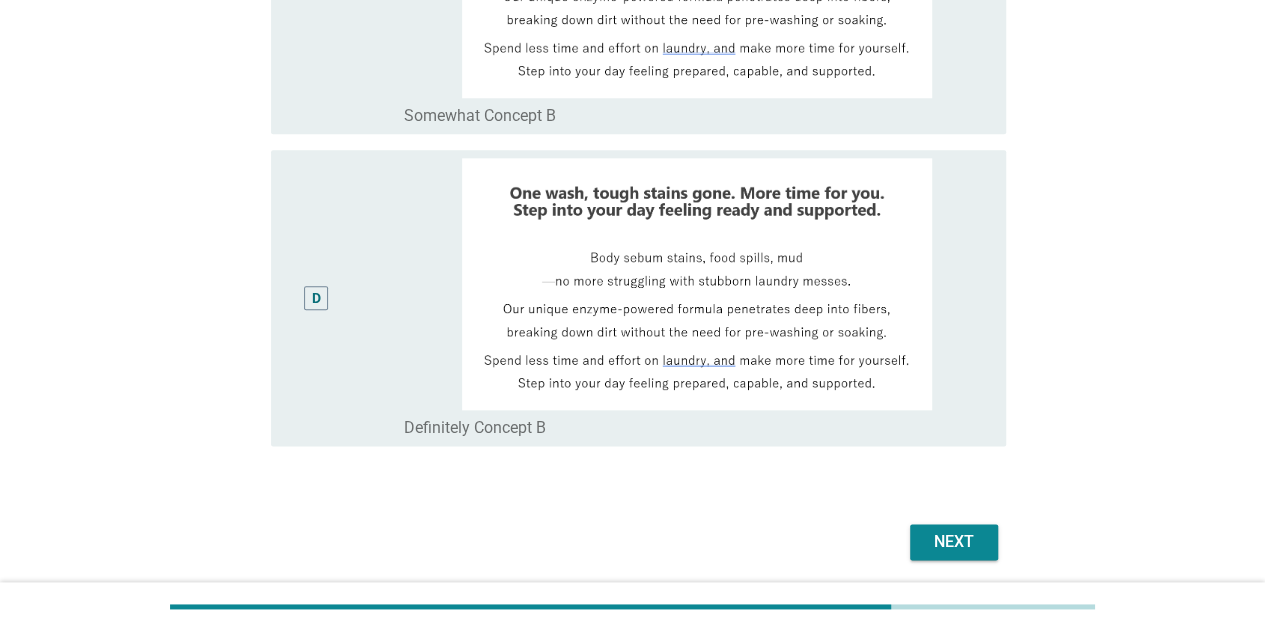 scroll, scrollTop: 1104, scrollLeft: 0, axis: vertical 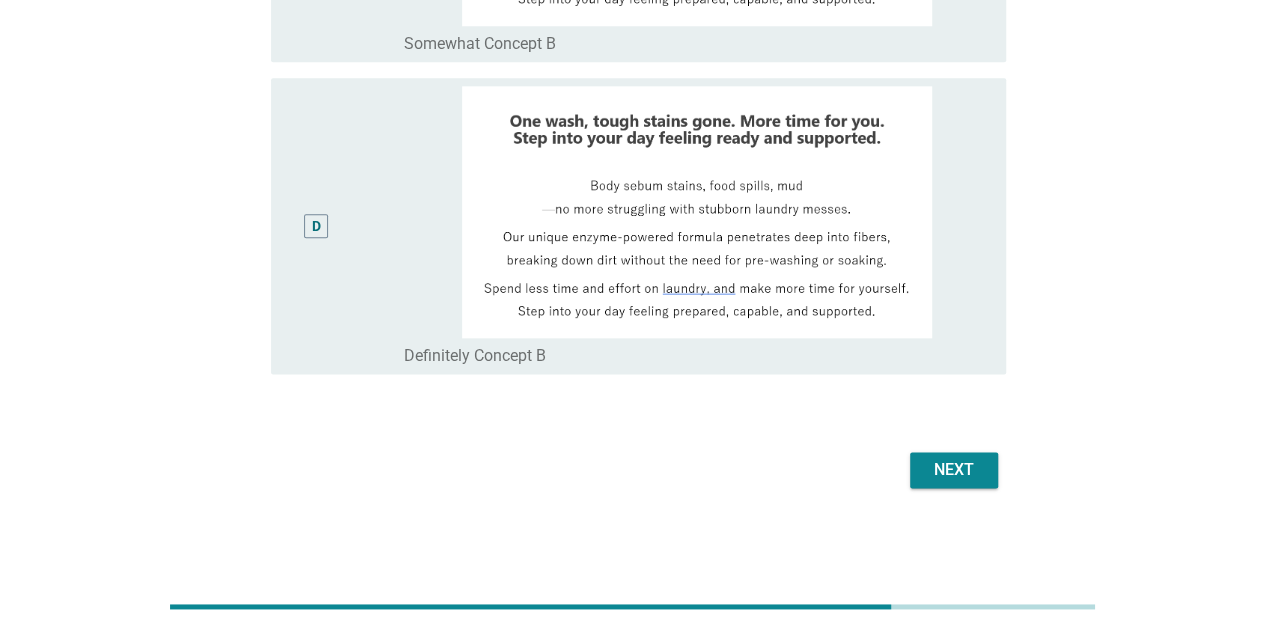 click on "Next" at bounding box center (954, 470) 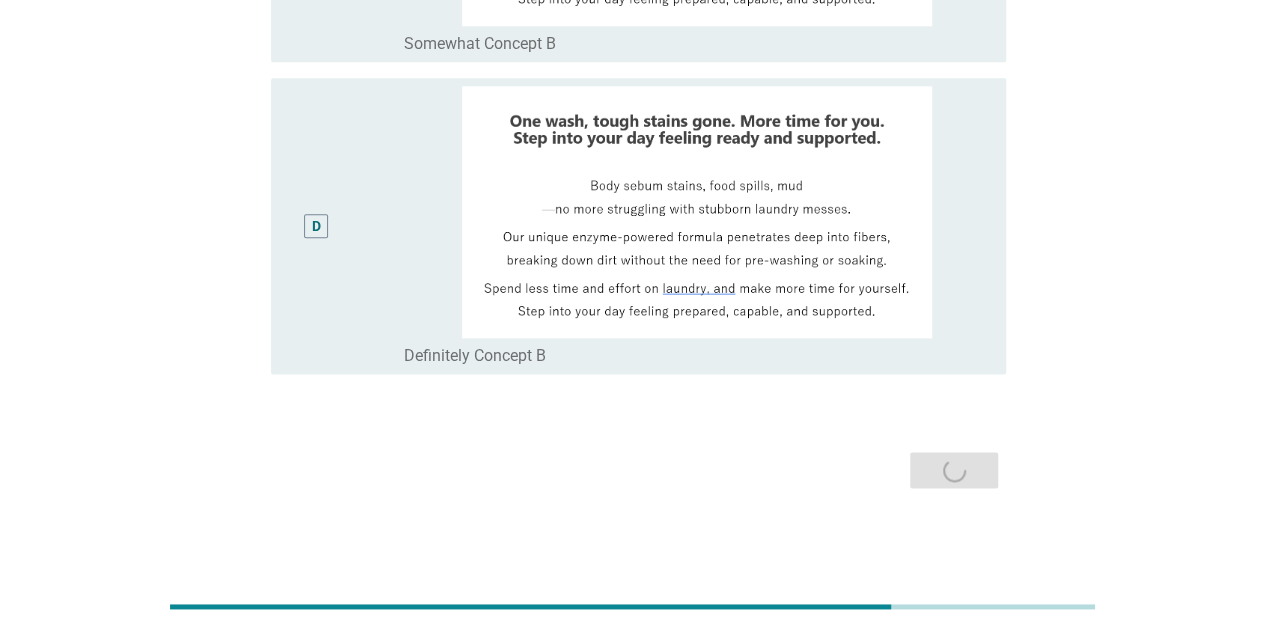 scroll, scrollTop: 0, scrollLeft: 0, axis: both 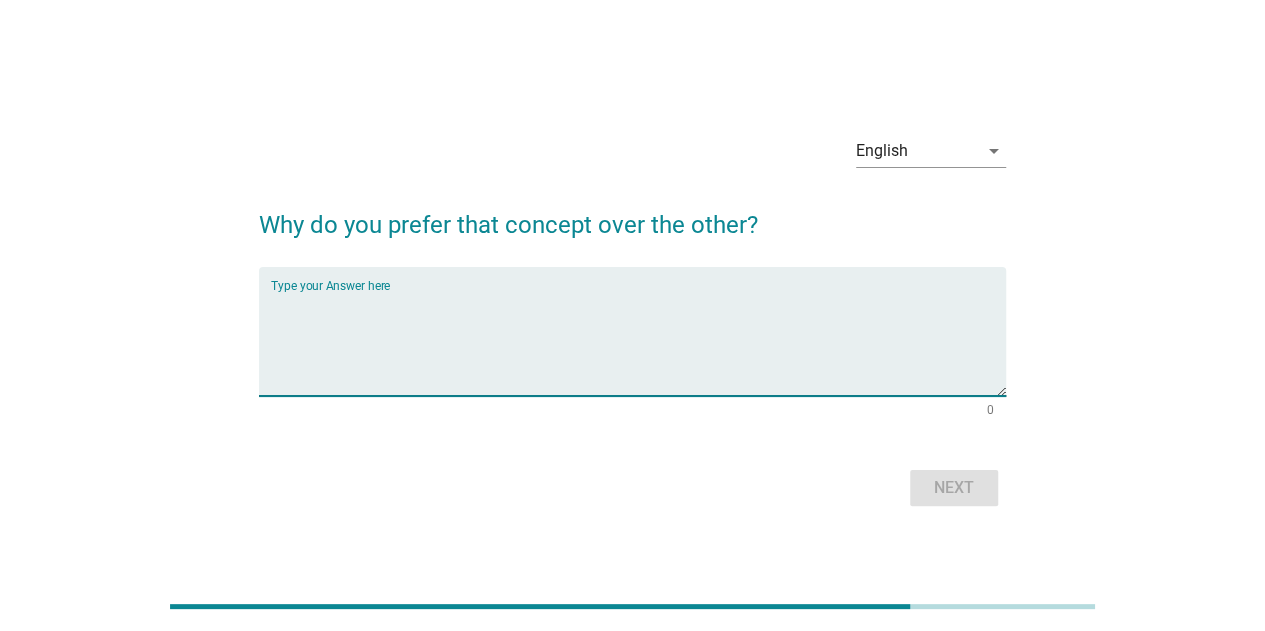 click at bounding box center [638, 343] 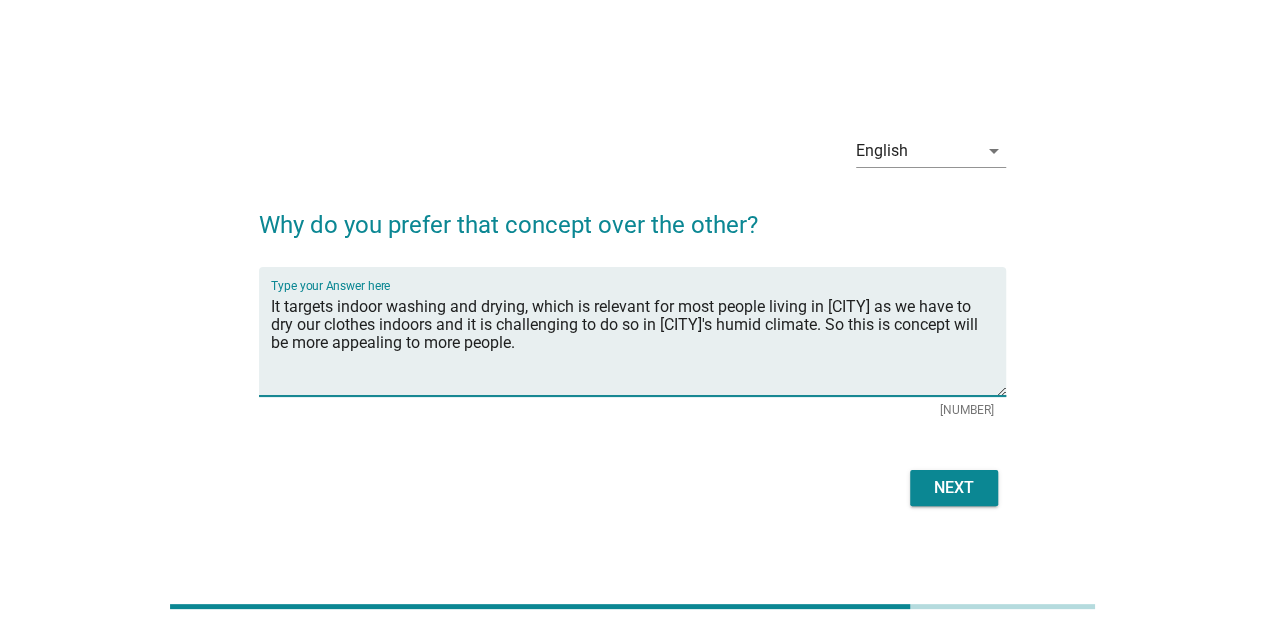 type on "It targets indoor washing and drying, which is relevant for most people living in [CITY] as we have to dry our clothes indoors and it is challenging to do so in [CITY]'s humid climate. So this is concept will be more appealing to more people." 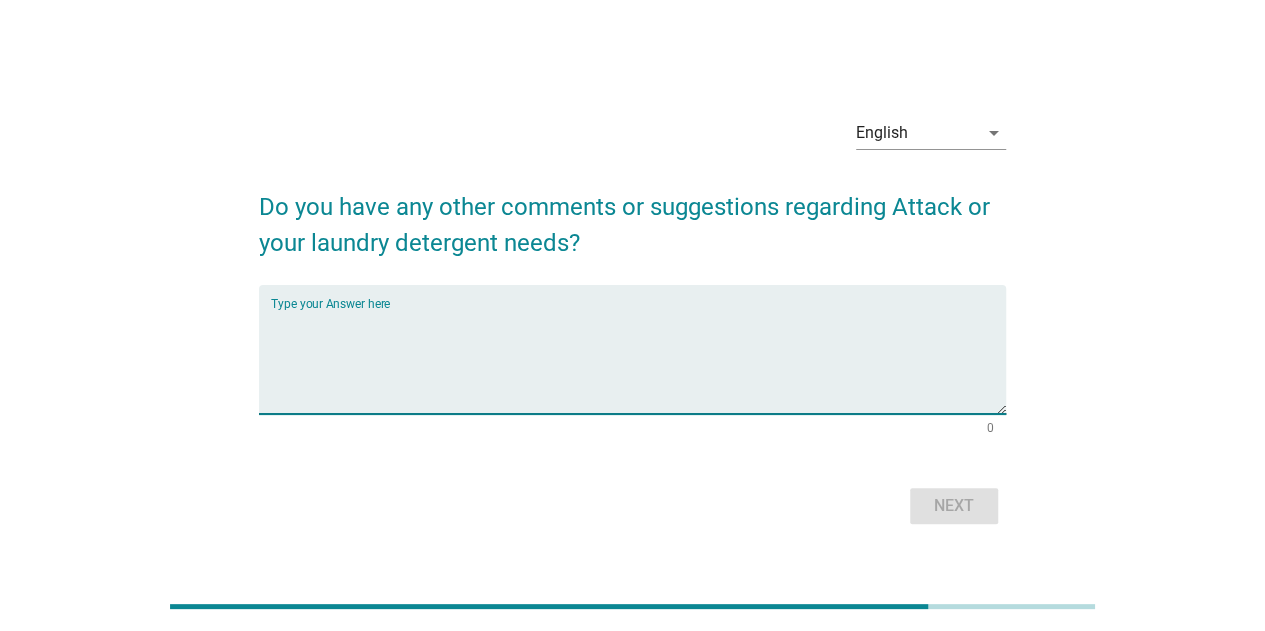 click at bounding box center (638, 361) 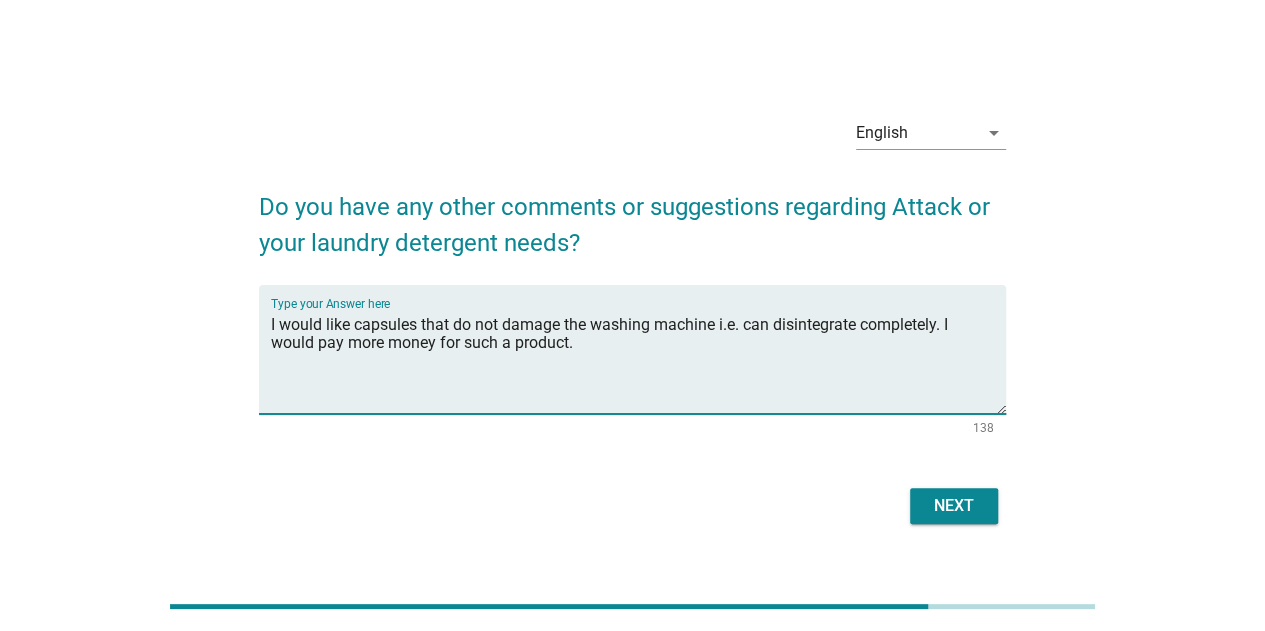 type on "I would like capsules that do not damage the washing machine i.e. can disintegrate completely. I would pay more money for such a product." 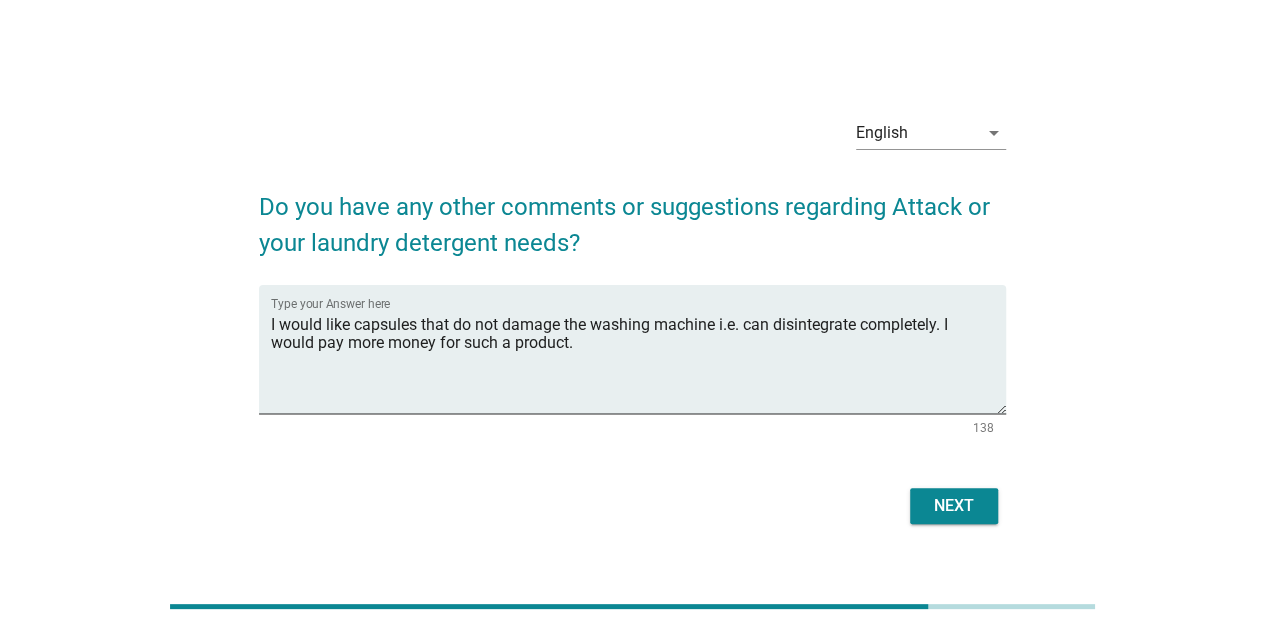 click on "Next" at bounding box center [954, 506] 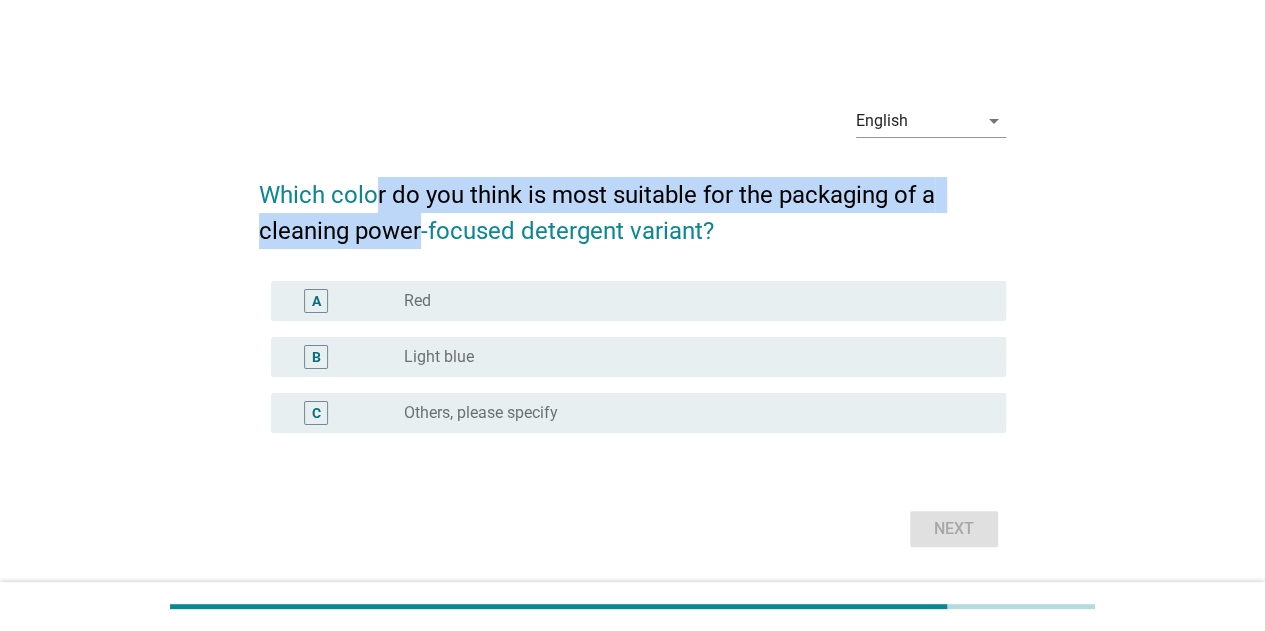 drag, startPoint x: 372, startPoint y: 167, endPoint x: 417, endPoint y: 243, distance: 88.32327 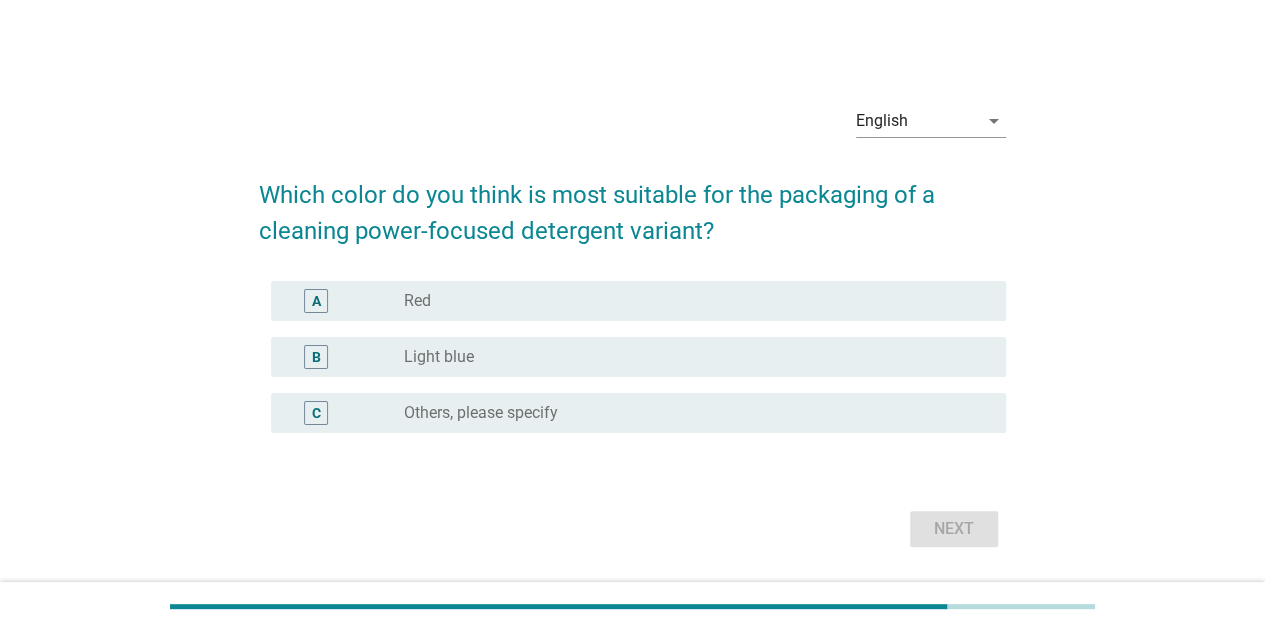 click on "Which color do you think is most suitable for the packaging of a cleaning power-focused detergent variant?" at bounding box center [632, 203] 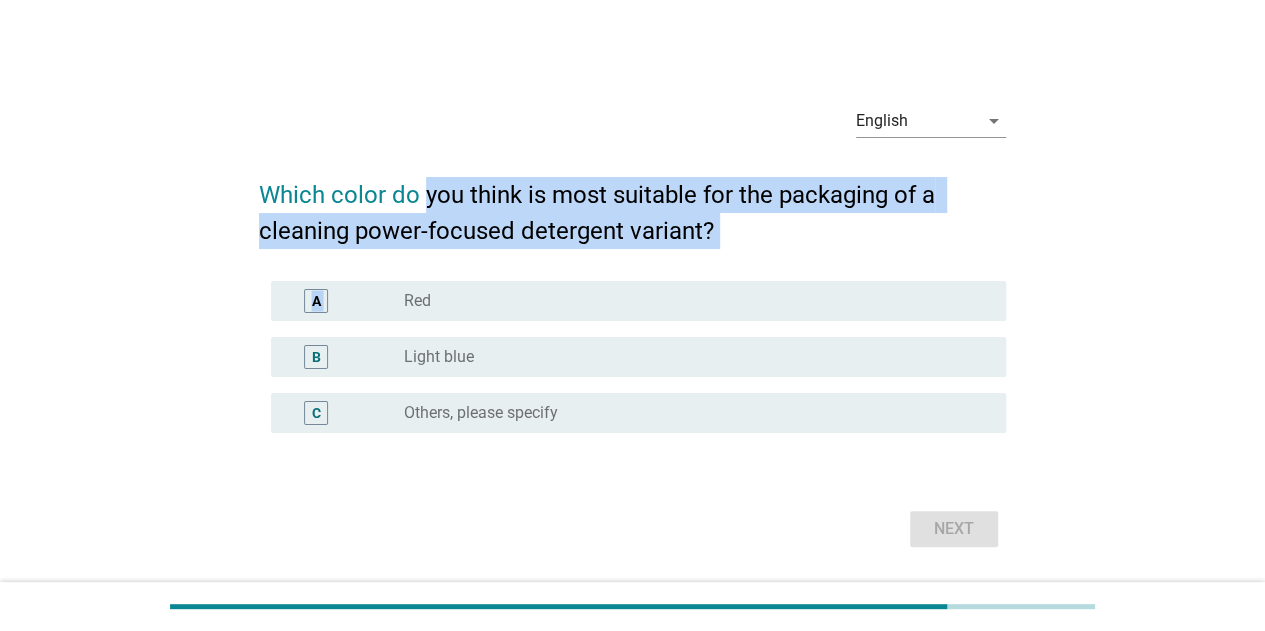 drag, startPoint x: 428, startPoint y: 207, endPoint x: 502, endPoint y: 257, distance: 89.30846 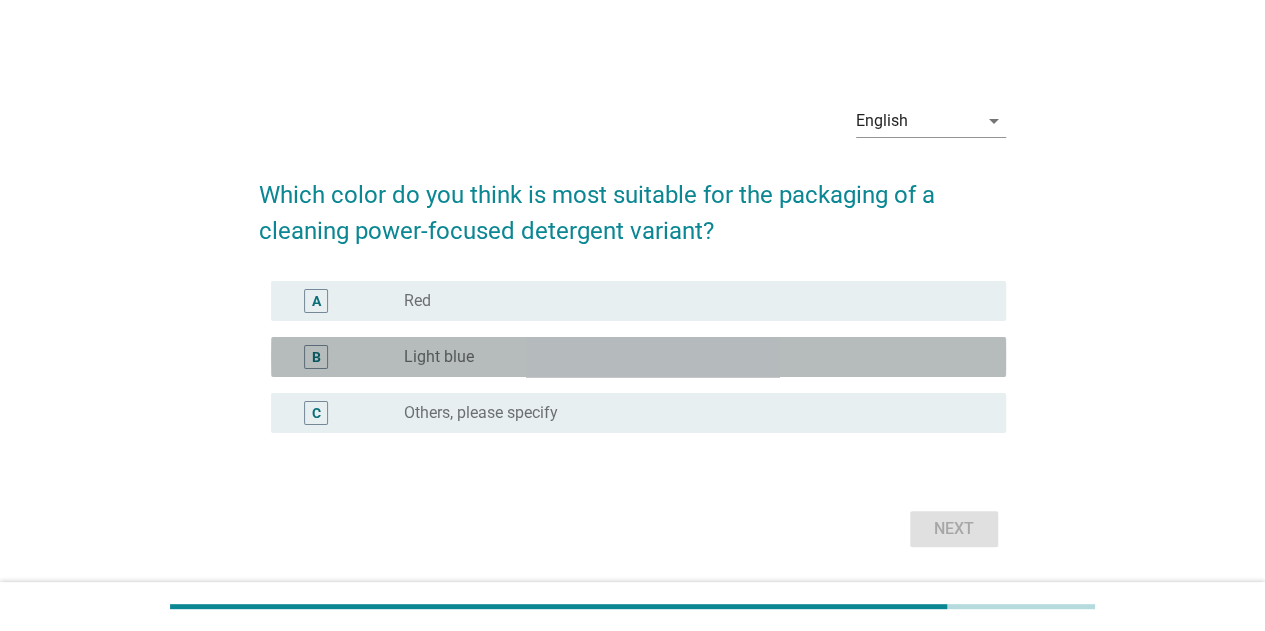 click on "radio_button_unchecked Light blue" at bounding box center [689, 357] 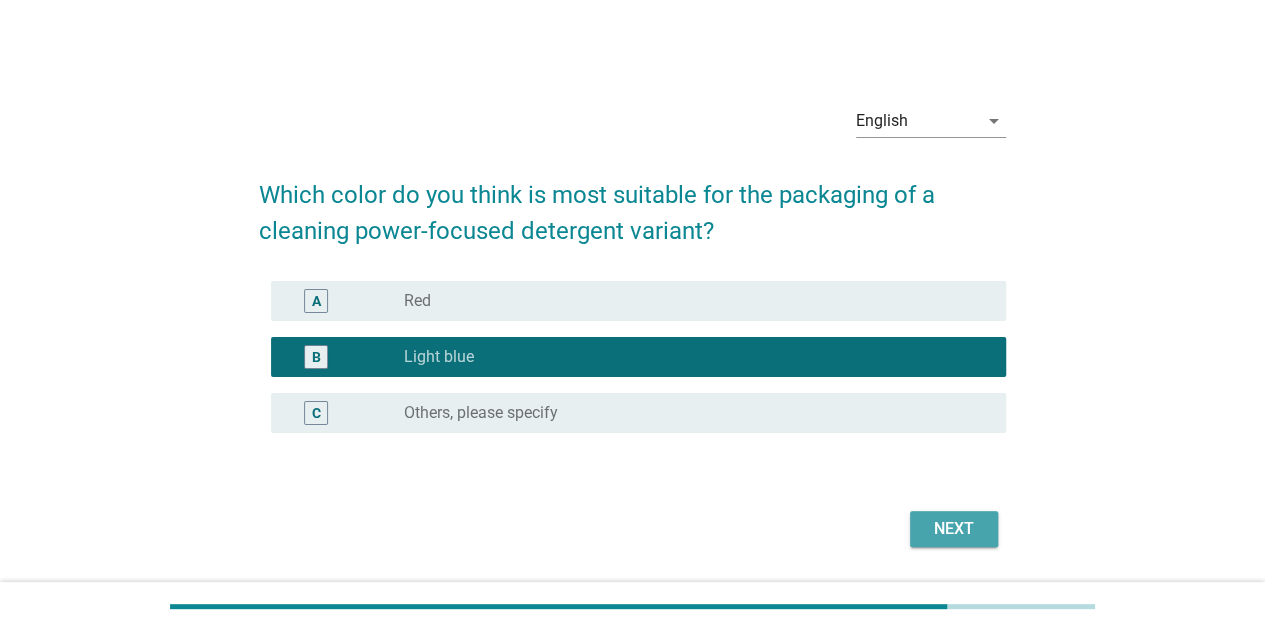 click on "Next" at bounding box center [954, 529] 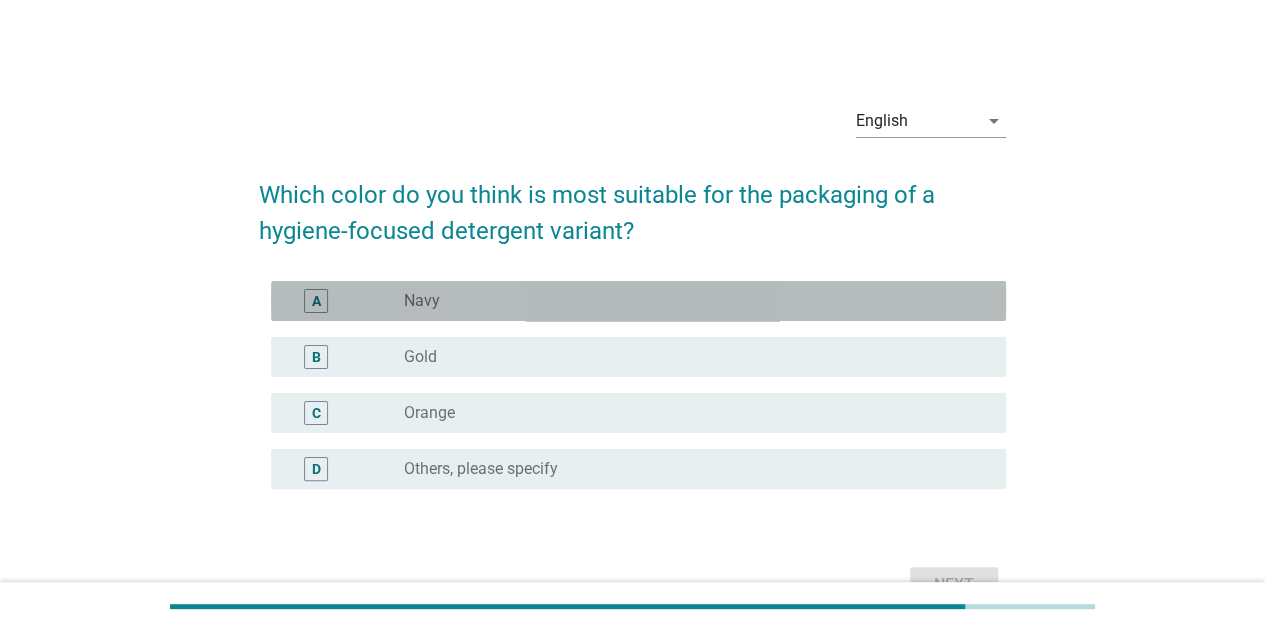 click on "radio_button_unchecked Navy" at bounding box center (689, 301) 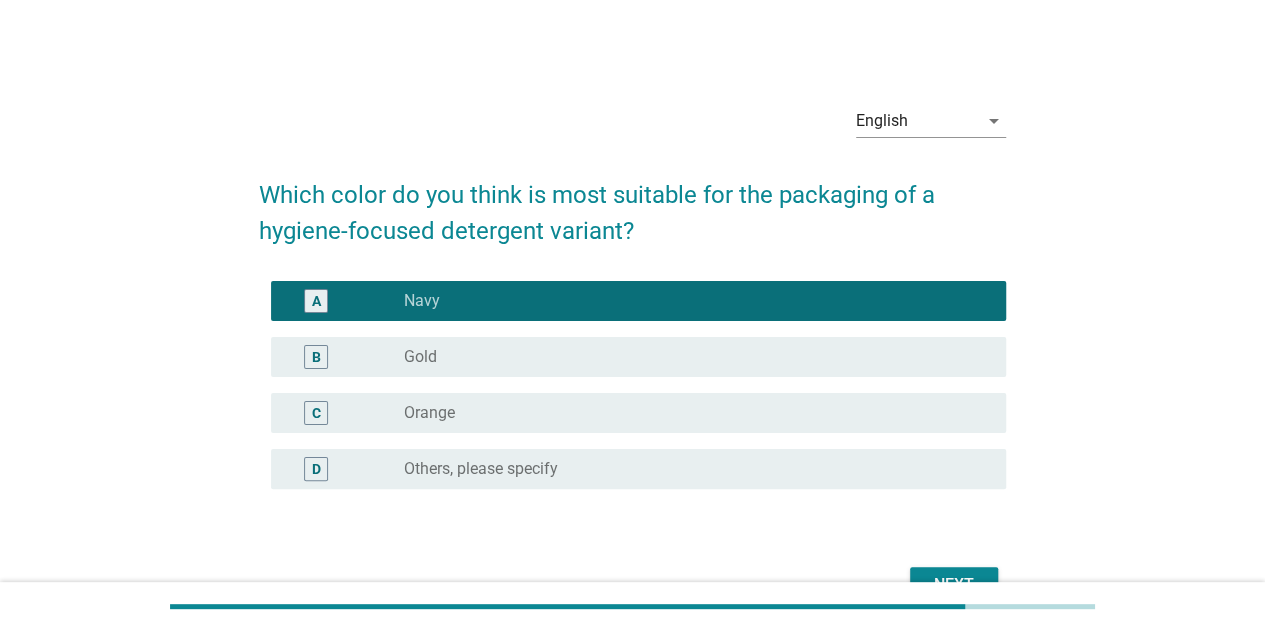 scroll, scrollTop: 100, scrollLeft: 0, axis: vertical 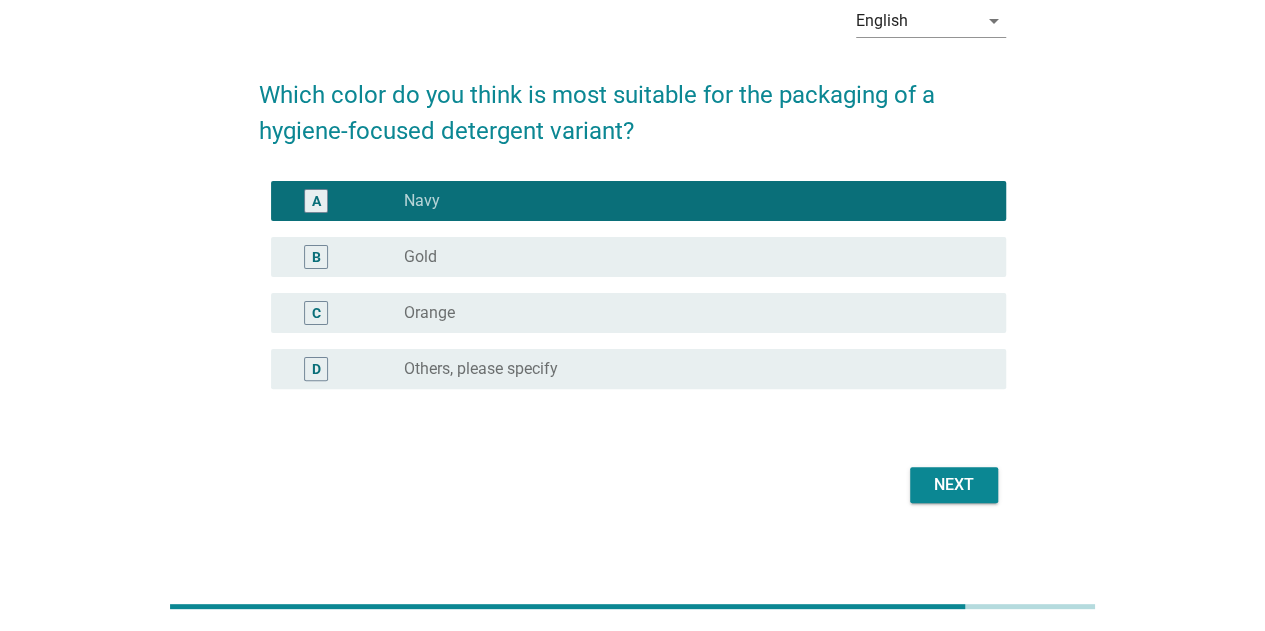 click on "Next" at bounding box center [954, 485] 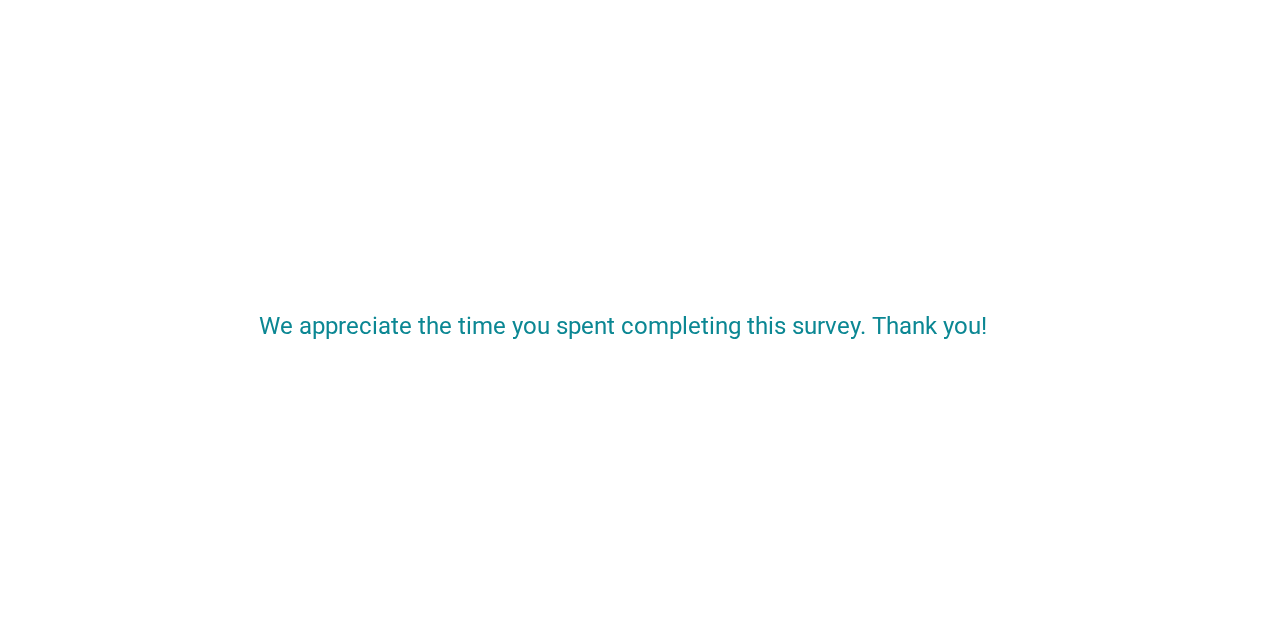 scroll, scrollTop: 0, scrollLeft: 0, axis: both 